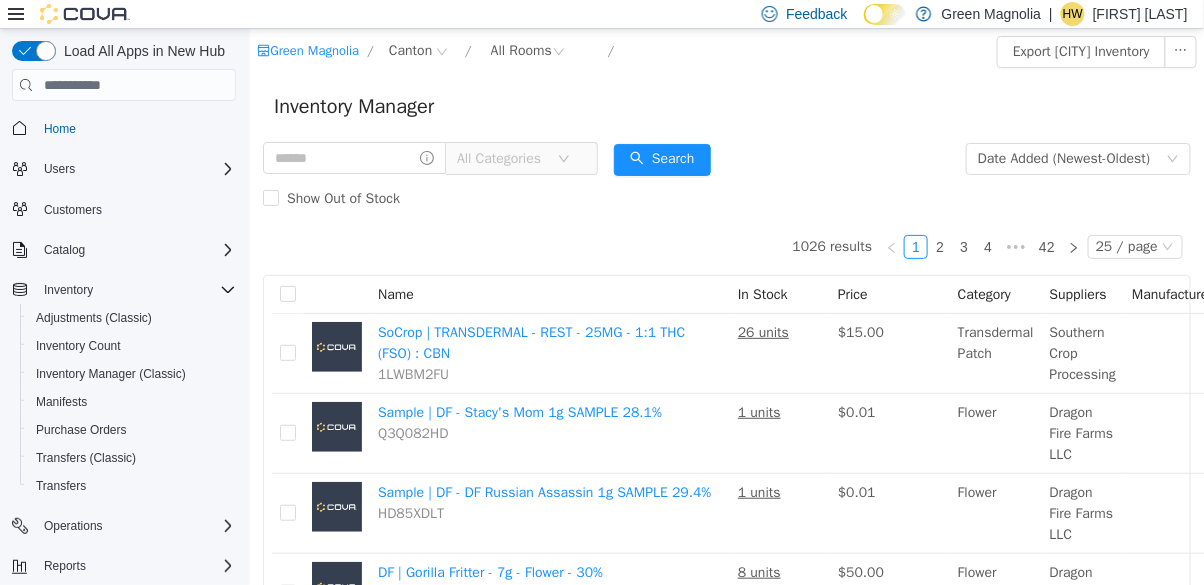 scroll, scrollTop: 0, scrollLeft: 0, axis: both 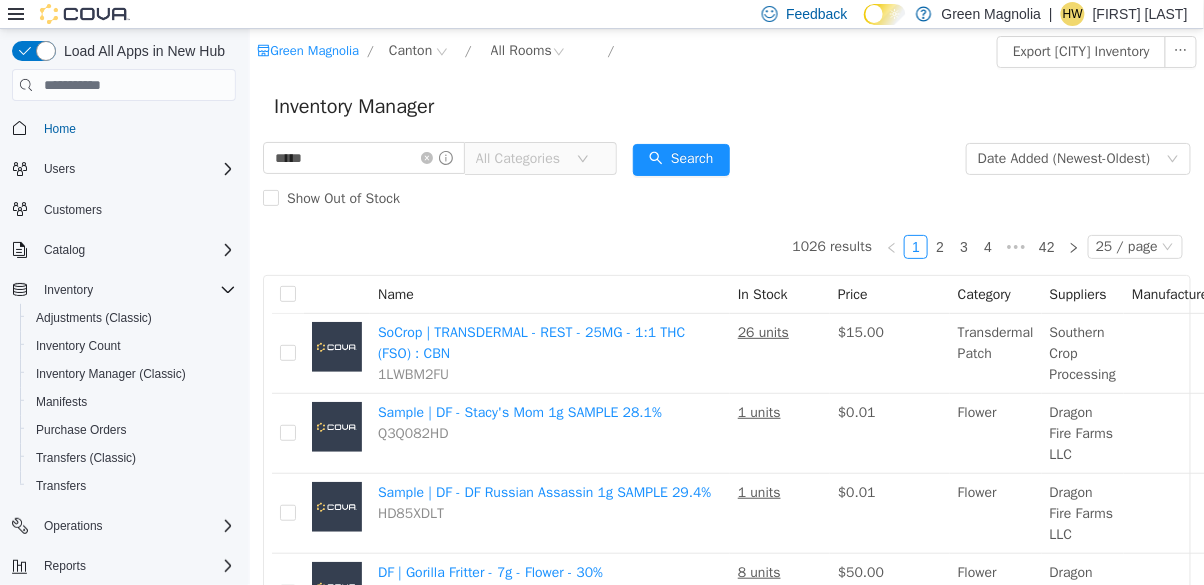 type on "*****" 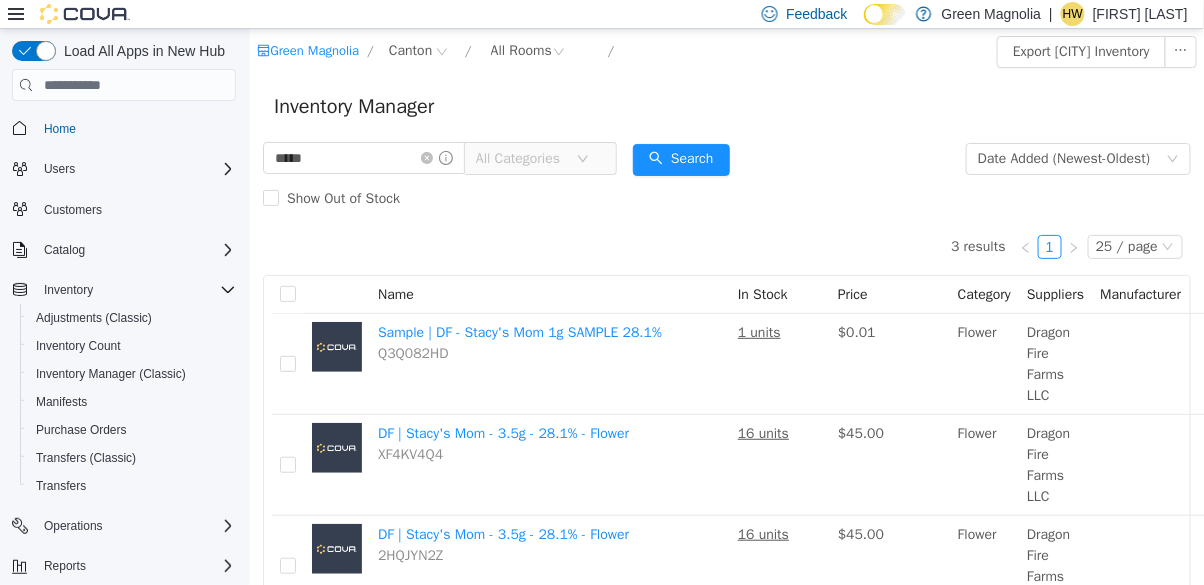 click on "Show Out of Stock" at bounding box center (726, 199) 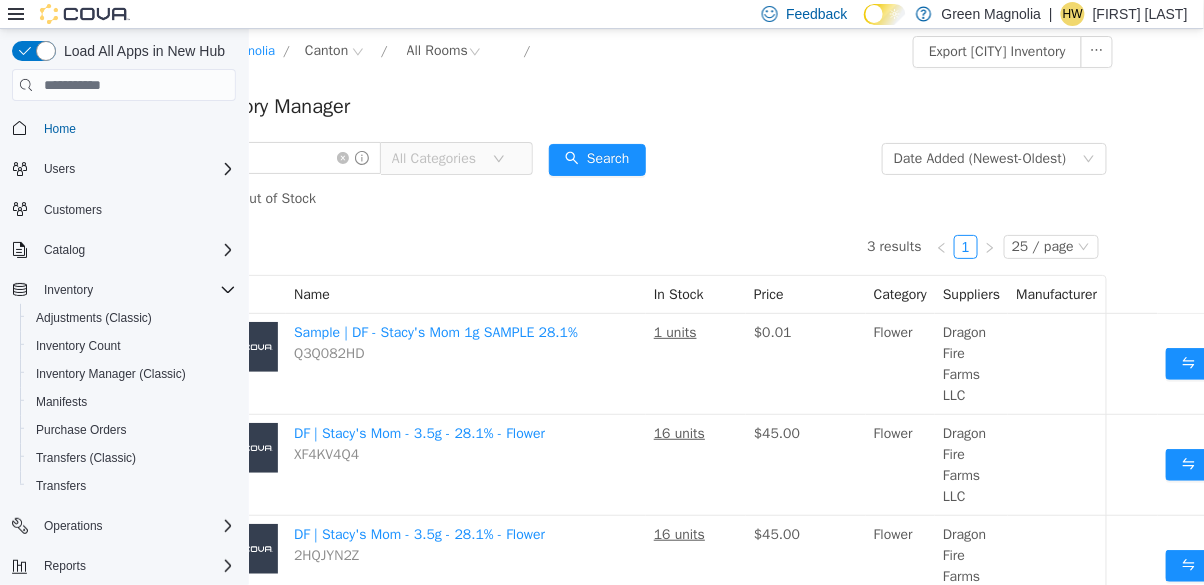 scroll, scrollTop: 0, scrollLeft: 184, axis: horizontal 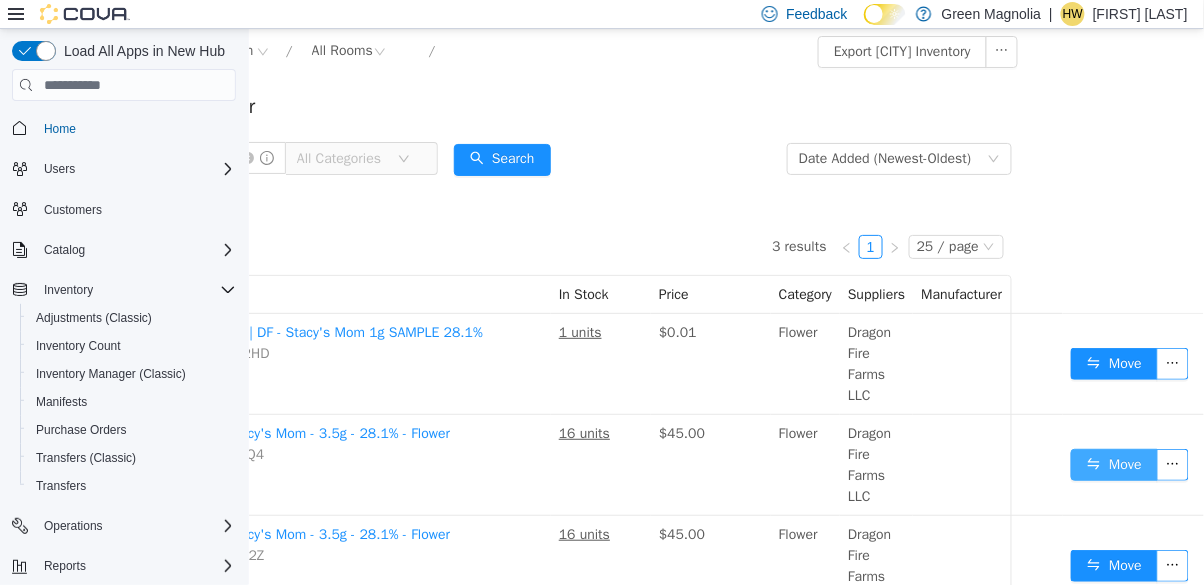 click on "Move" at bounding box center [1113, 465] 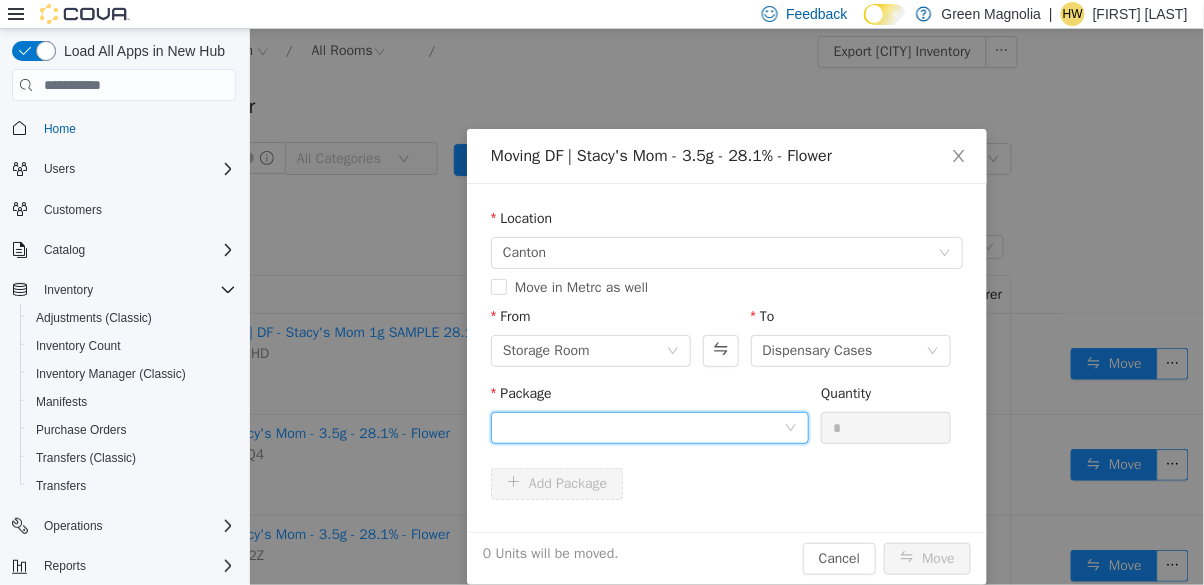 click at bounding box center (642, 428) 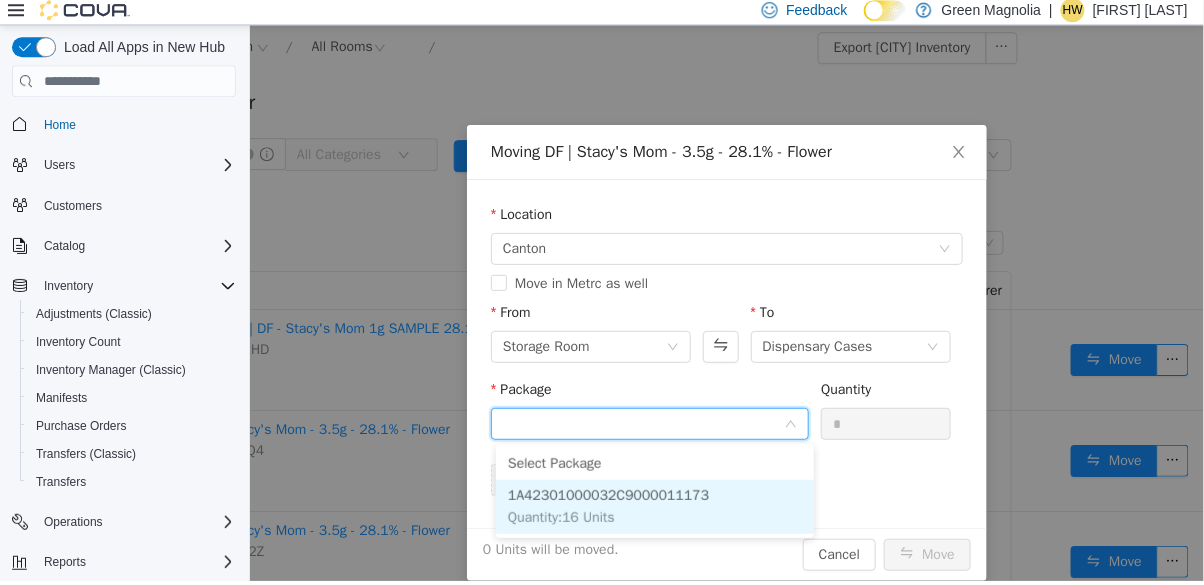 scroll, scrollTop: 38, scrollLeft: 0, axis: vertical 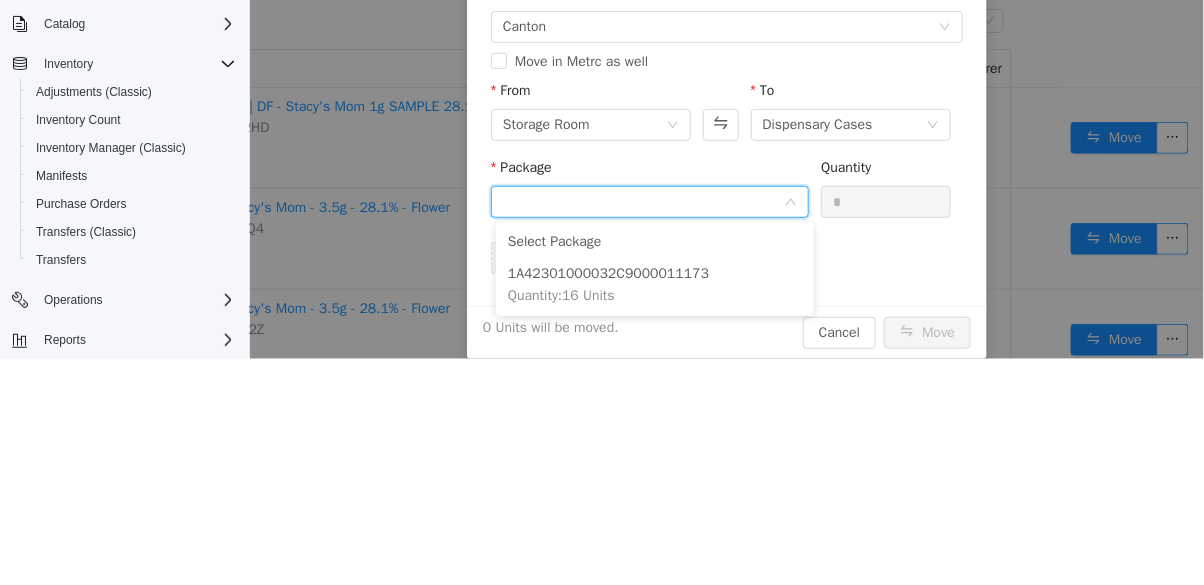 click on "1A42301000032C9000011173 Quantity :  16 Units" at bounding box center (654, 286) 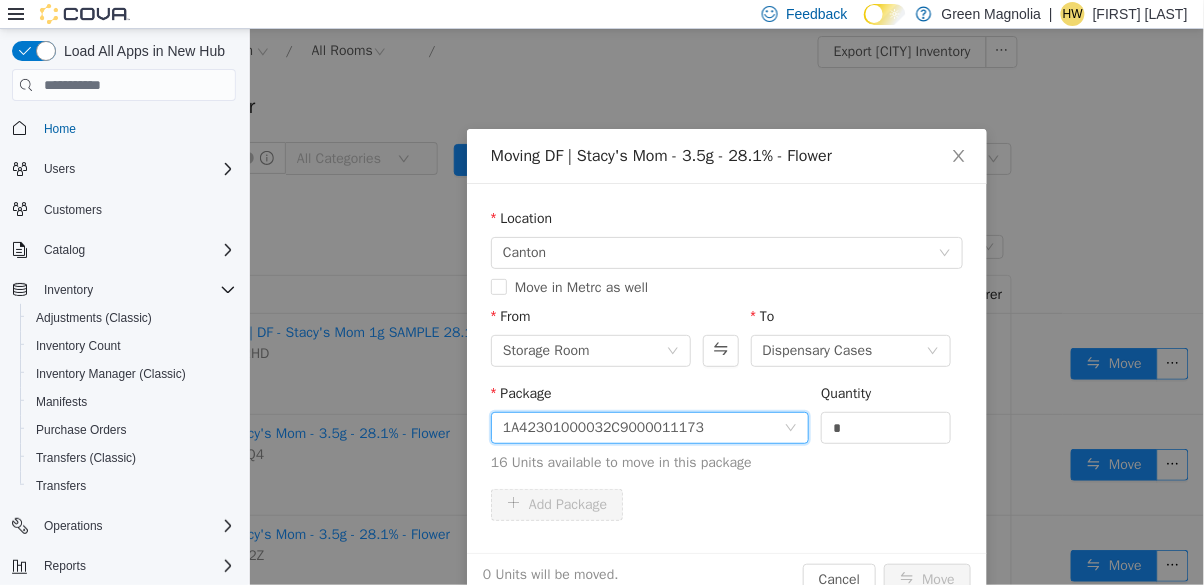 click on "*" at bounding box center (885, 428) 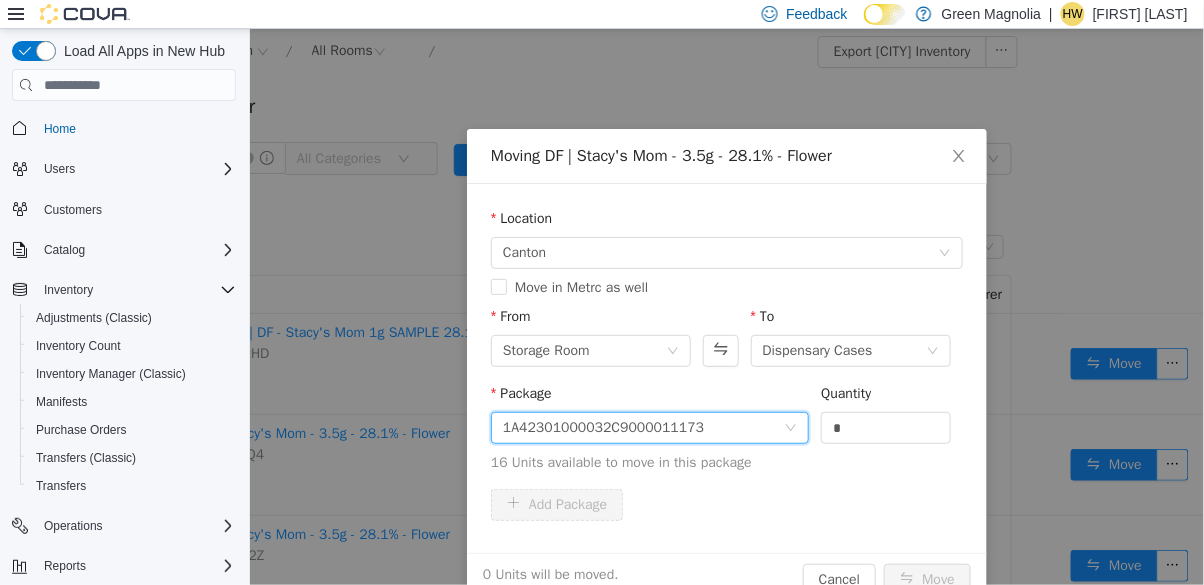scroll, scrollTop: 38, scrollLeft: 0, axis: vertical 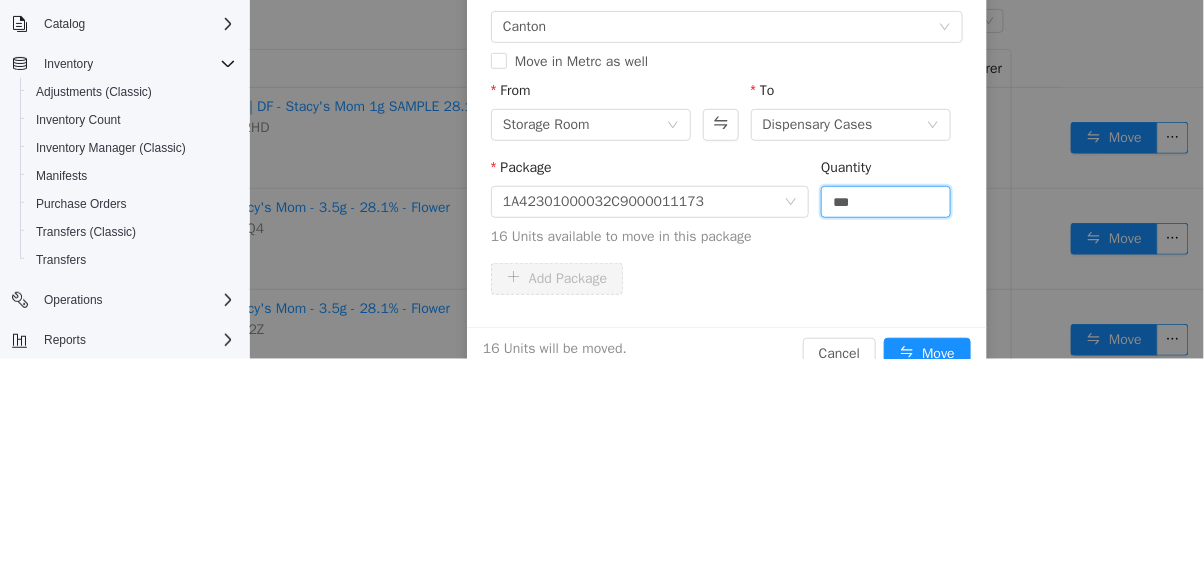 type on "***" 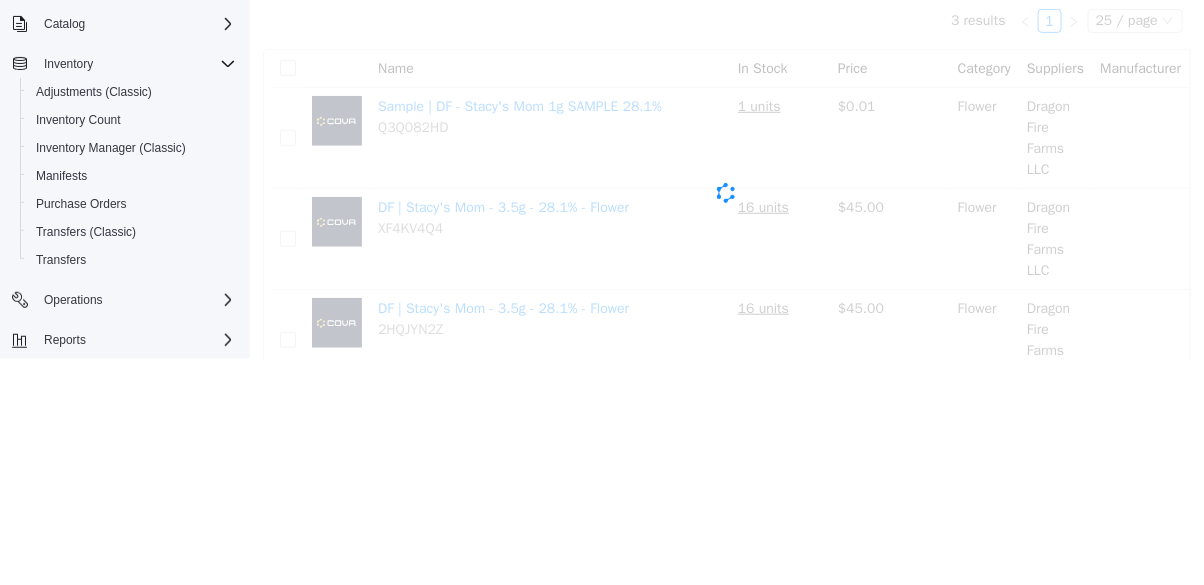 scroll, scrollTop: 0, scrollLeft: 0, axis: both 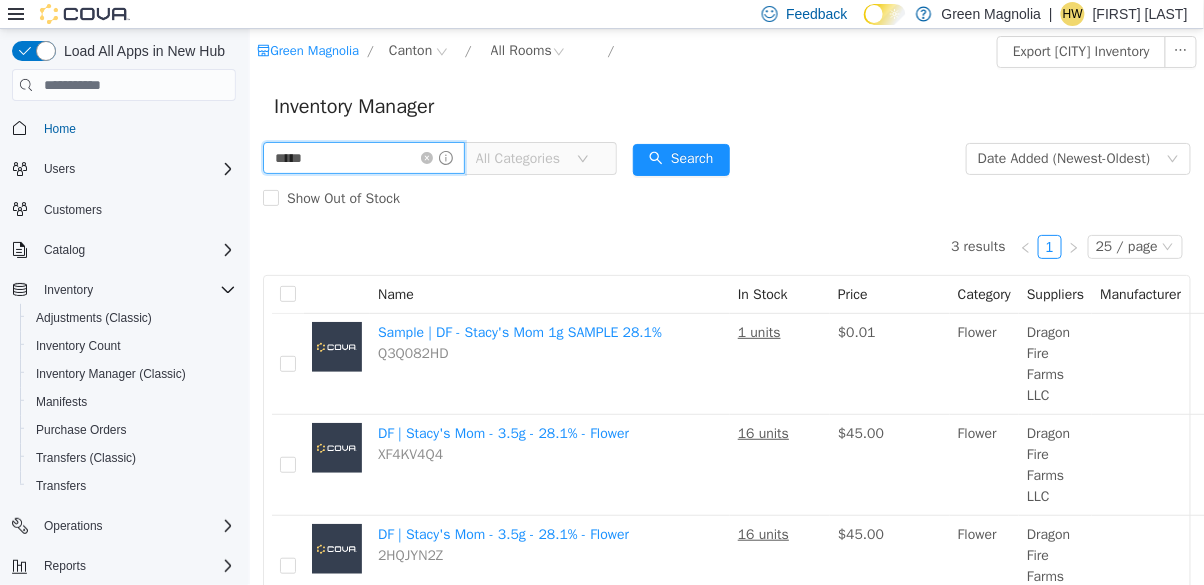 click on "*****" at bounding box center [363, 158] 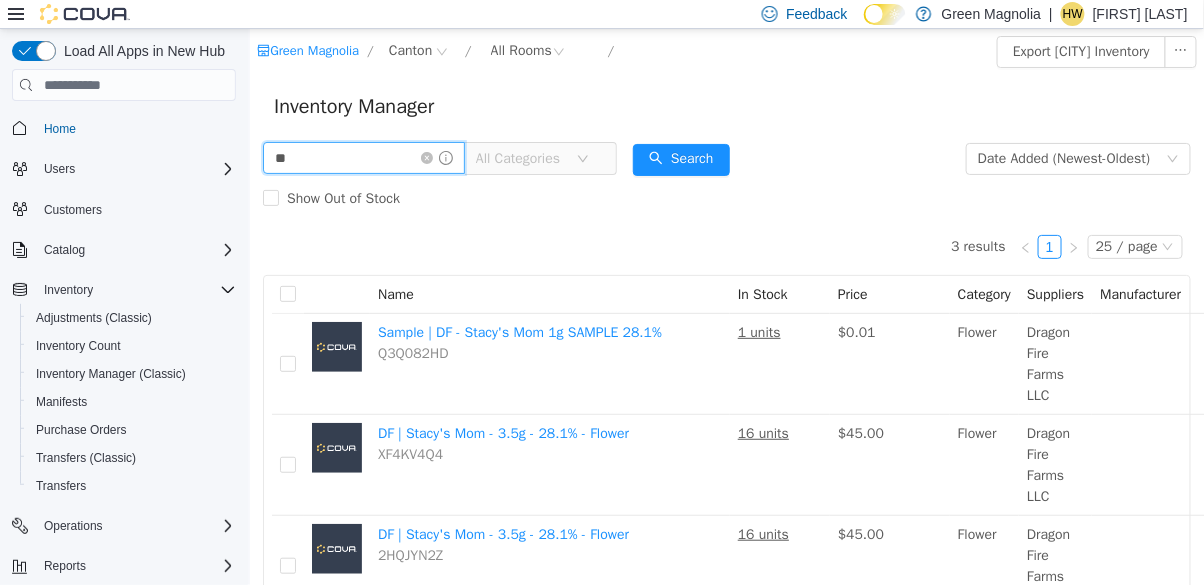 type on "*" 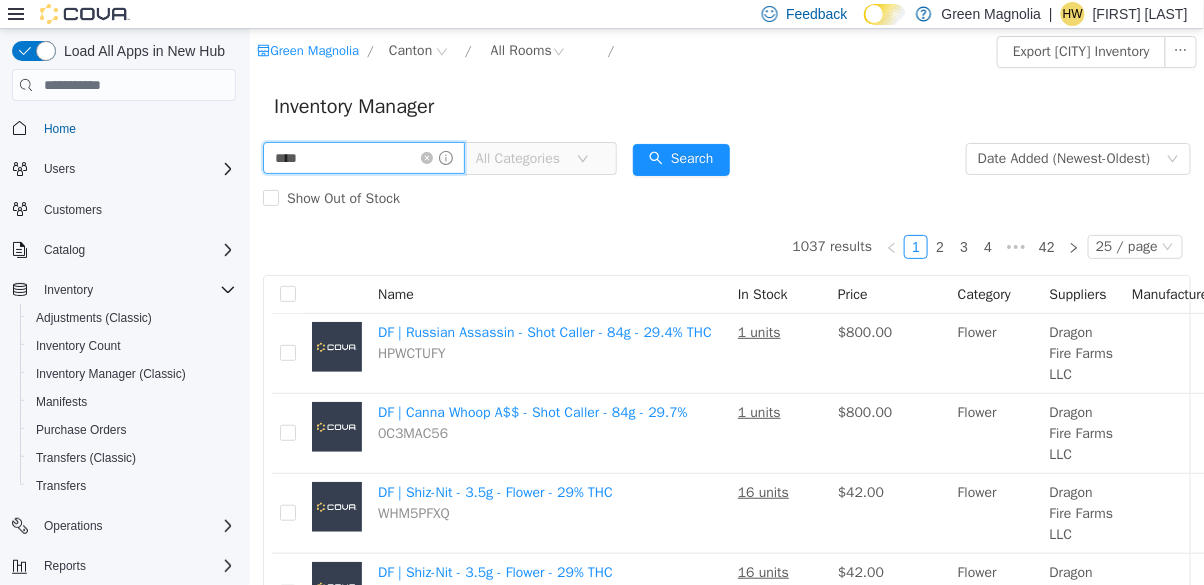 type on "****" 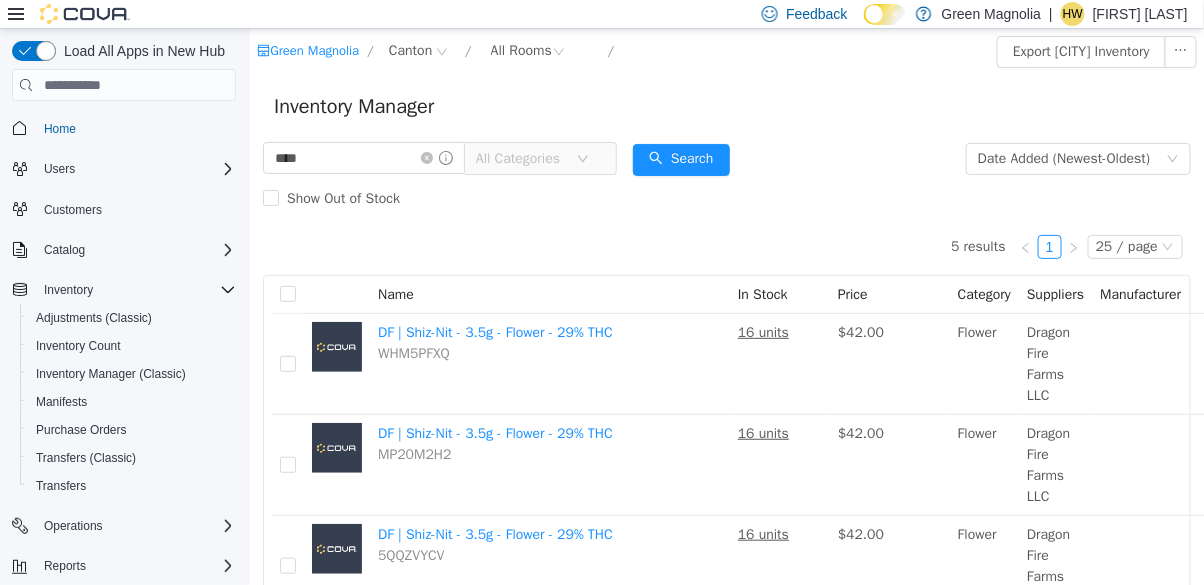click on "Show Out of Stock" at bounding box center (726, 199) 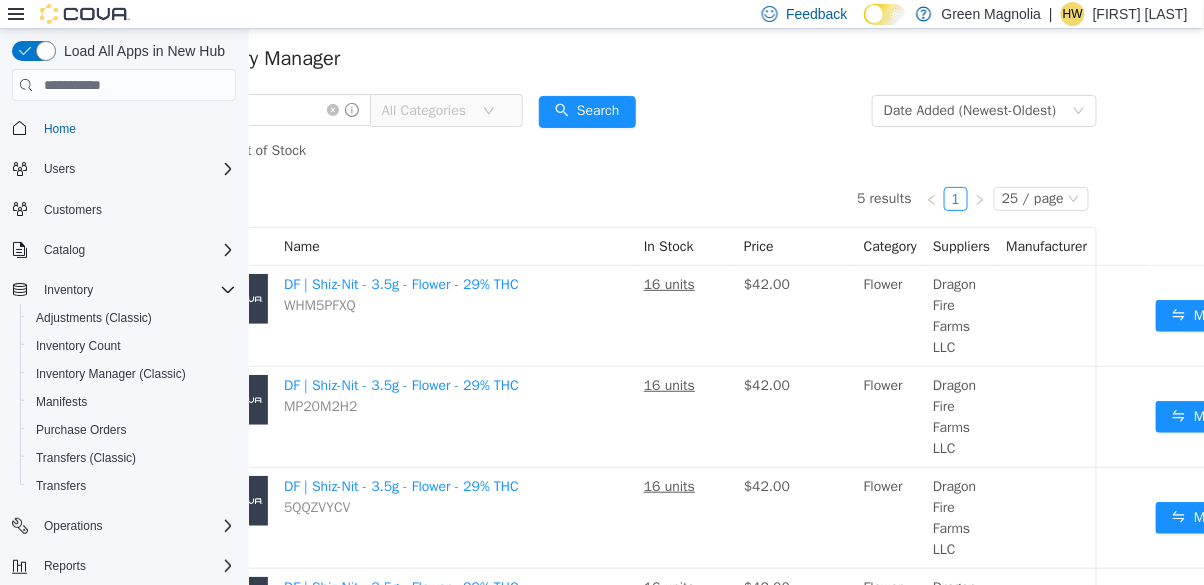 scroll, scrollTop: 48, scrollLeft: 184, axis: both 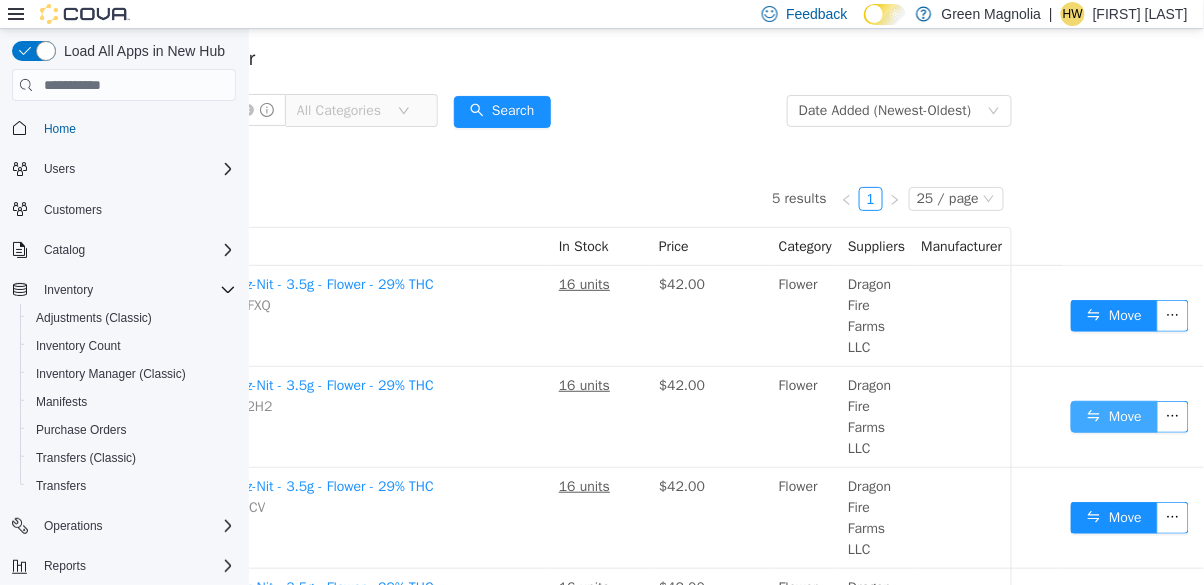 click on "Move" at bounding box center (1113, 417) 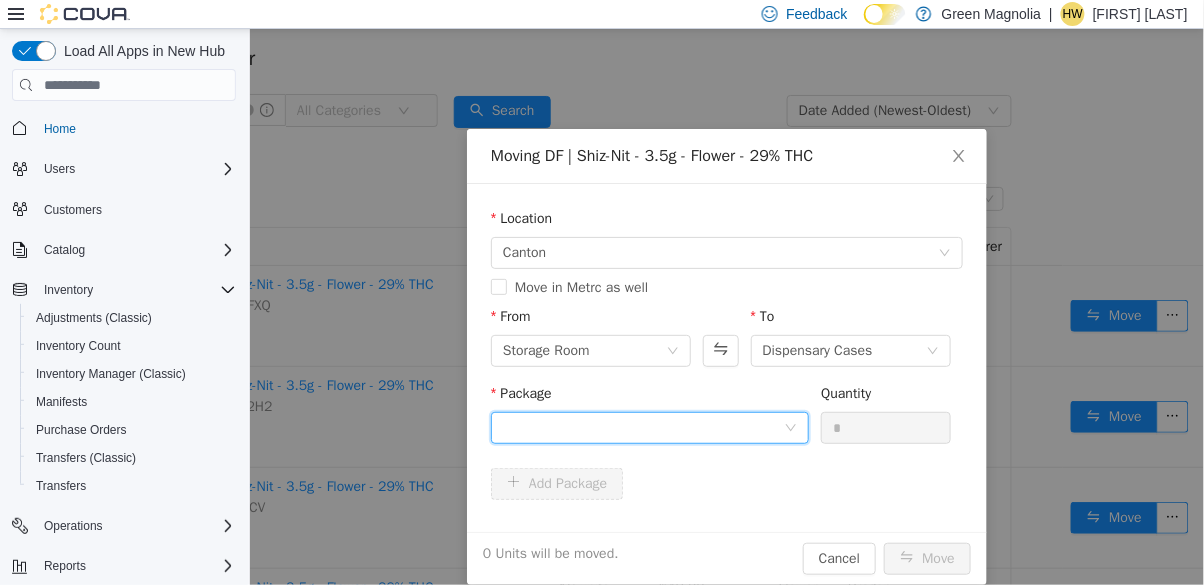 click at bounding box center (649, 428) 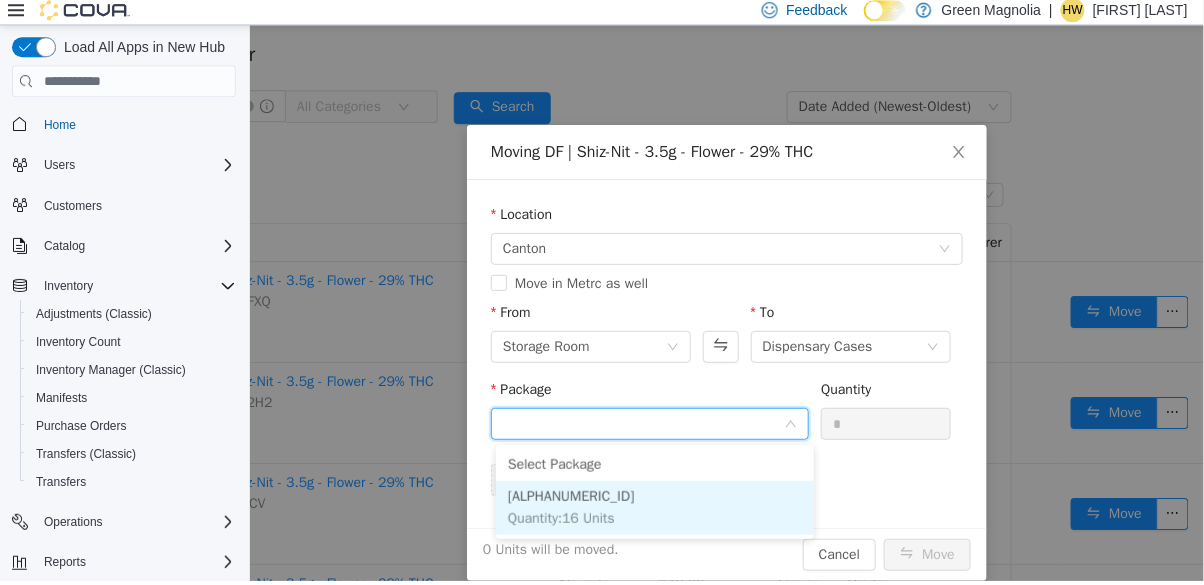 scroll, scrollTop: 38, scrollLeft: 0, axis: vertical 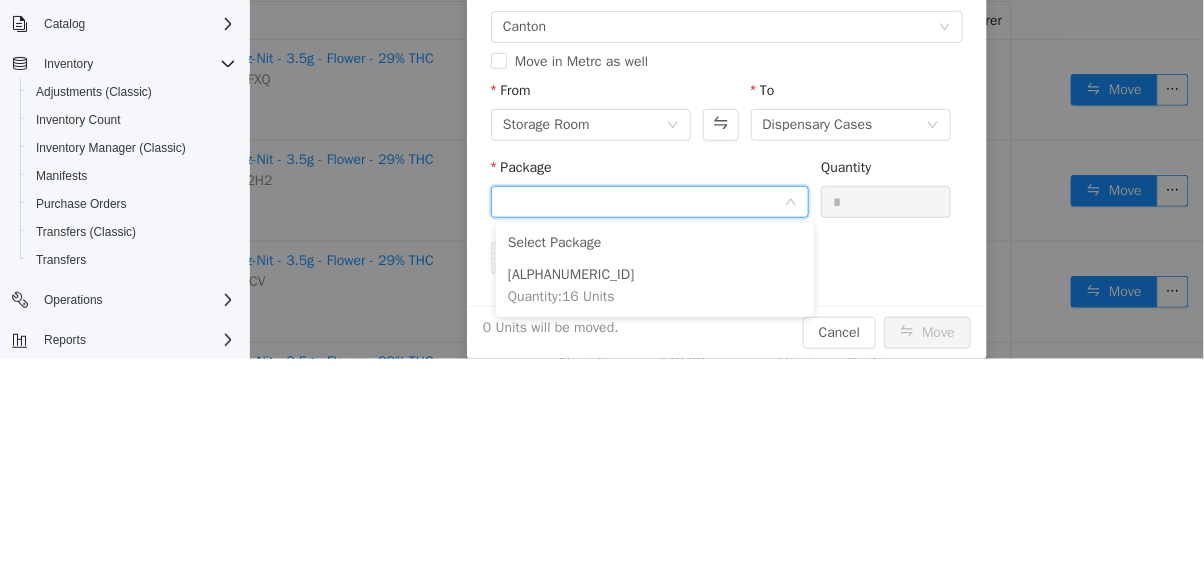 click on "1A42301000032C9000011124 Quantity :  16 Units" at bounding box center (654, 287) 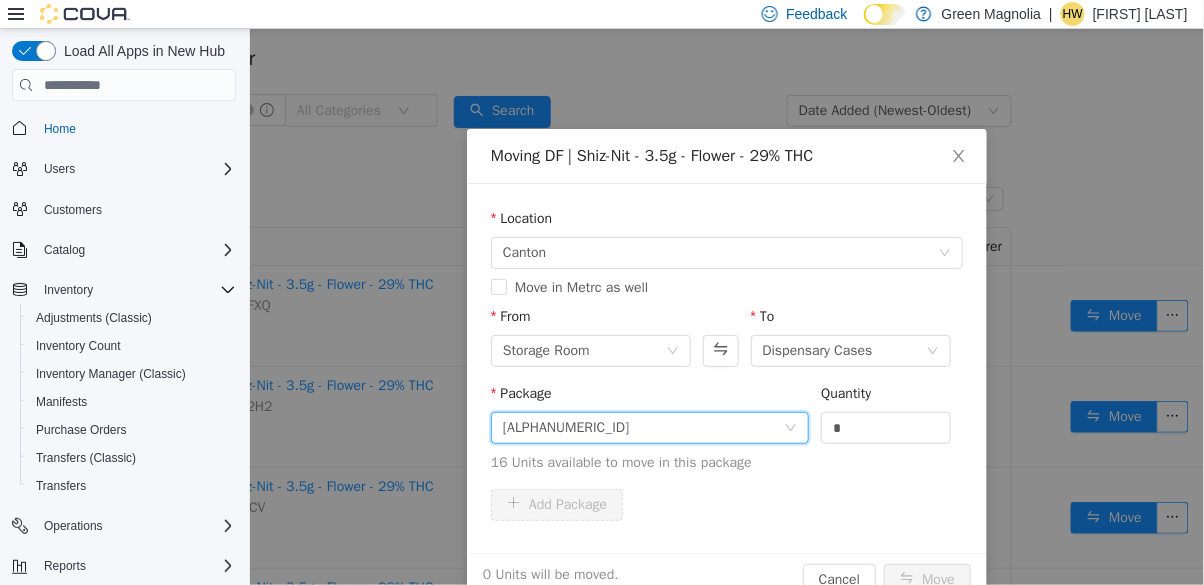 click on "*" at bounding box center (885, 428) 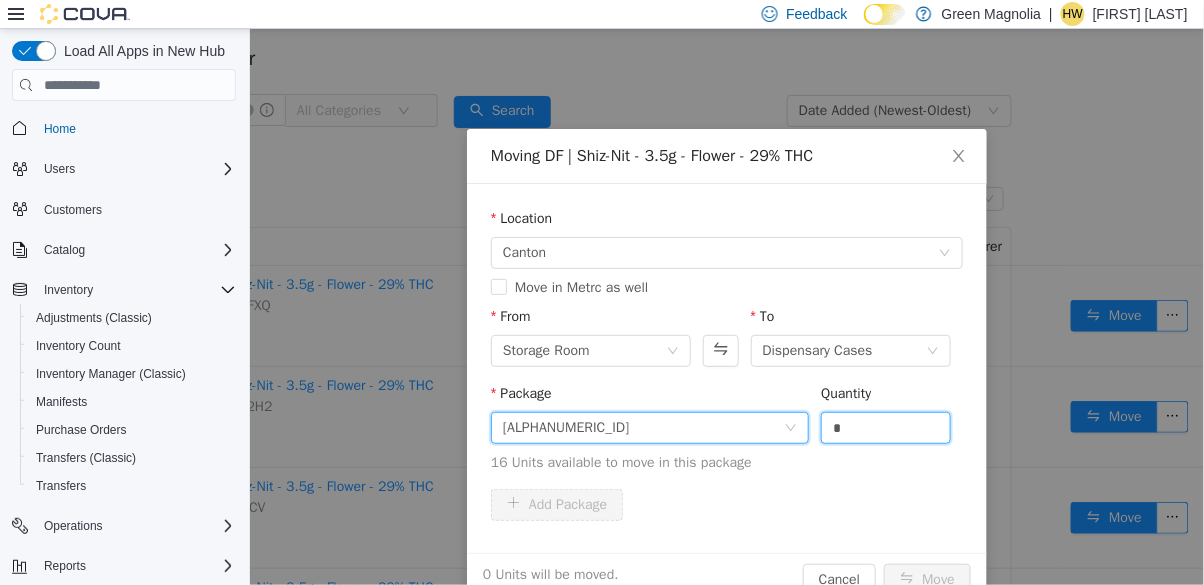 scroll, scrollTop: 38, scrollLeft: 0, axis: vertical 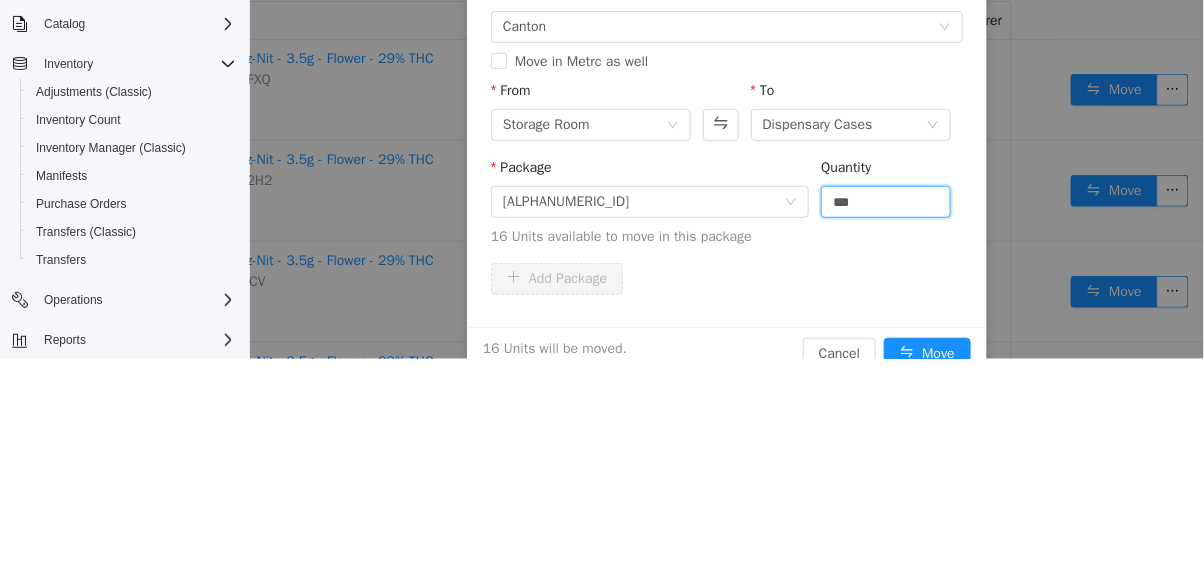 type on "***" 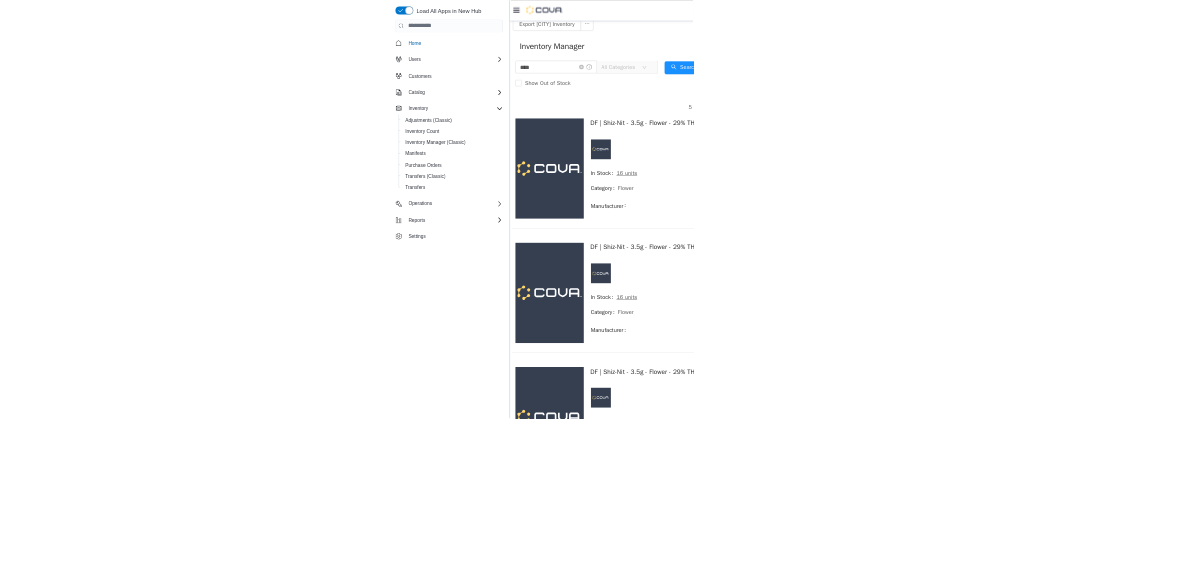 scroll, scrollTop: 0, scrollLeft: 0, axis: both 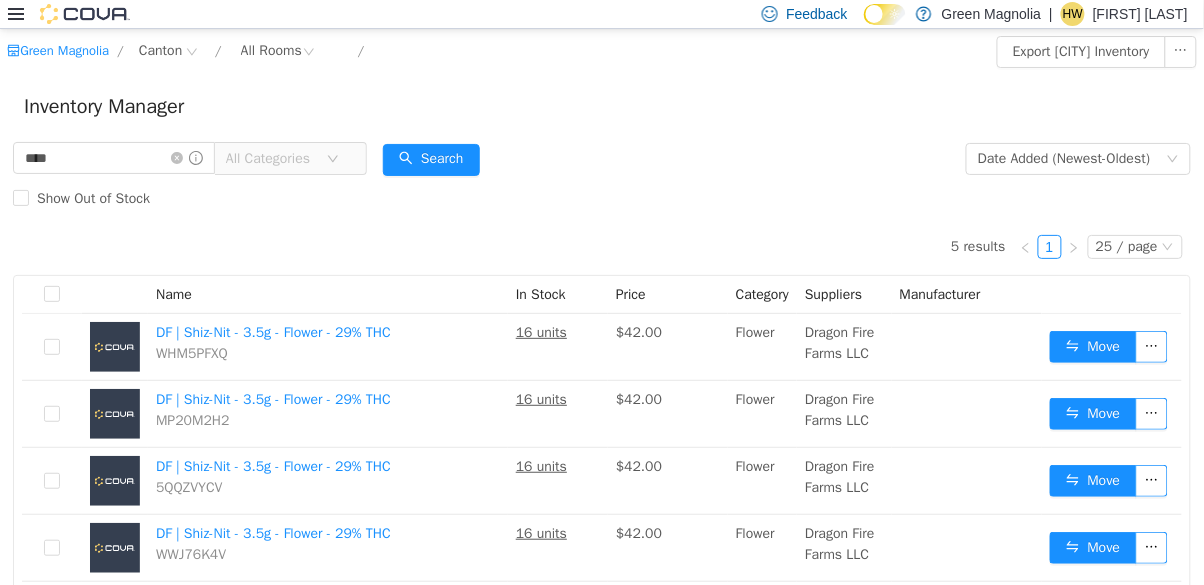 click 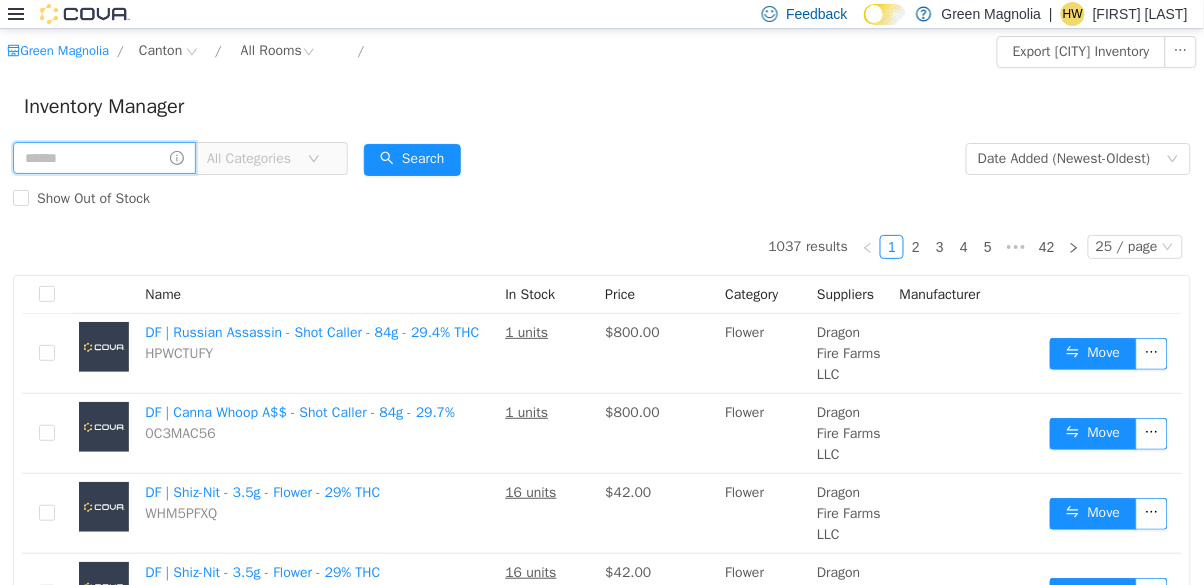 click at bounding box center [104, 158] 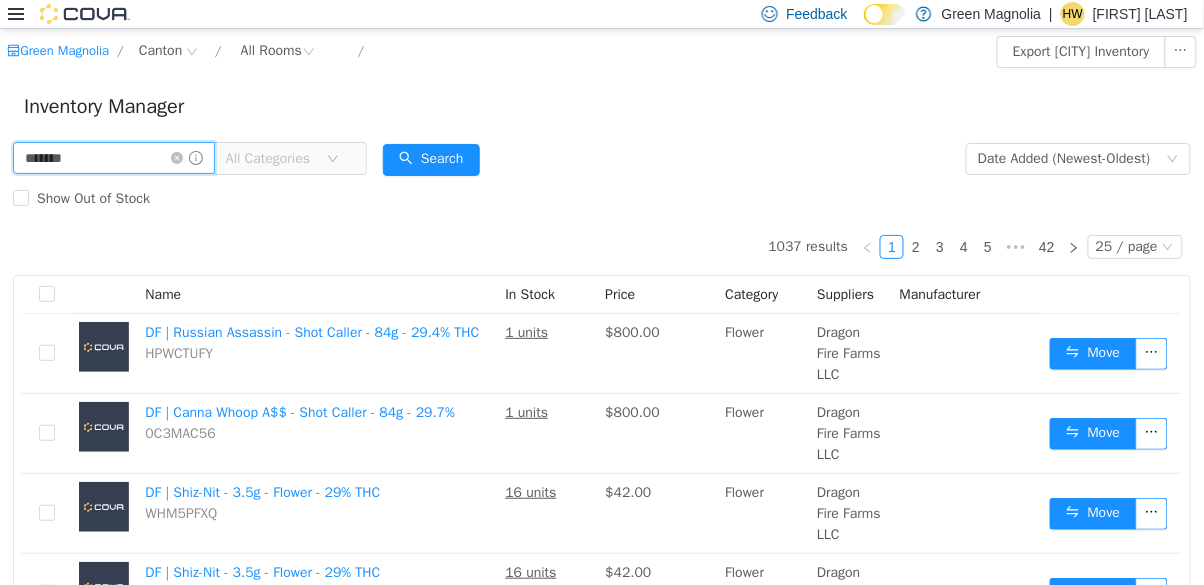 type on "*******" 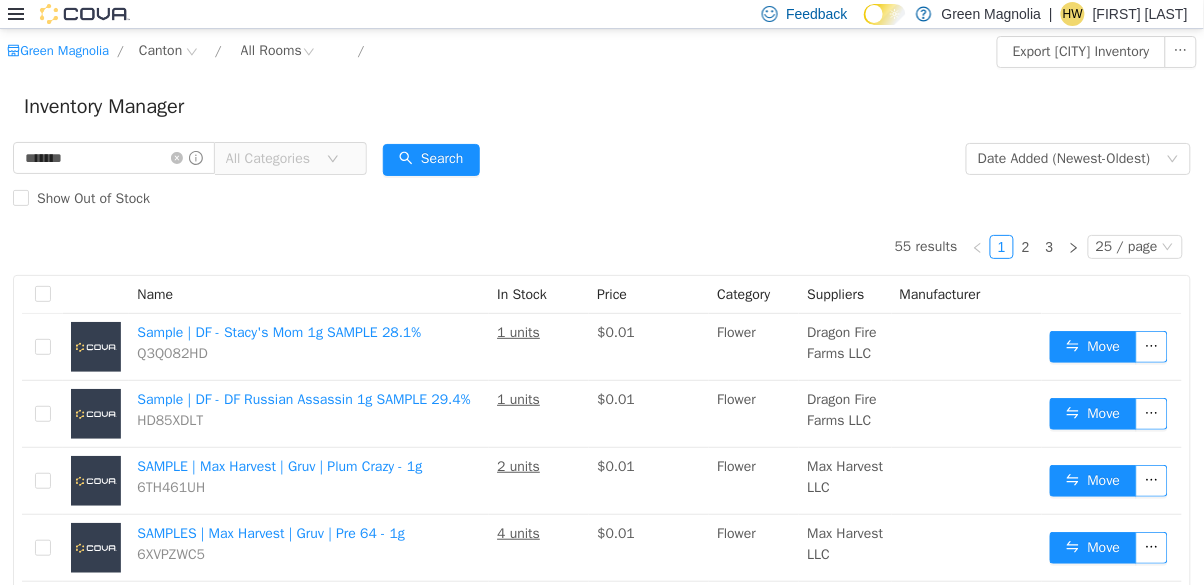 click on "55 results 1 2 3 25 / page Name In Stock Price Category Suppliers Manufacturer Sample | DF - Stacy's Mom 1g SAMPLE 28.1% Q3Q082HD 1 units $0.01 Flower Dragon Fire Farms LLC Move Sample | DF - DF Russian Assassin 1g SAMPLE 29.4% HD85XDLT 1 units $0.01 Flower Dragon Fire Farms LLC Move SAMPLE | Max Harvest | Gruv | Plum Crazy - 1g 6TH461UH 2 units $0.01 Flower Max Harvest LLC Move SAMPLES | Max Harvest | Gruv | Pre 64 - 1g 6XVPZWC5 4 units $0.01 Flower Max Harvest LLC Move SAMPLES | SUITE 1620 | Mary Cherry Sucker (250mg) MPR1P007 5 units $0.01 Edibles Suite 1620-Sawmill402, LLC Move SAMPLES | Keen | Gorilla Glue #4 bud H15XKCFZ 1 units $0.01 Flower Keen Cannabis LLC Move SAMPLE | MSE | Pure | 1g - Octane Mintz 3AKR3VEK 1 units $0.01 Concentrate Midsouth Extracts Move SAMPLES | Max Harvest Pre 64 1V3T5GX4 3 units $0.01 Flower Max Harvest LLC Move SAMPLE | The Naturalist - Sherb Cream Pie Pack of 3 1g samples QQ0UA1FU 2 units $0.01 Flower The Naturalist Solution Move EW1XHUDQ 1 units $0.01 Flower Move UBPENLAC 1" at bounding box center [602, 1220] 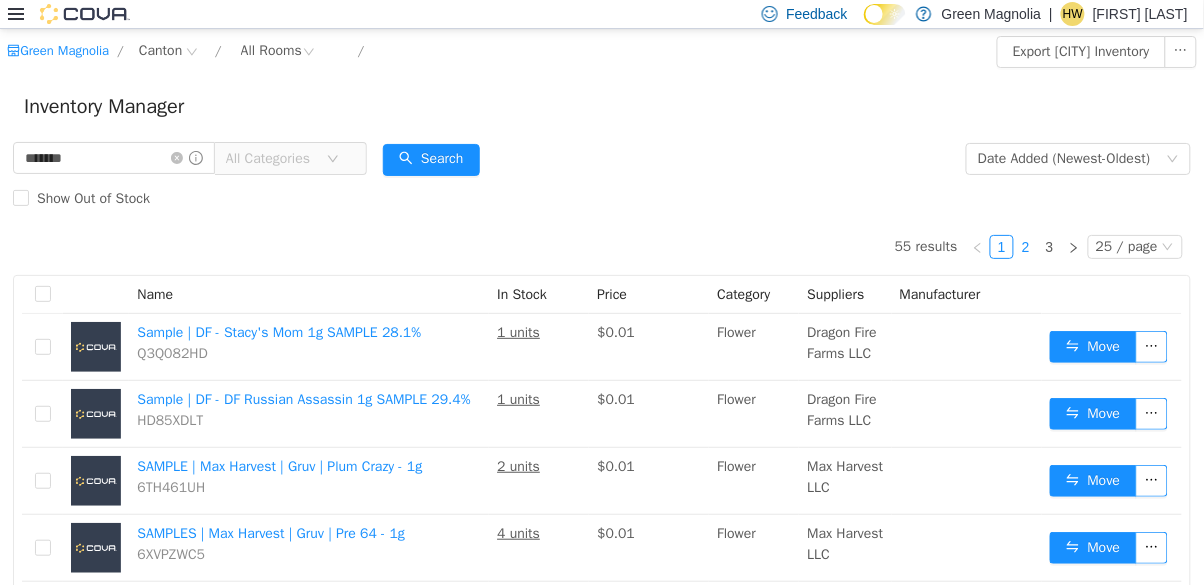 click on "2" at bounding box center [1026, 247] 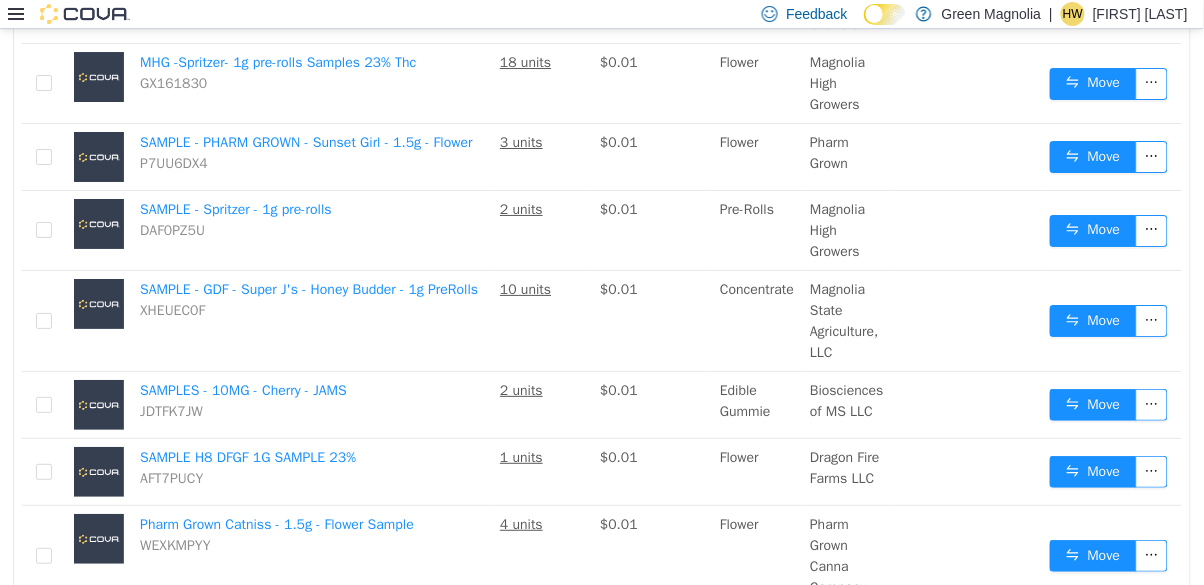 scroll, scrollTop: 1616, scrollLeft: 0, axis: vertical 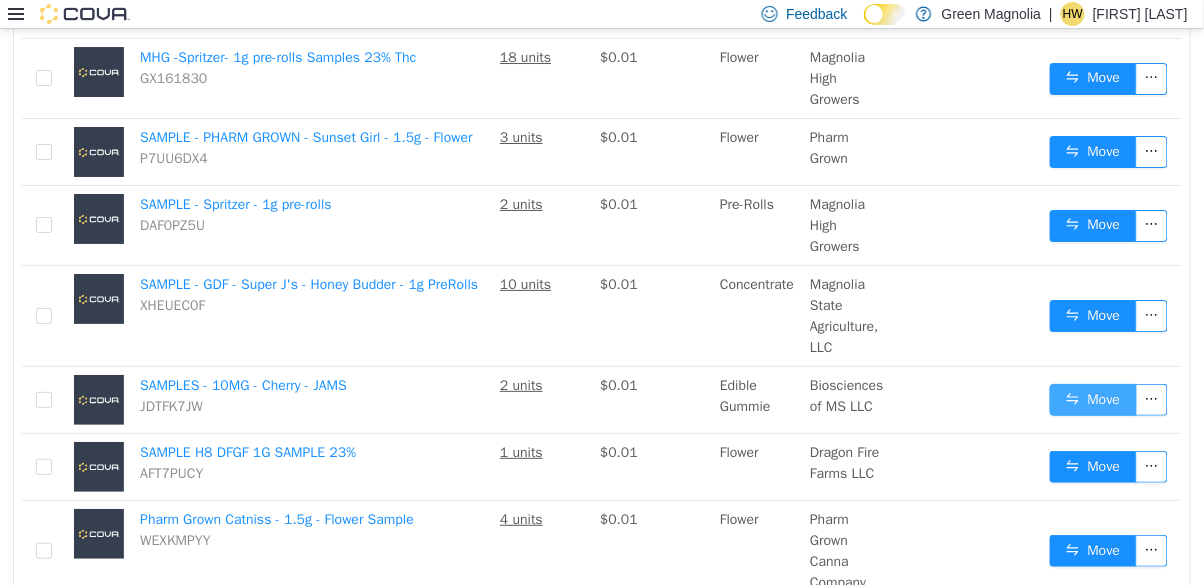 click on "Move" at bounding box center [1093, 400] 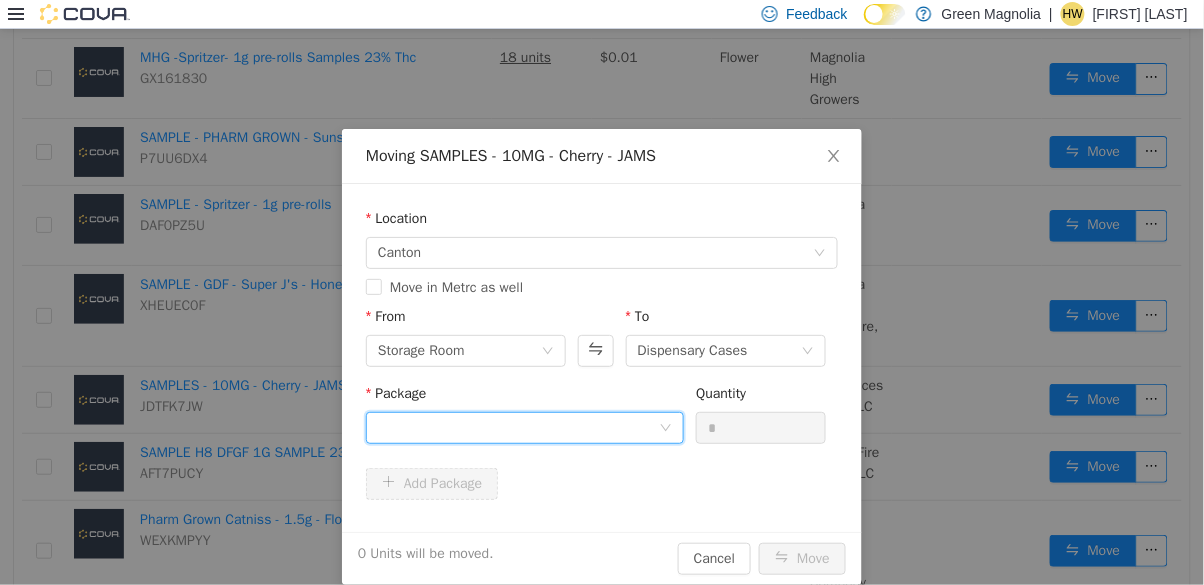 click at bounding box center [518, 428] 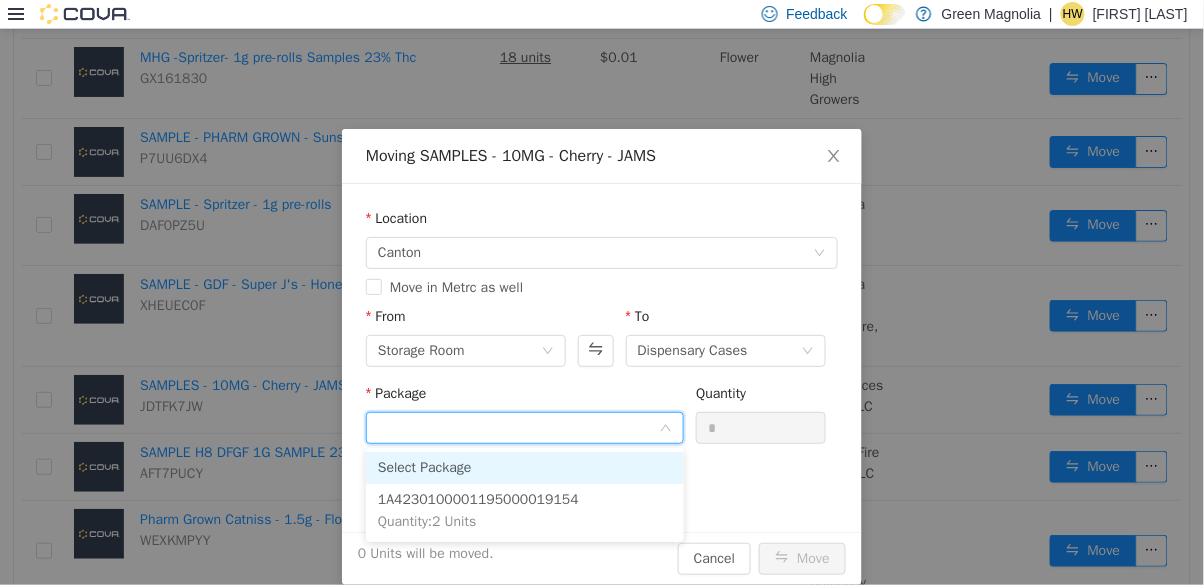 click on "1A4230100001195000019154 Quantity :  2 Units" at bounding box center [525, 511] 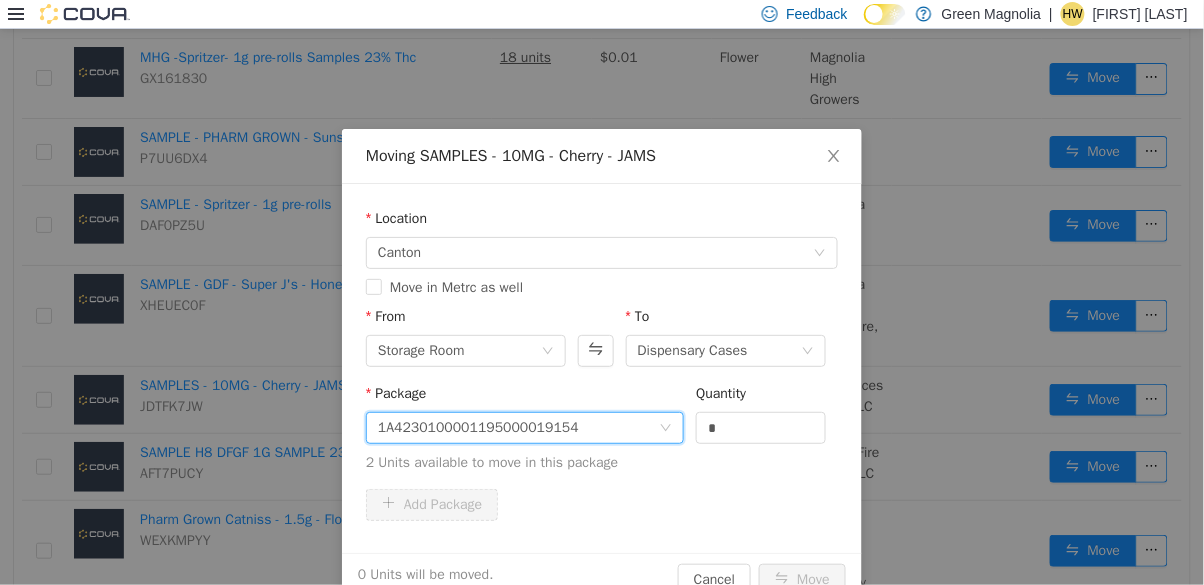 click on "*" at bounding box center [761, 428] 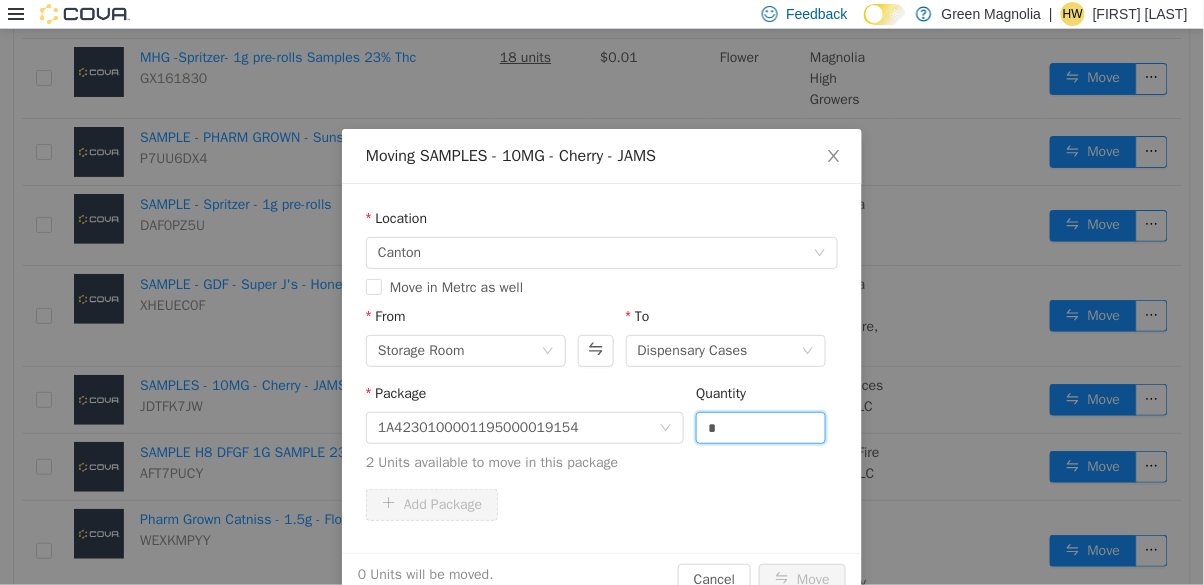 click at bounding box center (814, 420) 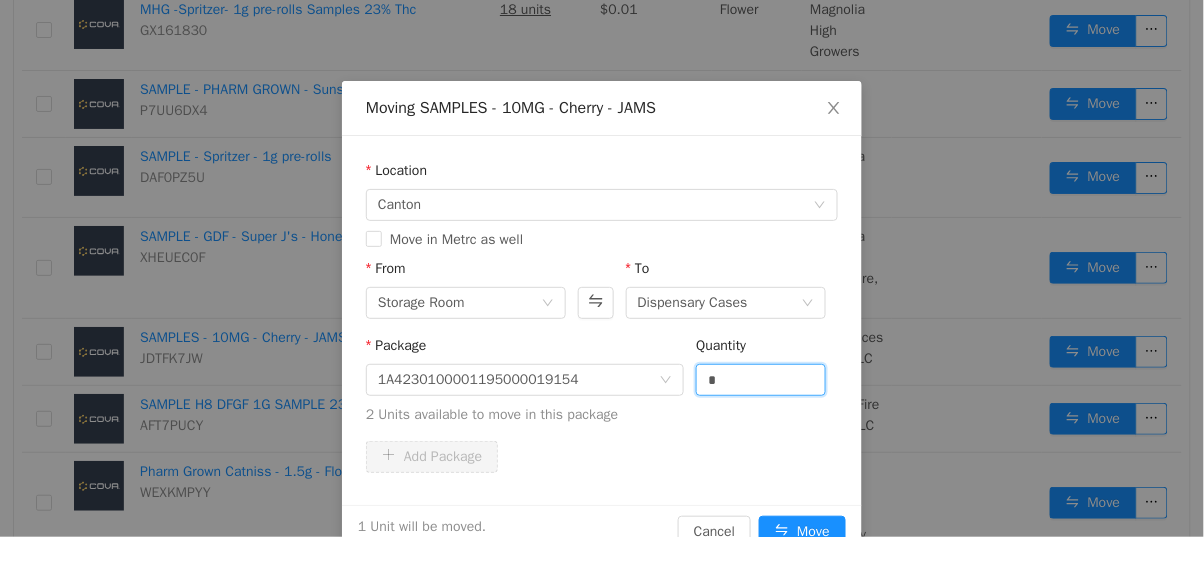 scroll, scrollTop: 64, scrollLeft: 0, axis: vertical 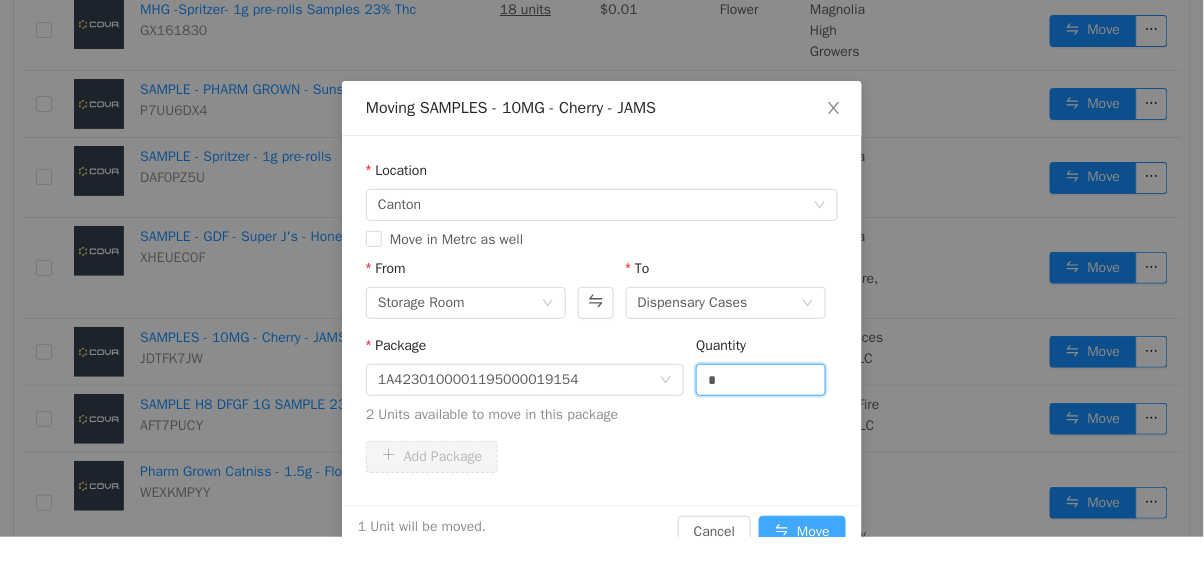 click on "Move" at bounding box center [802, 533] 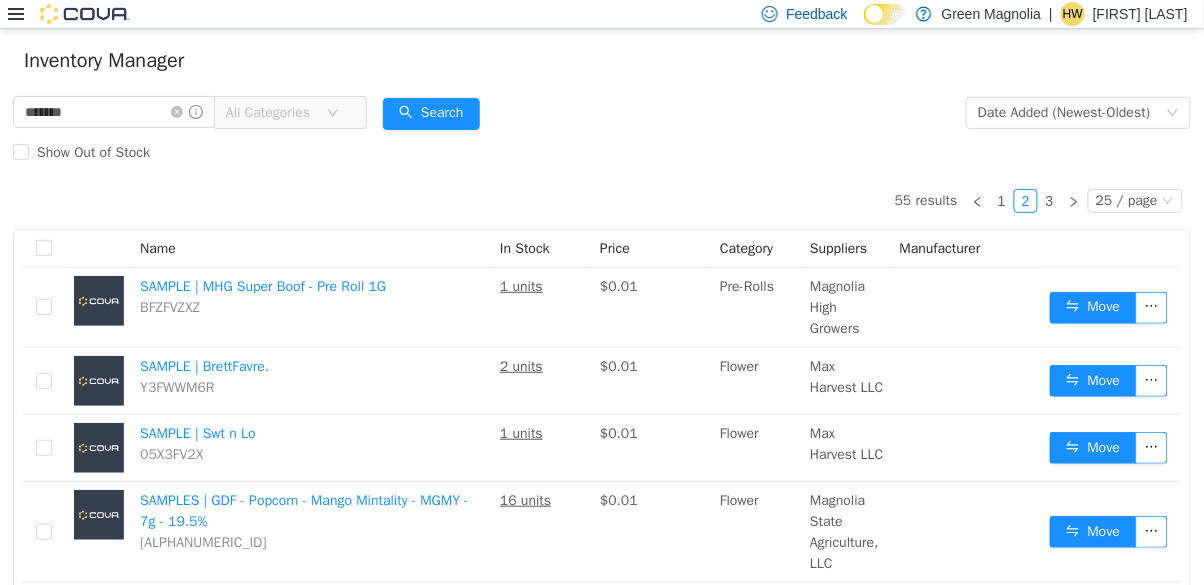 scroll, scrollTop: 0, scrollLeft: 0, axis: both 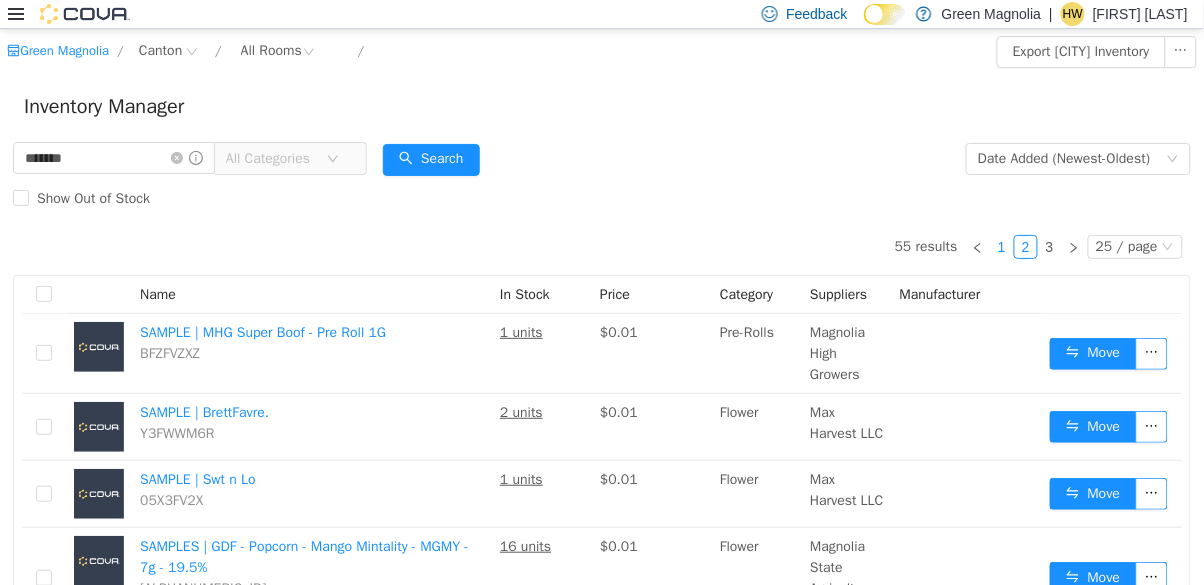 click on "1" at bounding box center [1002, 247] 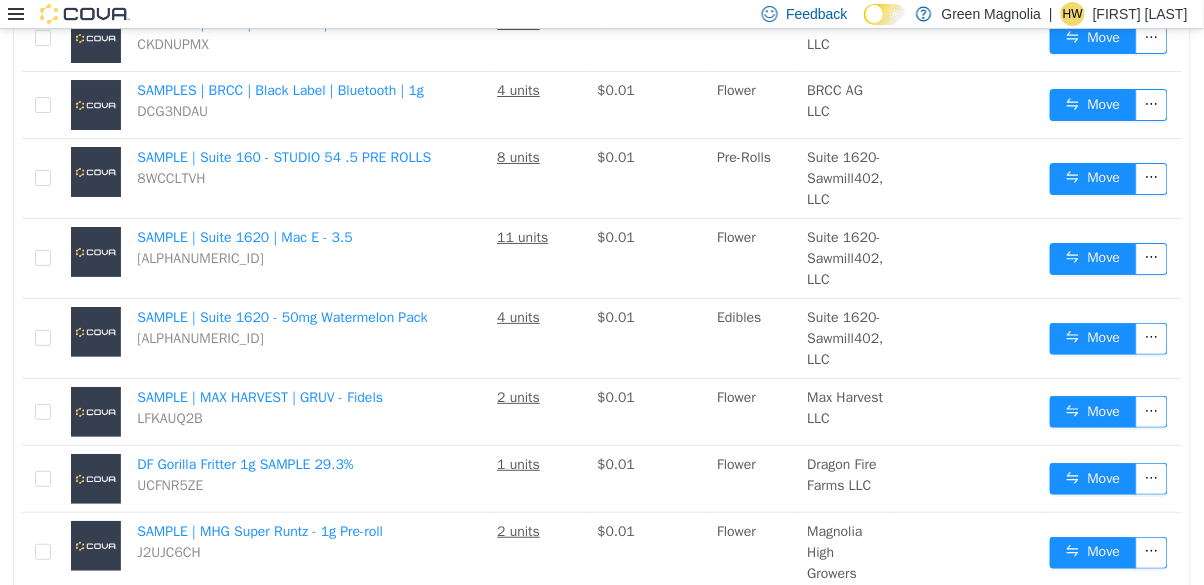 scroll, scrollTop: 1631, scrollLeft: 0, axis: vertical 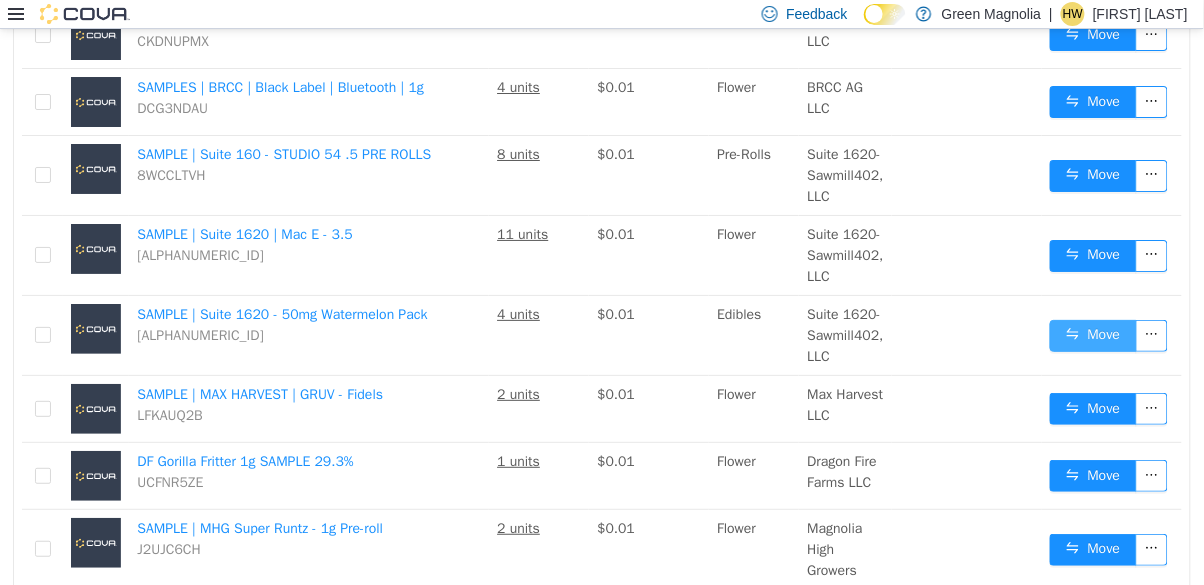 click on "Move" at bounding box center (1093, 336) 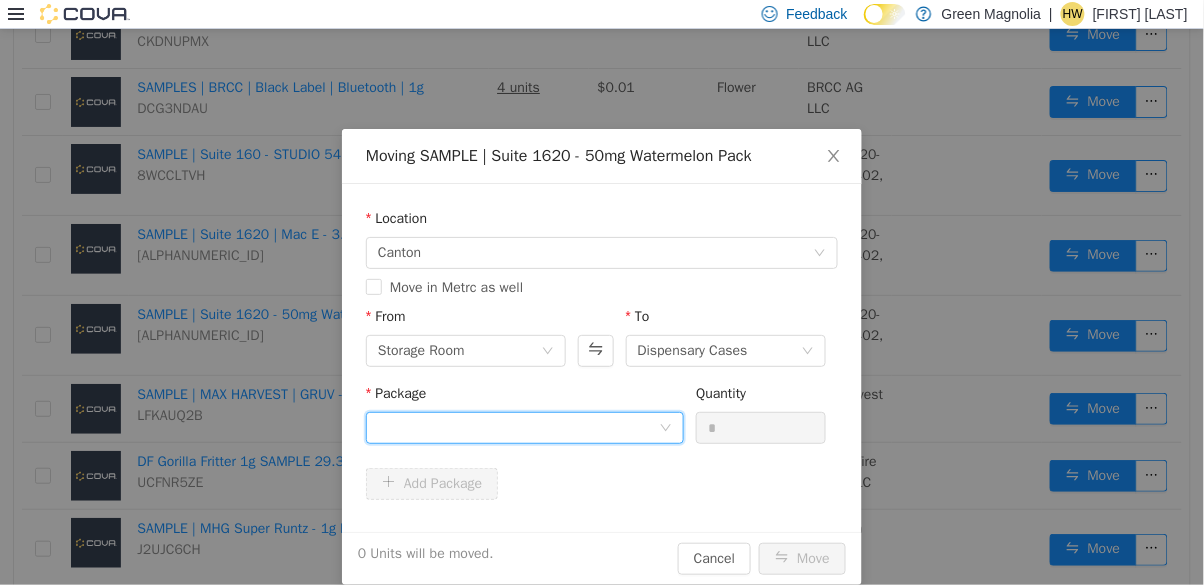 click at bounding box center (518, 428) 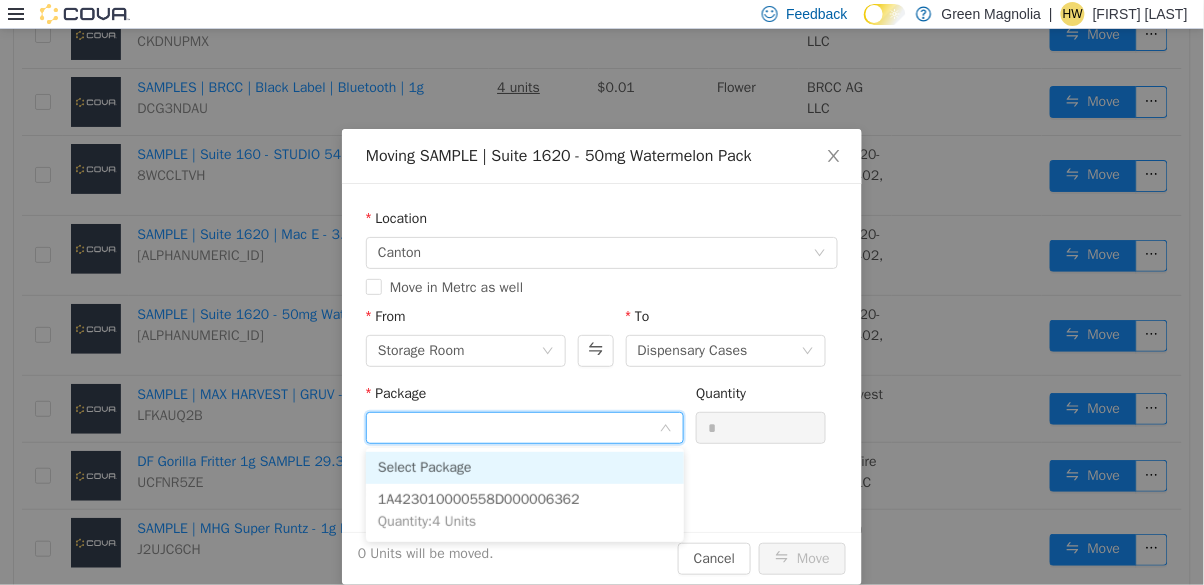 click on "1A423010000558D000006362" at bounding box center [479, 499] 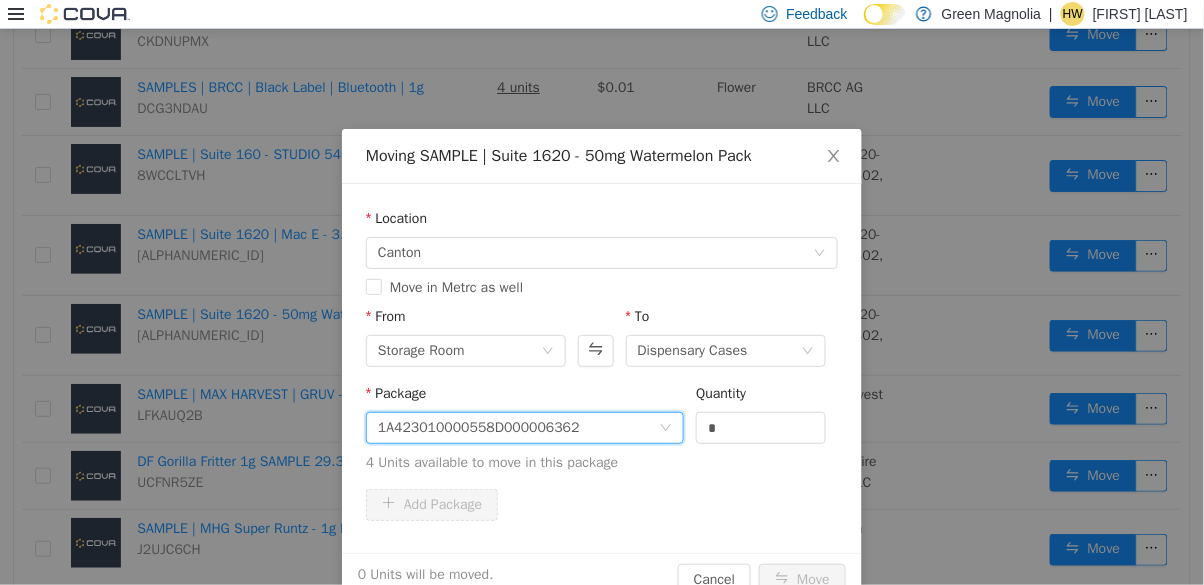 click on "*" at bounding box center (761, 428) 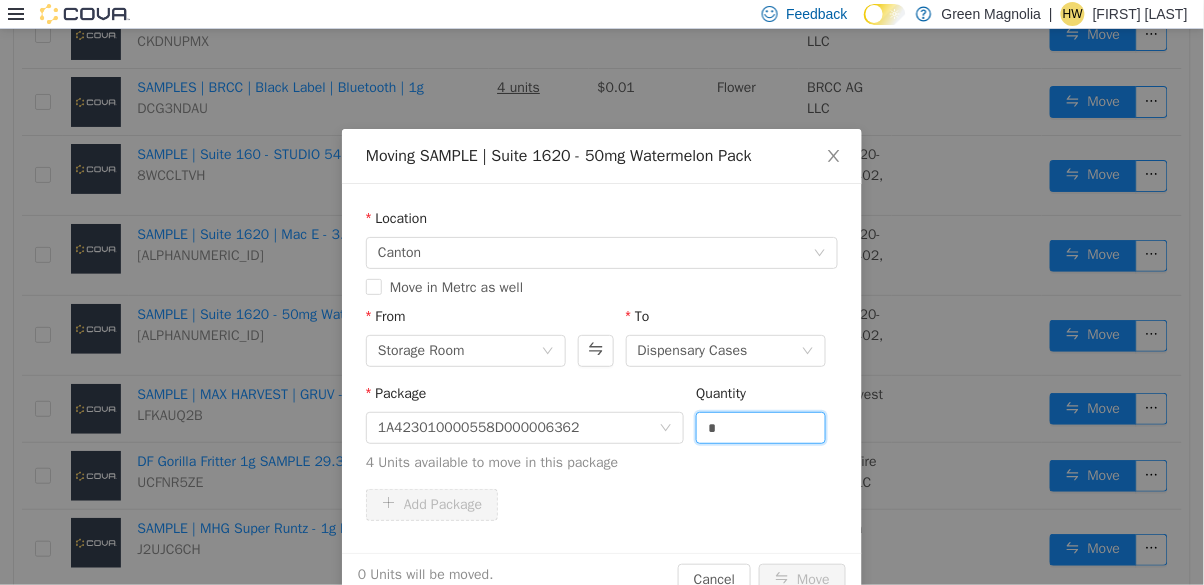click at bounding box center (814, 420) 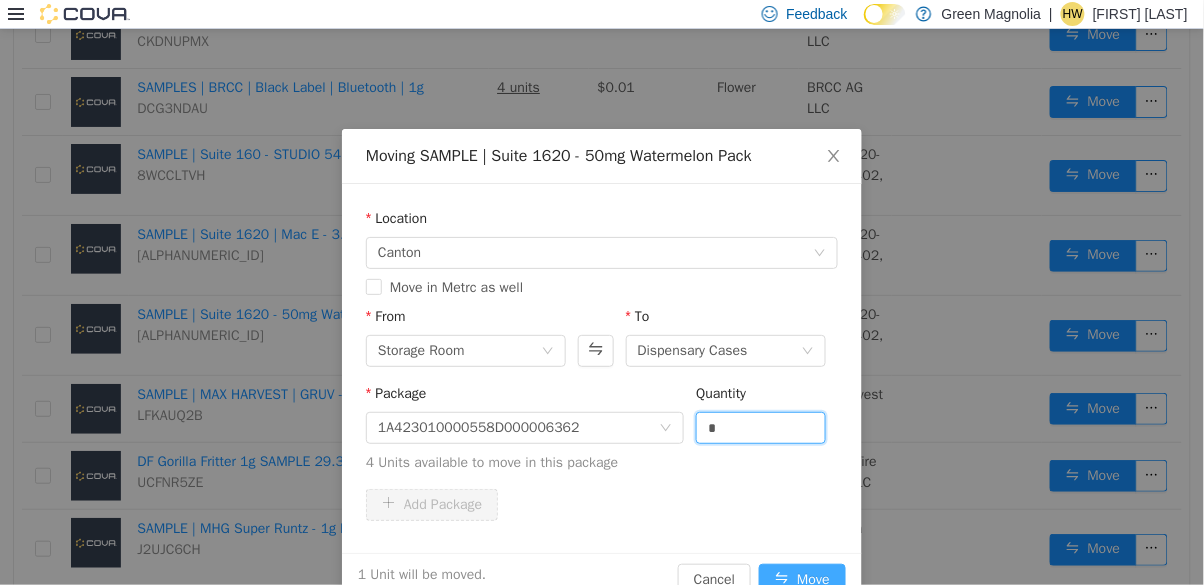 click on "Move" at bounding box center (802, 580) 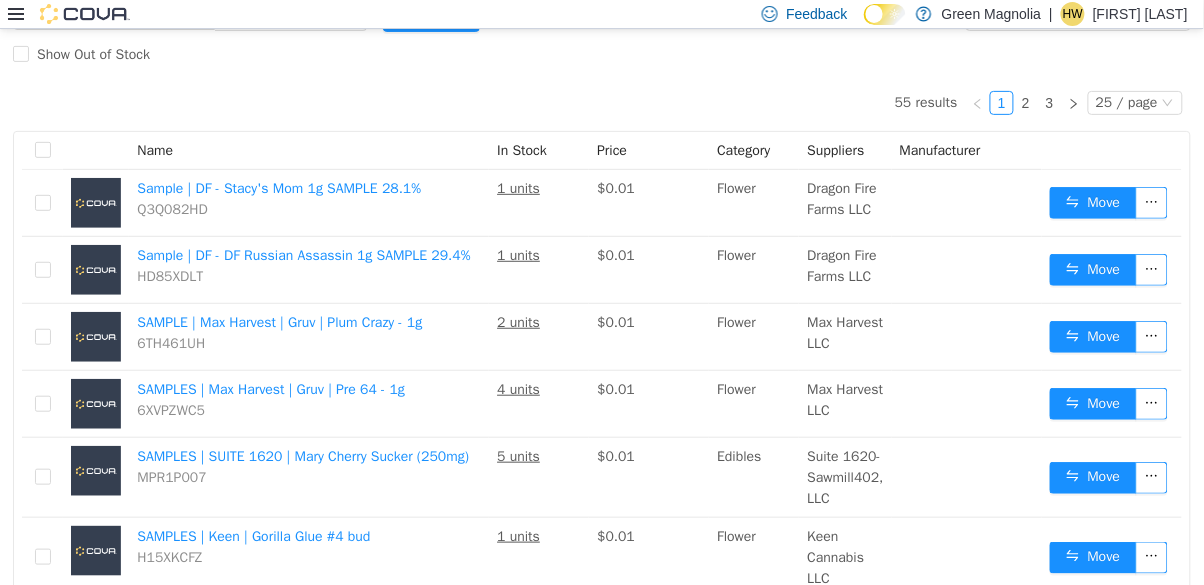 scroll, scrollTop: 0, scrollLeft: 0, axis: both 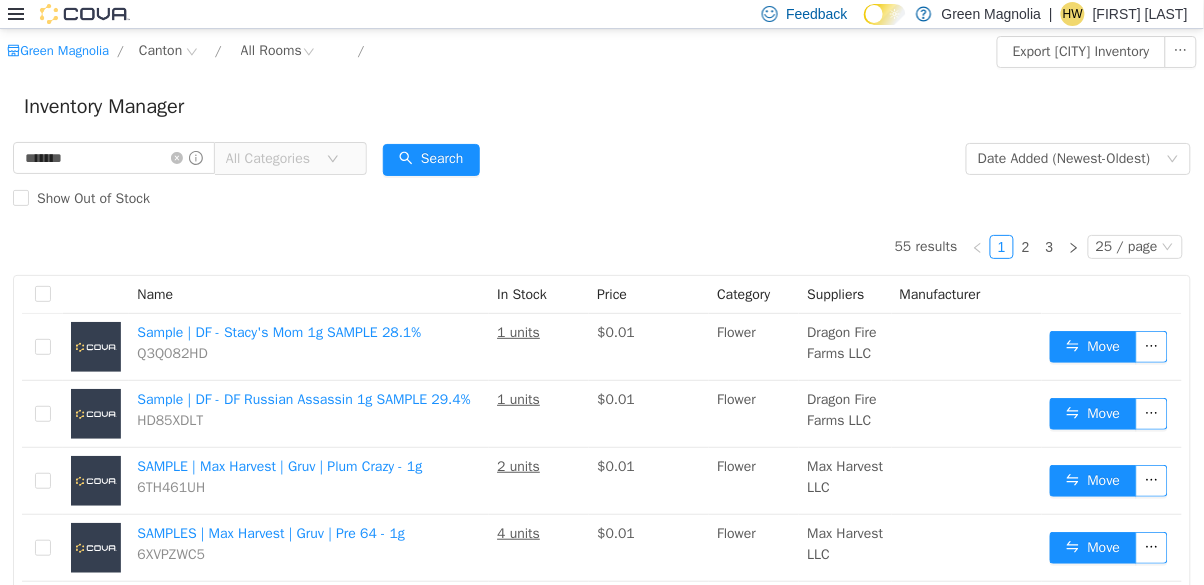 click 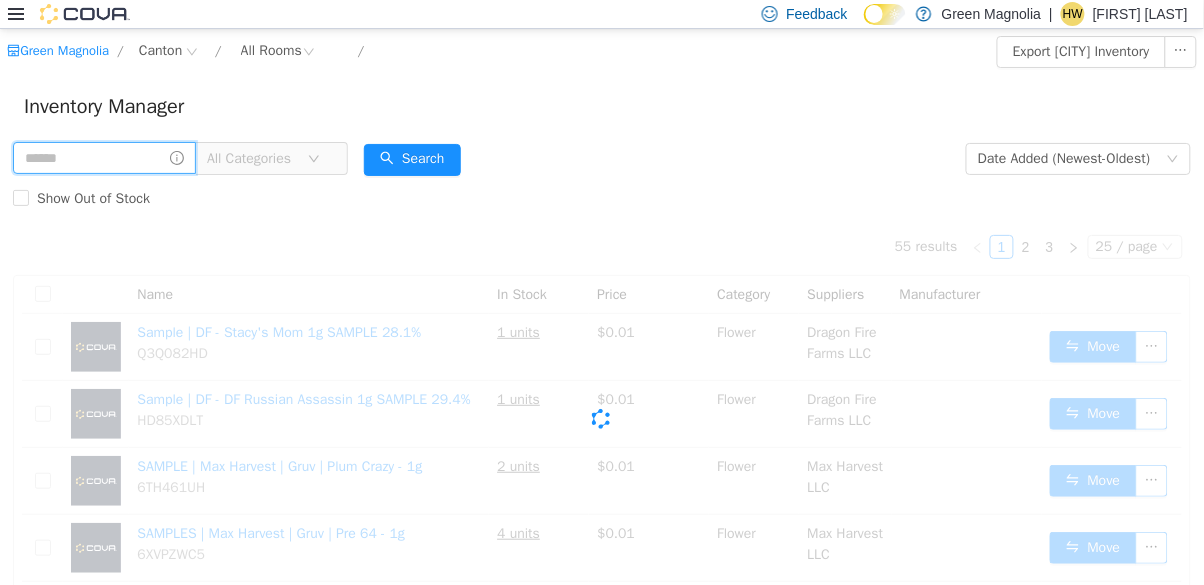 click at bounding box center [104, 158] 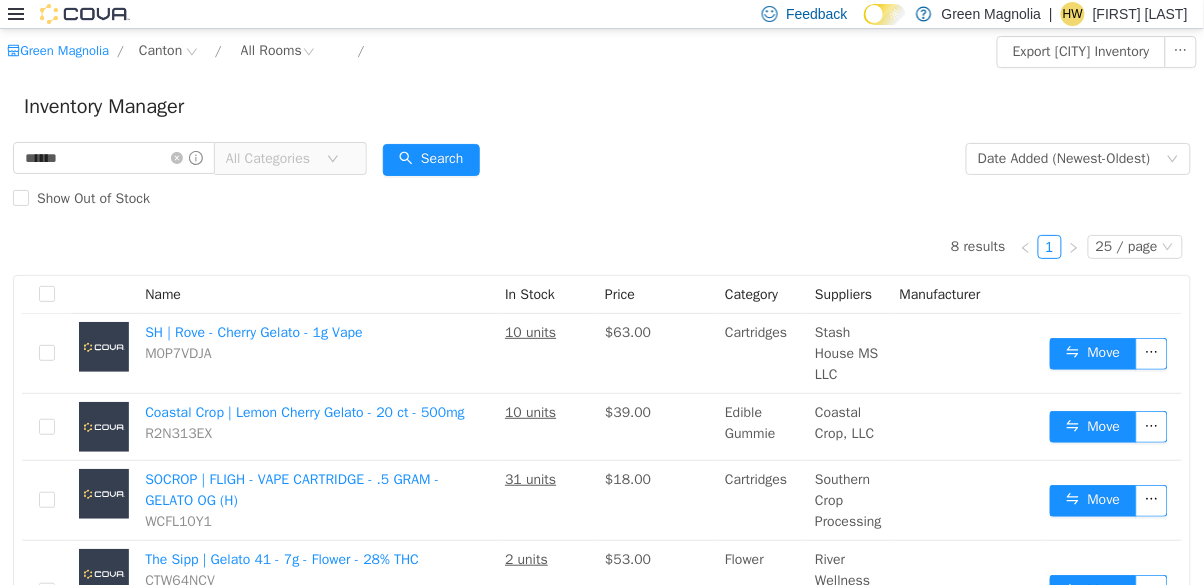 click on "8 results 1 25 / page Name In Stock Price Category Suppliers Manufacturer SH | Rove - Cherry Gelato - 1g Vape M0P7VDJA 10 units $63.00 Cartridges Stash House MS LLC Move Coastal Crop | Lemon Cherry Gelato - 20 ct - 500mg R2N313EX 10 units $39.00 Edible Gummie Coastal Crop, LLC Move SOCROP | FLIGH - VAPE CARTRIDGE - .5 GRAM - GELATO OG (H) WCFL10Y1 31 units $18.00 Cartridges Southern Crop Processing Move The Sipp | Gelato 41 - 7g - Flower - 28% THC CTW64NCV 2 units $53.00 Flower River Wellness Holdings LLC Move GDF | COOKIES - Black Cherry Gelato - Flower - 3.5g - 24.8% THC MRYD30JV 40 units $32.00 Flower Magnolia State Agriculture, LLC Move S. Sky | 1g - Live Rosin Jar - Gelato 45 - 60% THC 4UMBRJR3 3 units $74.00 Concentrate Southern Sky Brands Move SH | Rove Cherry Gelato 1g - Cart T1LLLKY2 6 units $63.00 Cartridges Stash House MS LLC Move SH - Rove DS Cherry Gelato RTU 1g - Cart 3RDXK5U6 18 units $69.00 Cartridges Stash House MS LLC Move 8 results 1 25 / page" at bounding box center [602, 601] 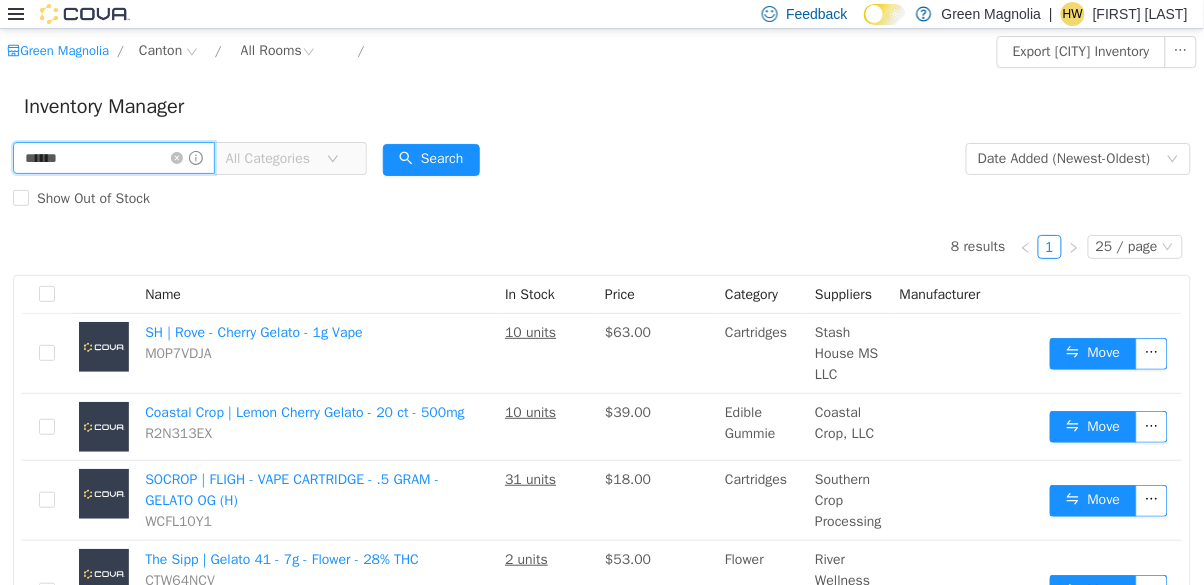 click on "******" at bounding box center (114, 158) 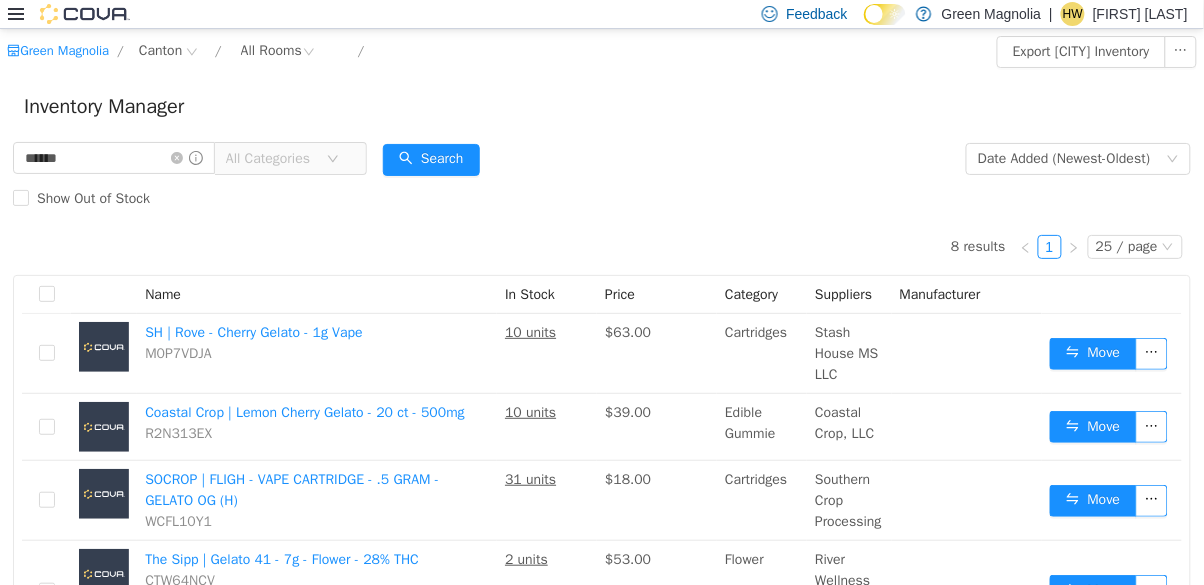 click on "Show Out of Stock" at bounding box center (602, 199) 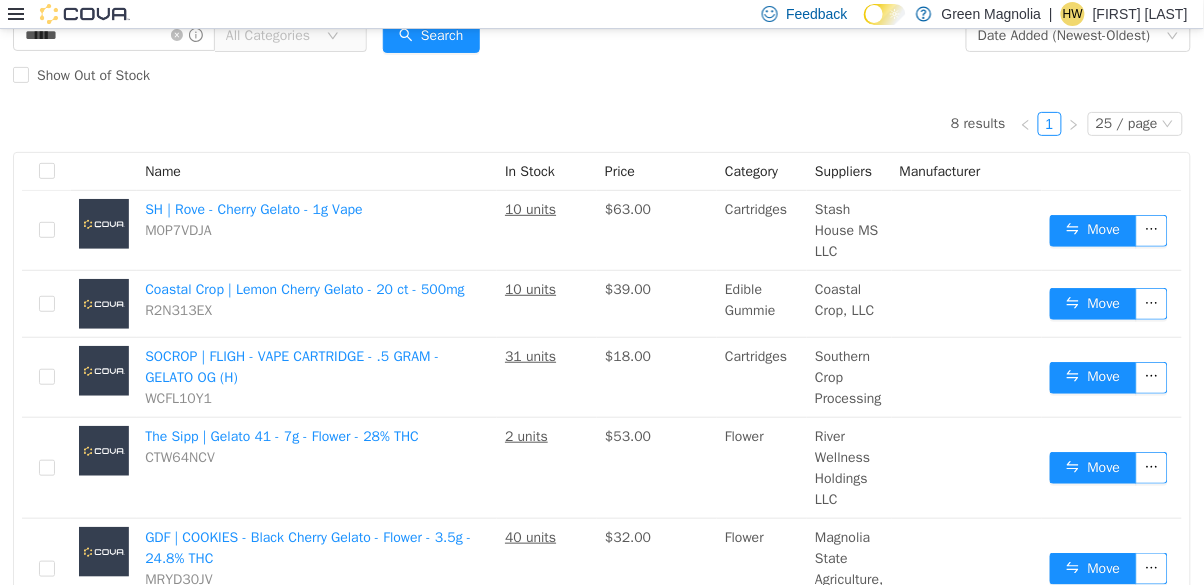 scroll, scrollTop: 0, scrollLeft: 0, axis: both 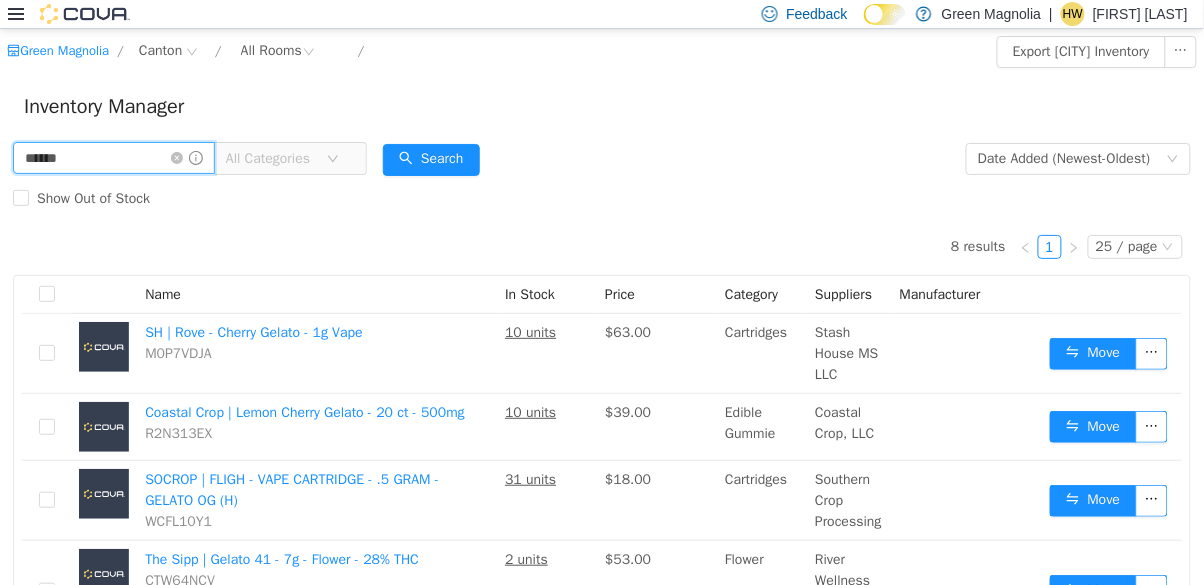 click on "******" at bounding box center (114, 158) 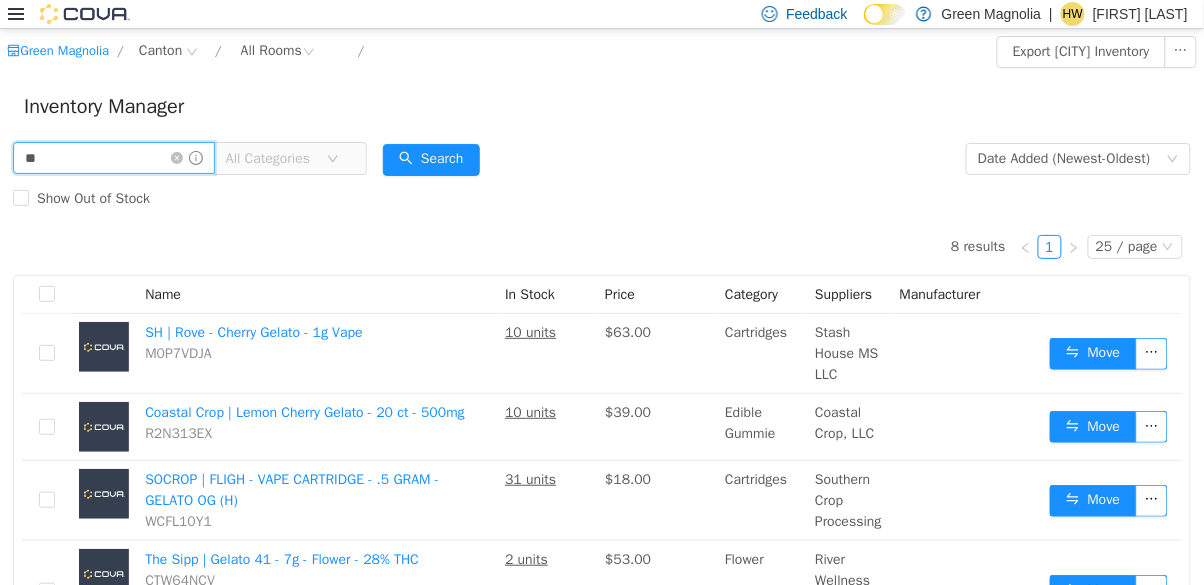 type on "*" 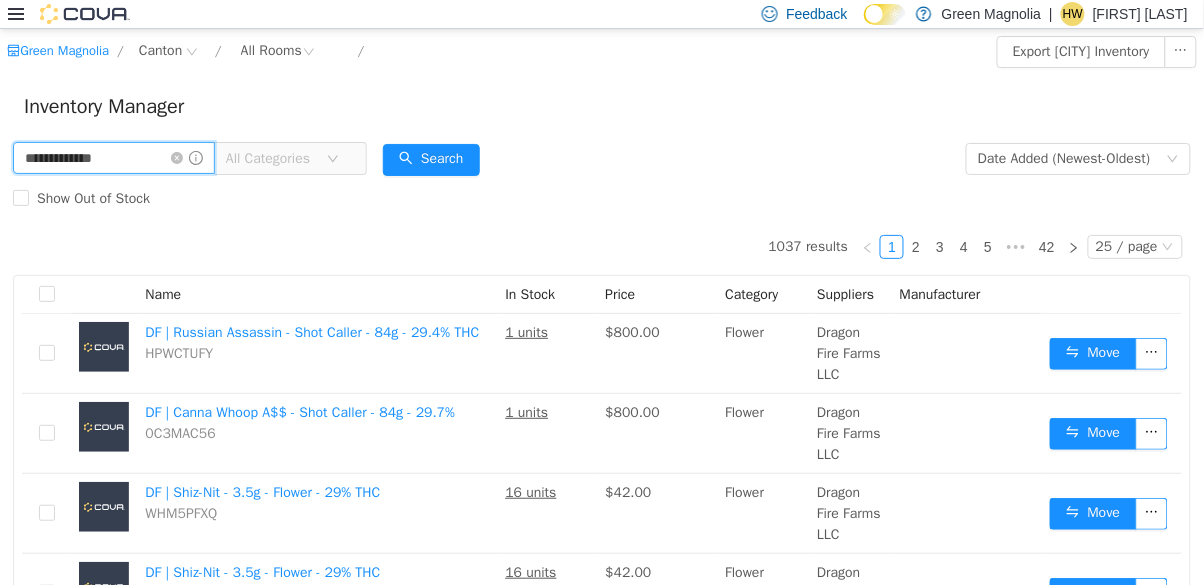 type on "**********" 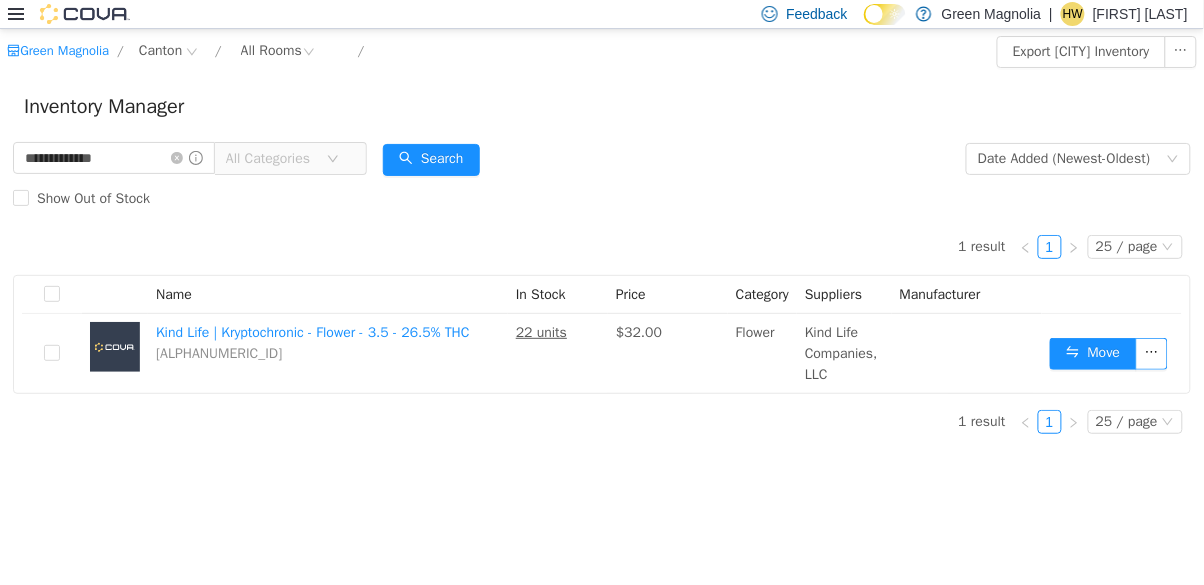 click on "**********" at bounding box center [602, 179] 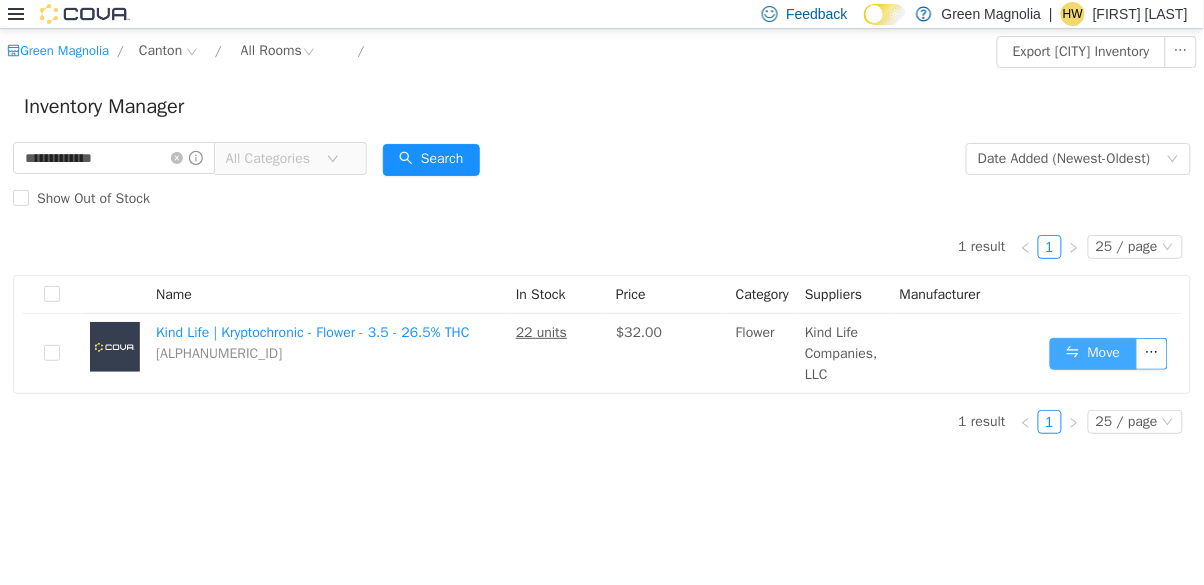 click on "Move" at bounding box center (1093, 354) 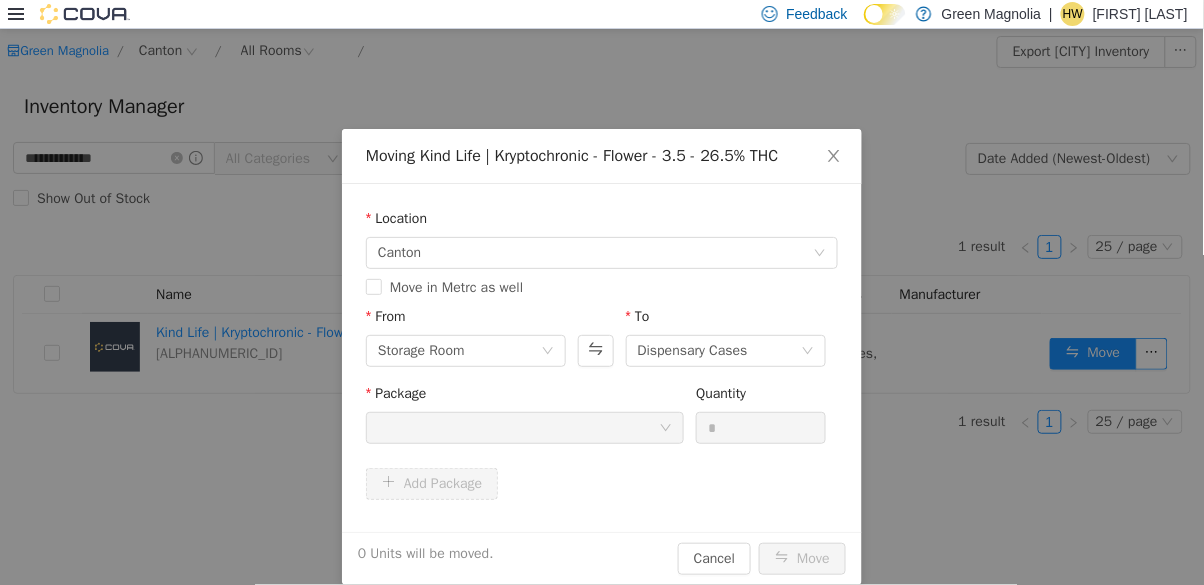 click at bounding box center [518, 428] 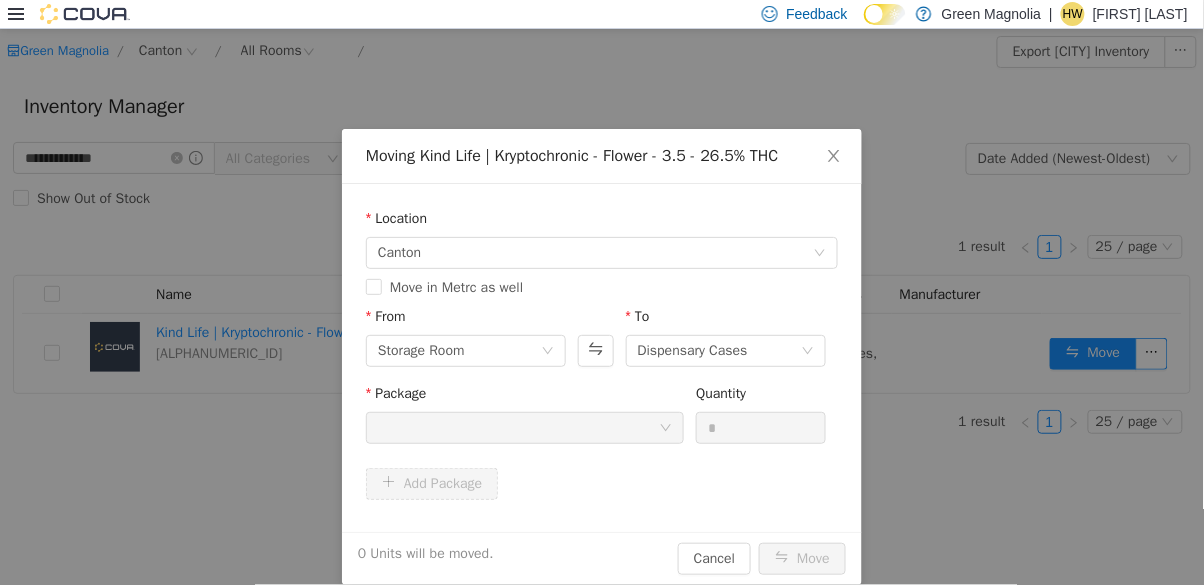 click at bounding box center (518, 428) 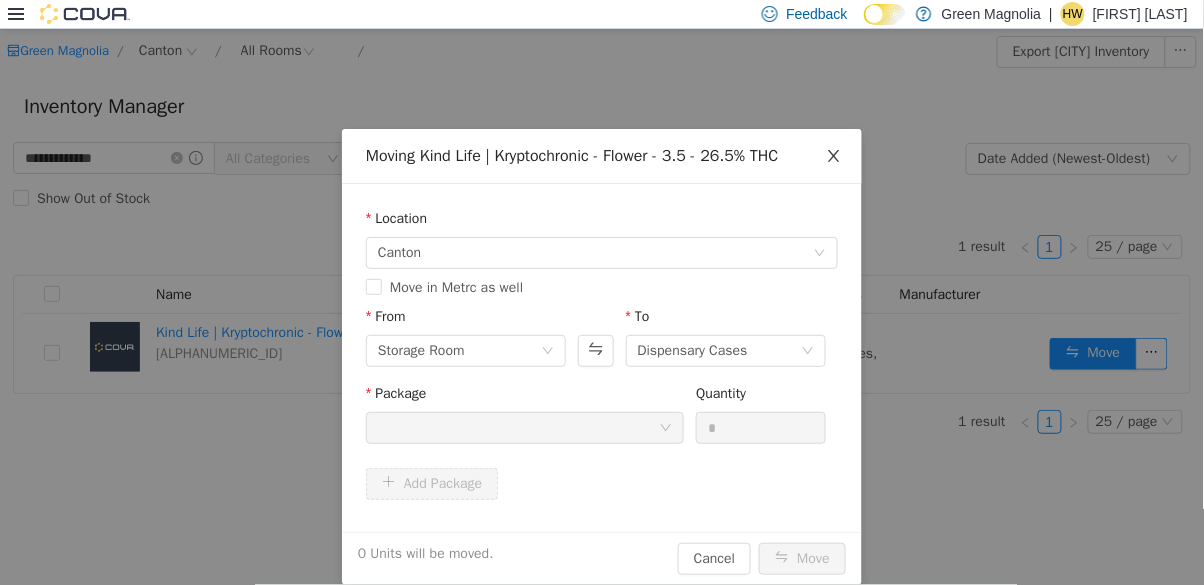 click at bounding box center [834, 157] 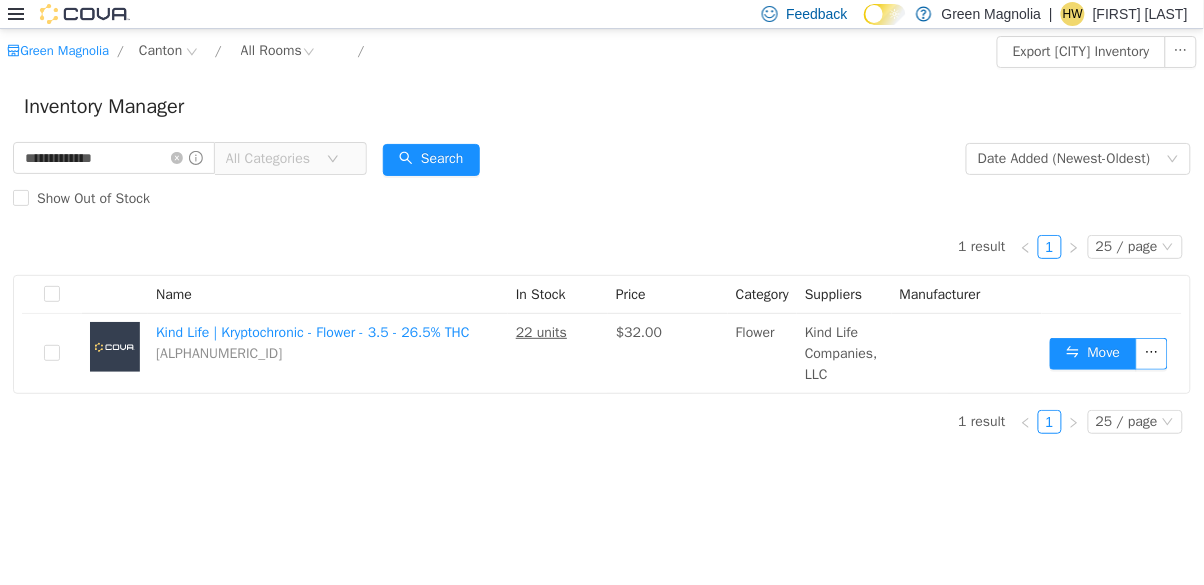 click 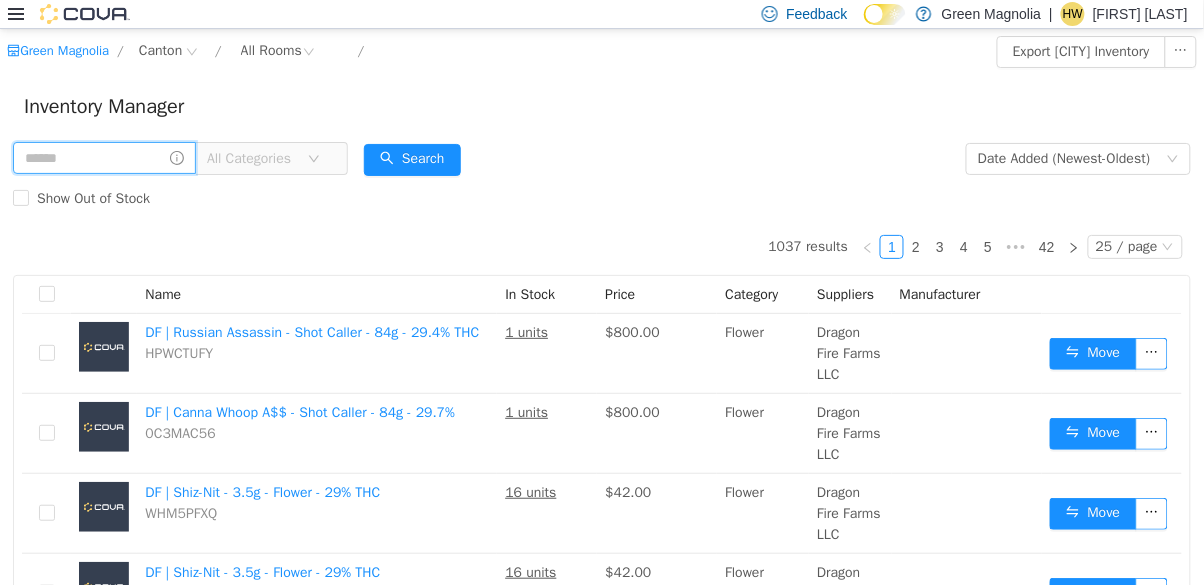 click at bounding box center [104, 158] 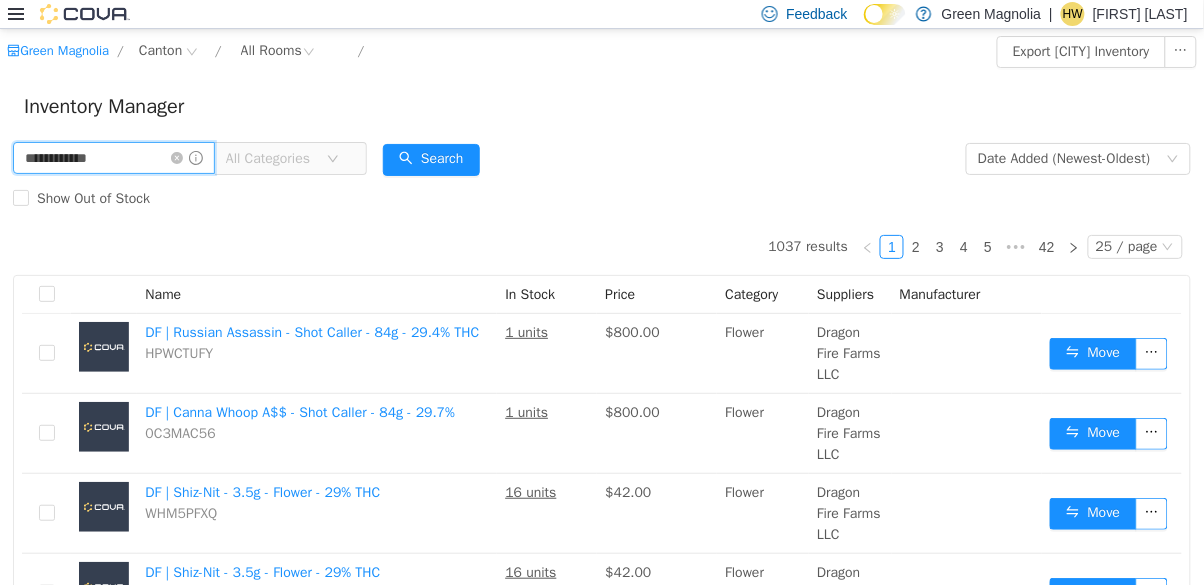 type on "**********" 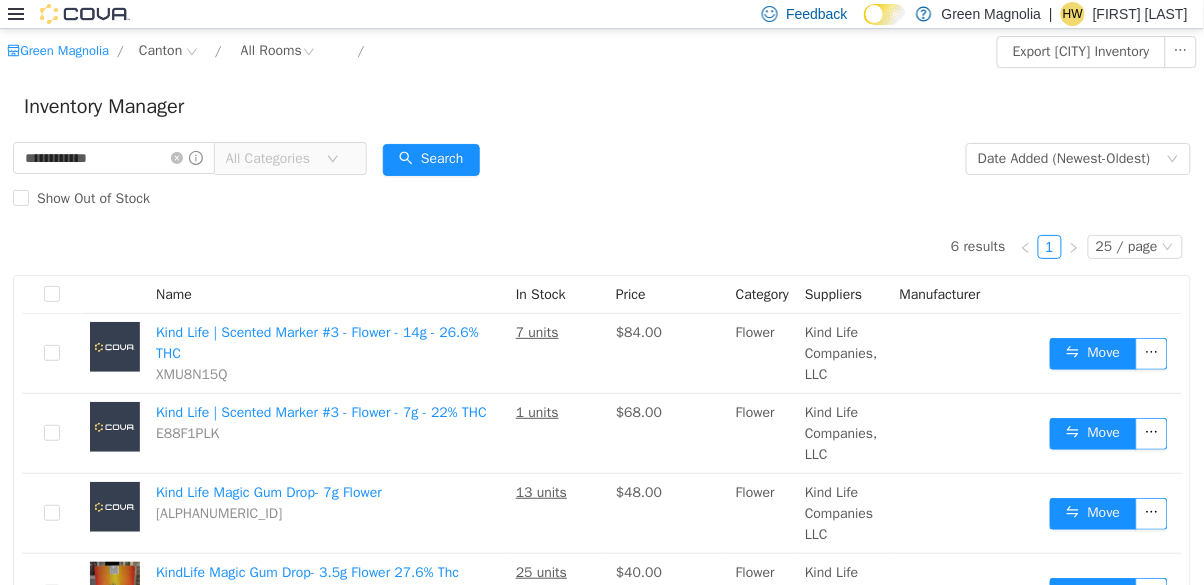click on "Show Out of Stock" at bounding box center (602, 199) 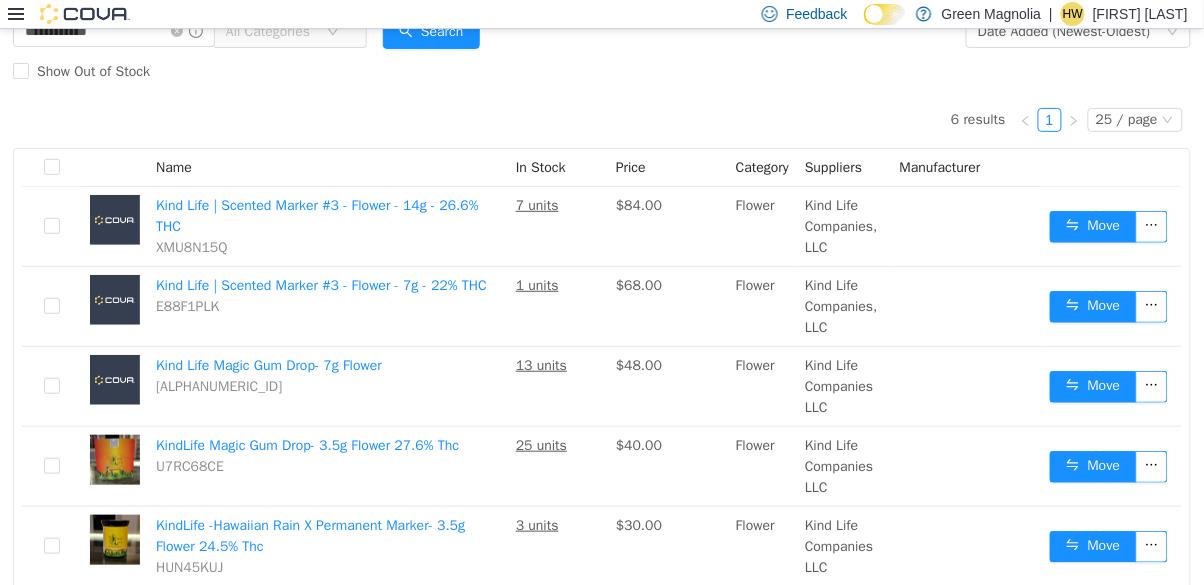 scroll, scrollTop: 173, scrollLeft: 0, axis: vertical 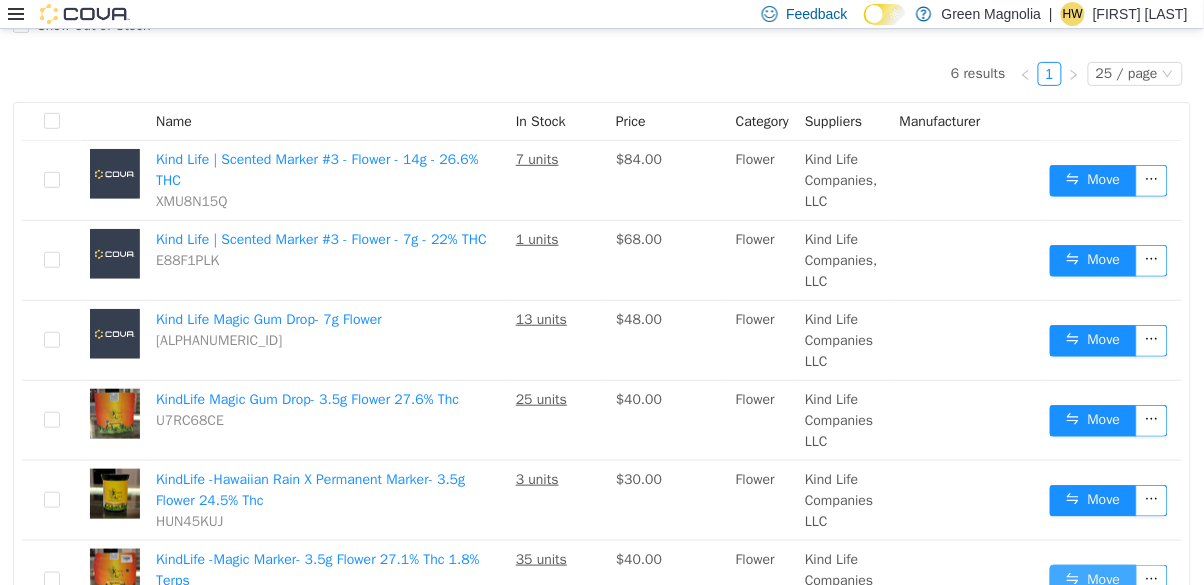 click on "Move" at bounding box center (1093, 581) 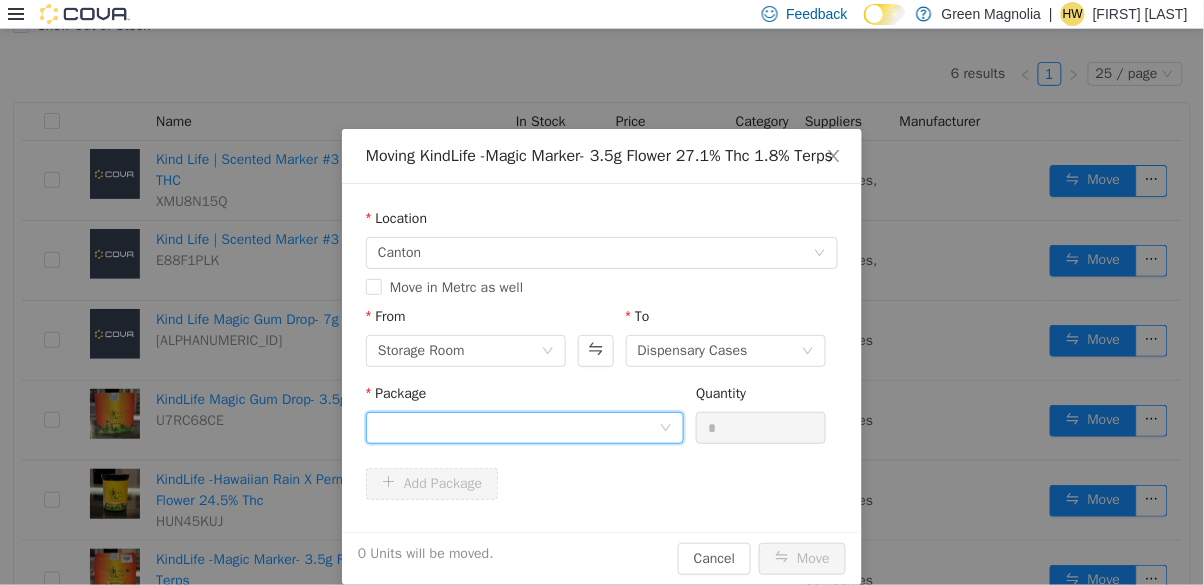 click at bounding box center (518, 428) 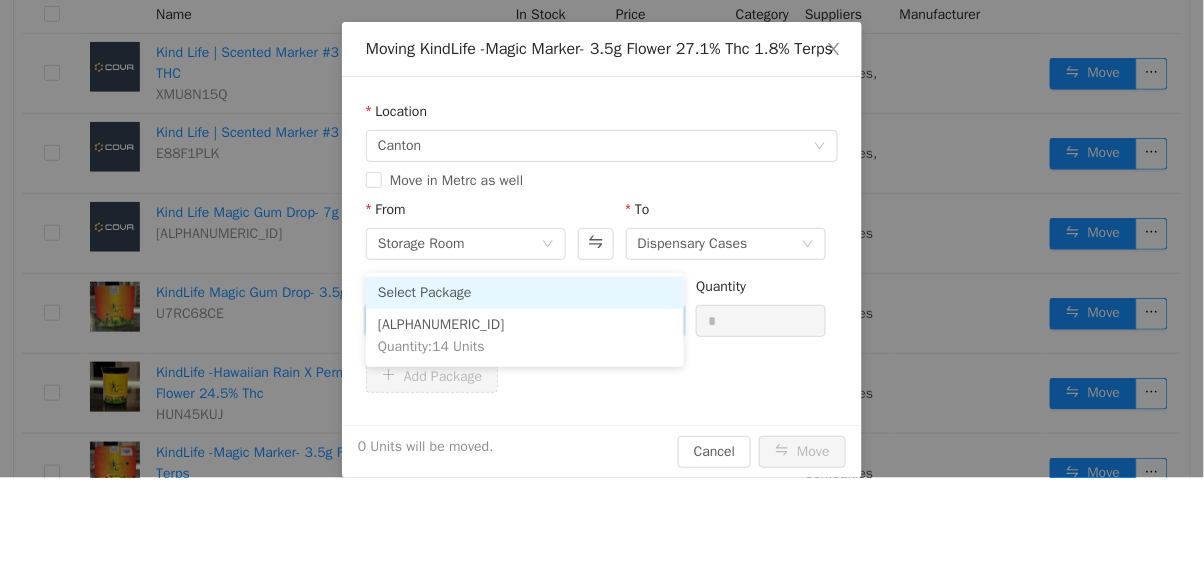 scroll, scrollTop: 82, scrollLeft: 0, axis: vertical 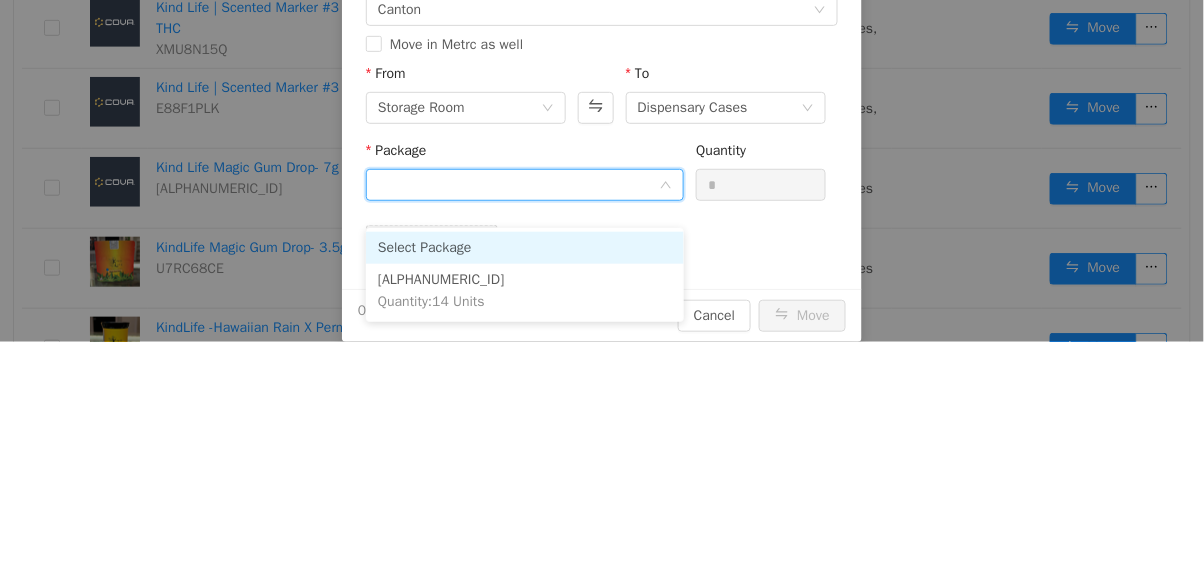 click on "1A4230100003A99000002807 Quantity :  14 Units" at bounding box center [525, 292] 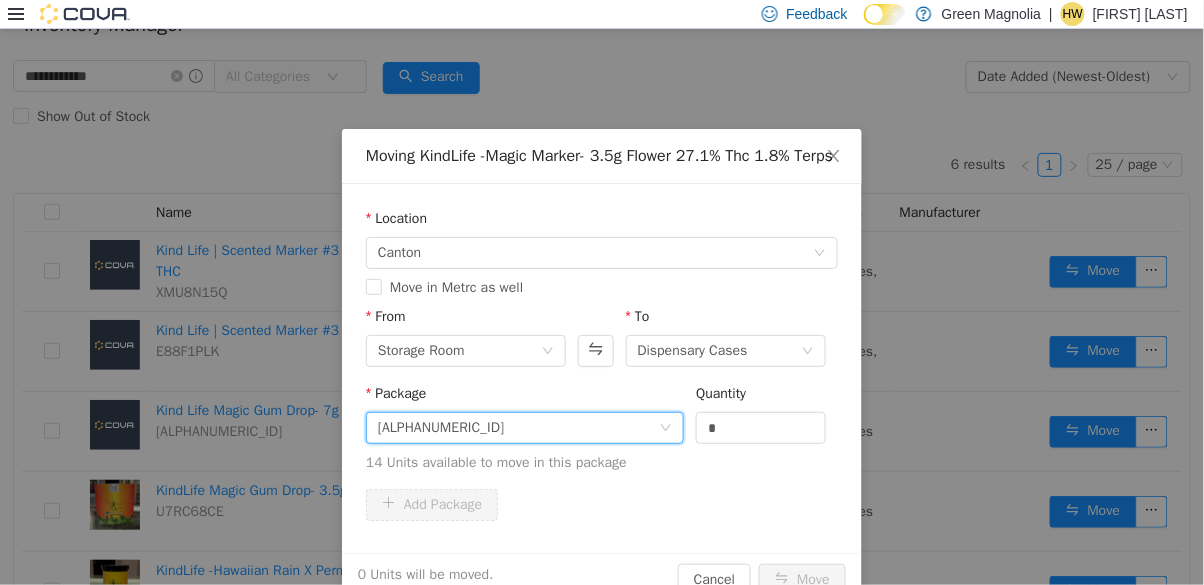 click on "*" at bounding box center [761, 428] 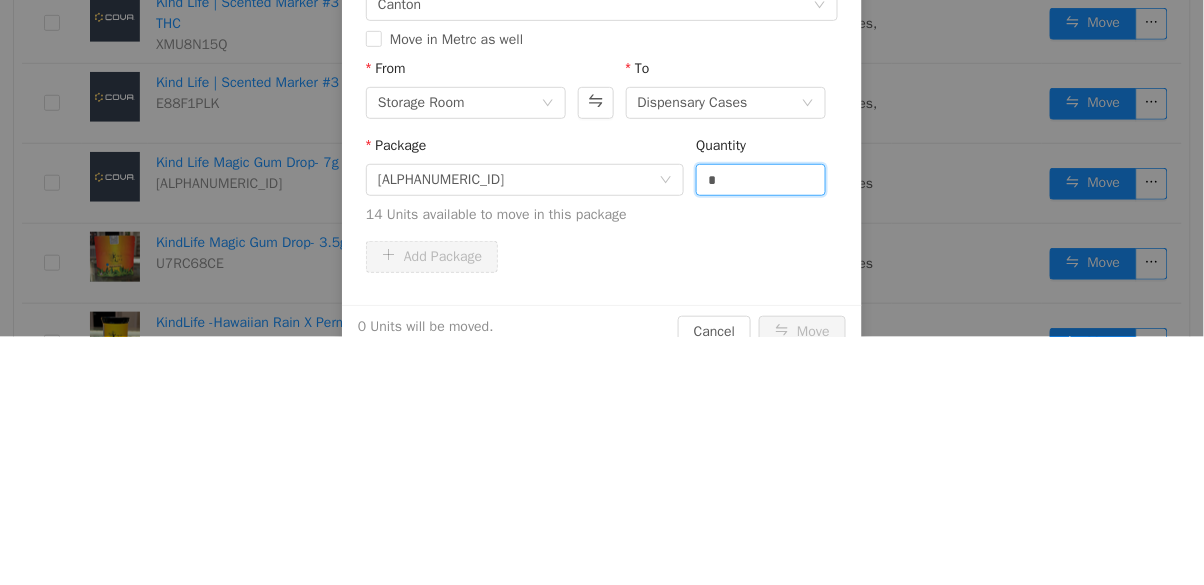 scroll, scrollTop: 38, scrollLeft: 0, axis: vertical 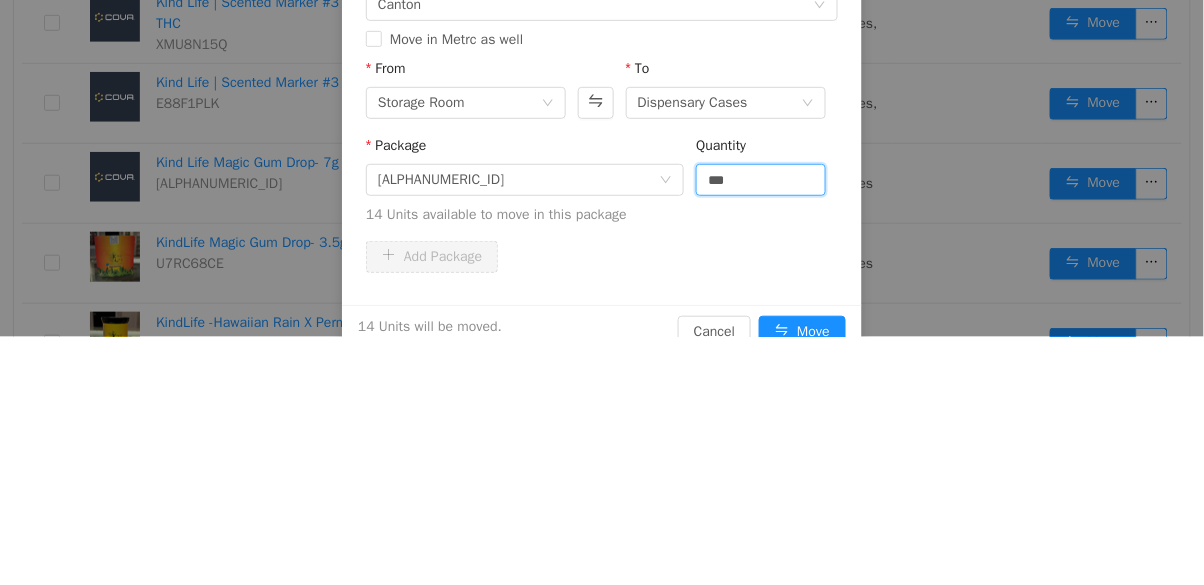 type on "***" 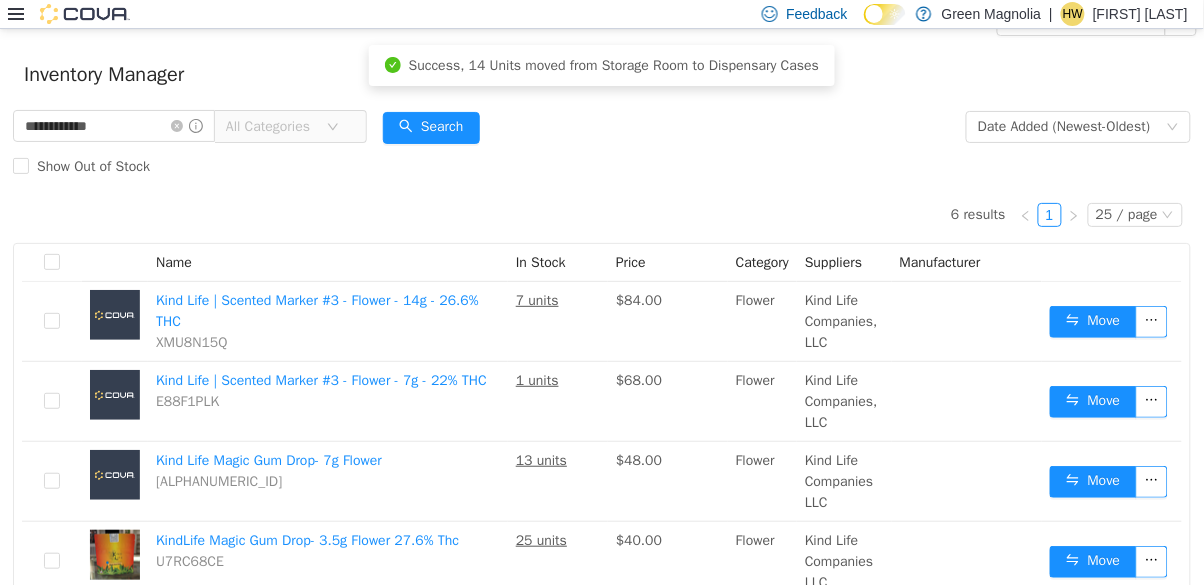 scroll, scrollTop: 0, scrollLeft: 0, axis: both 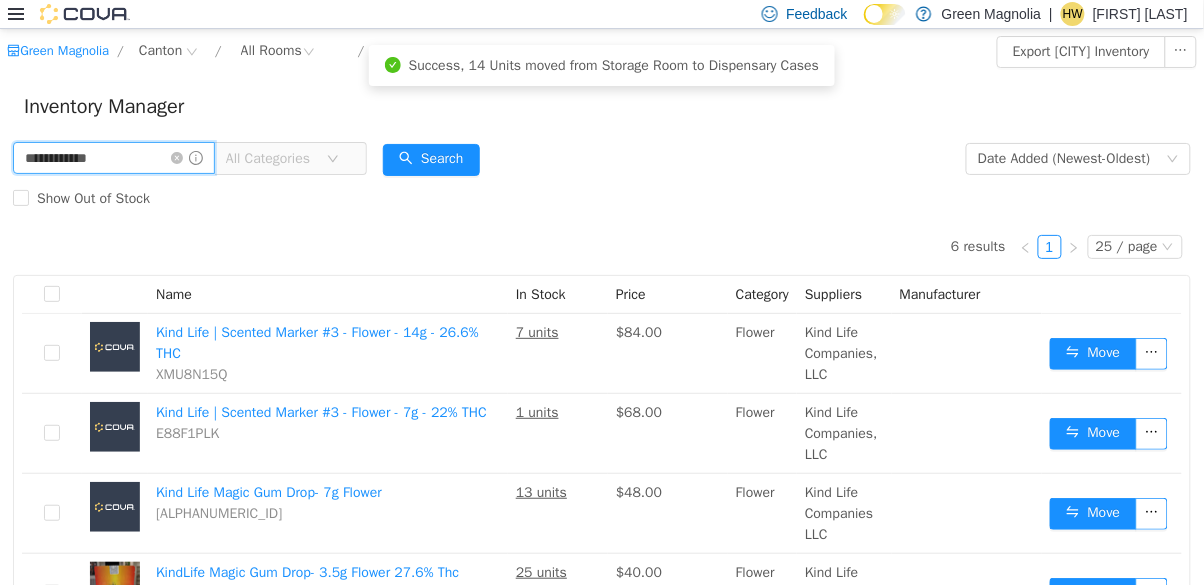 click on "**********" at bounding box center (114, 158) 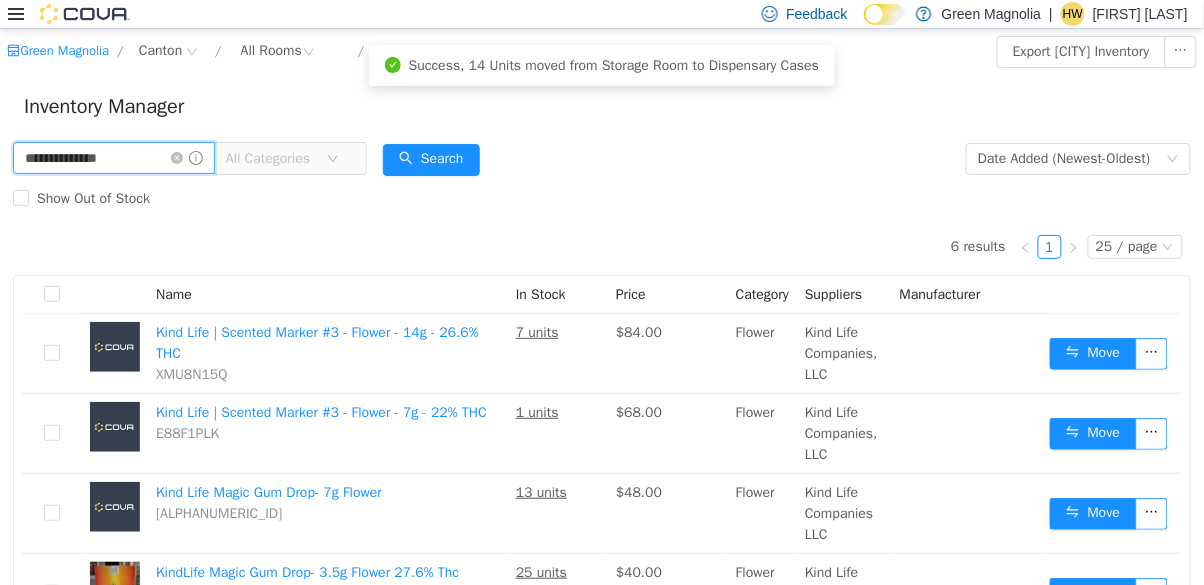 type on "**********" 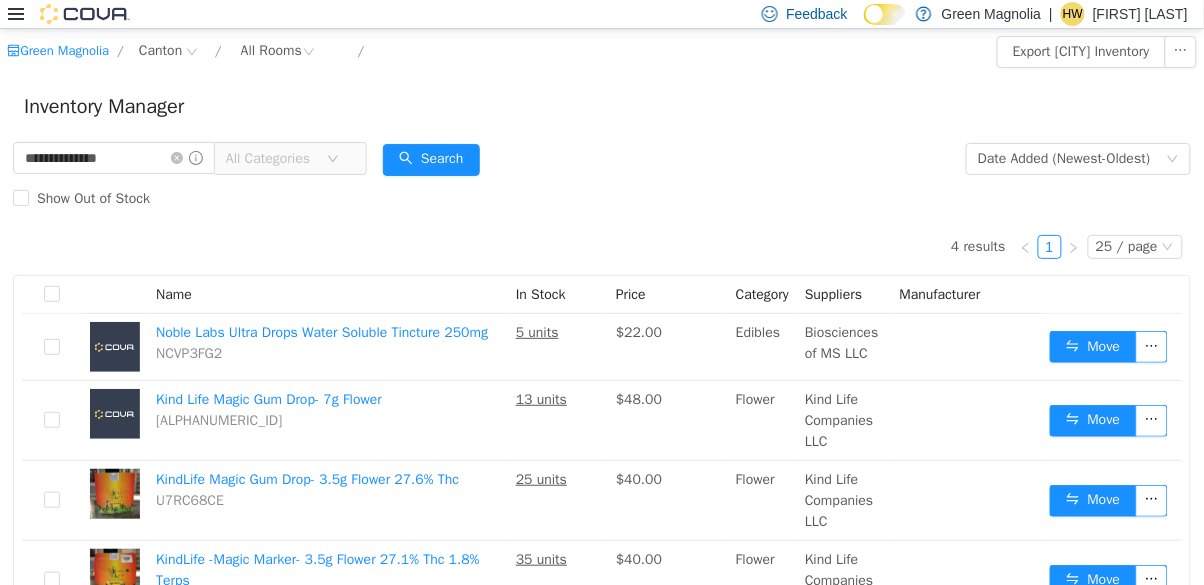 click on "Show Out of Stock" at bounding box center [602, 199] 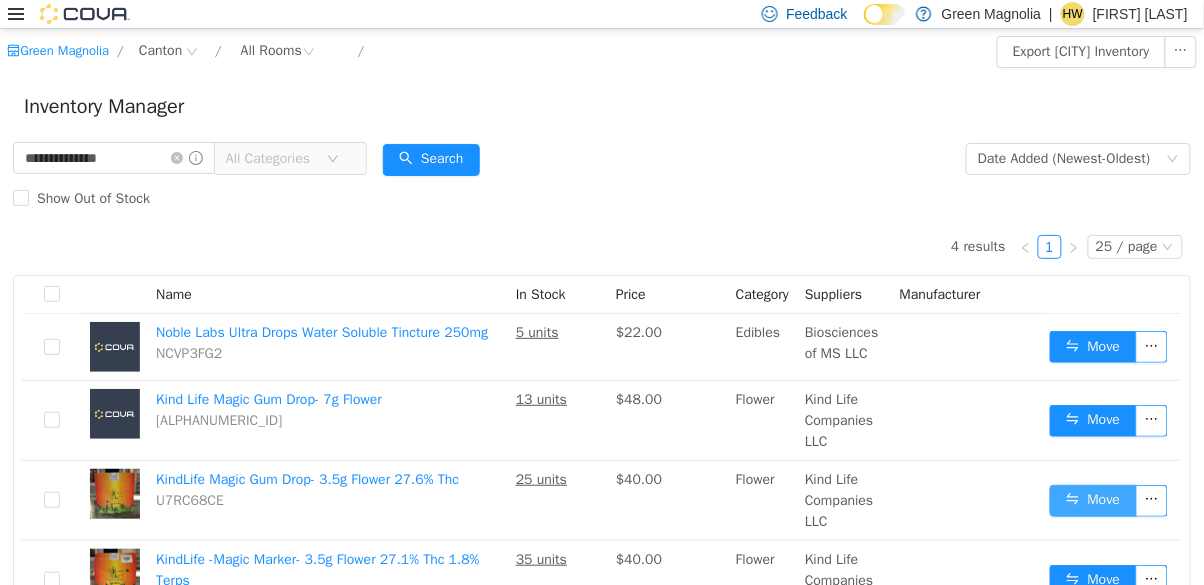 click on "Move" at bounding box center [1093, 501] 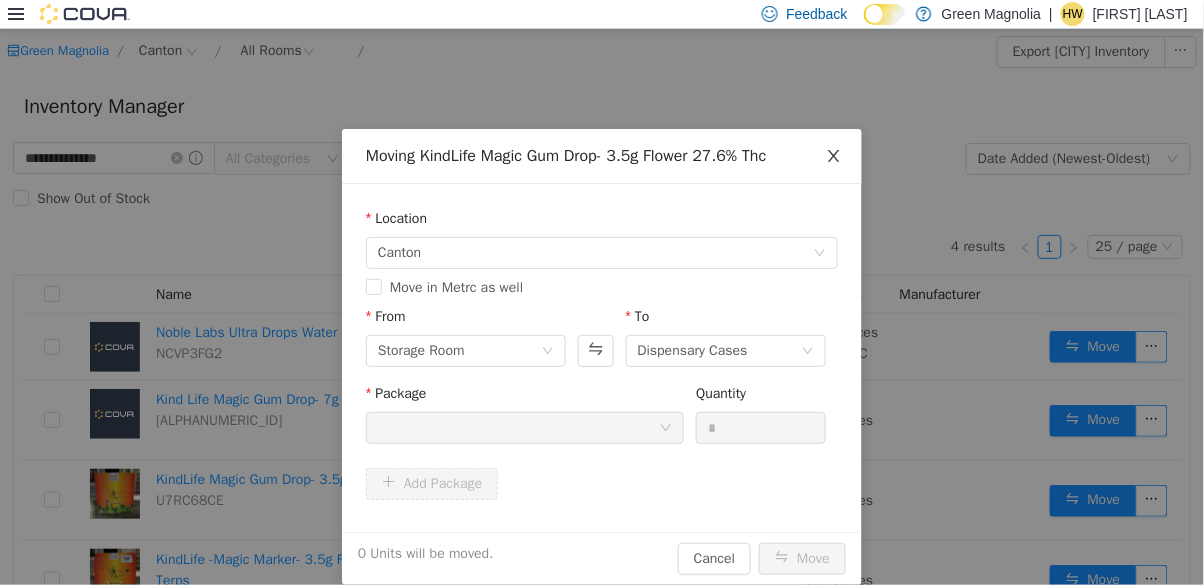 click at bounding box center (834, 157) 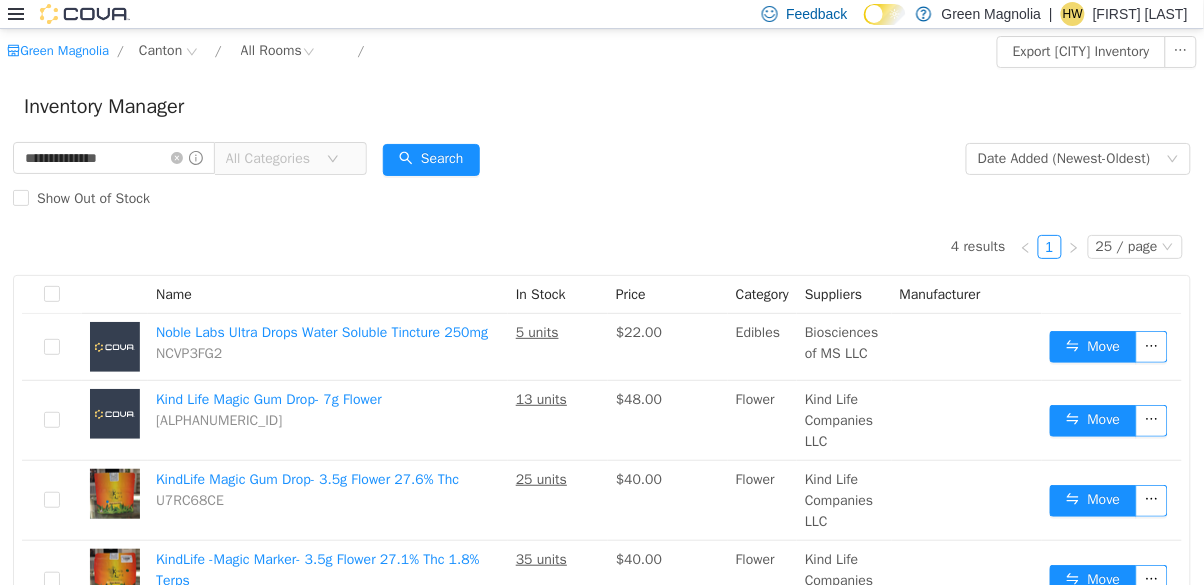 click 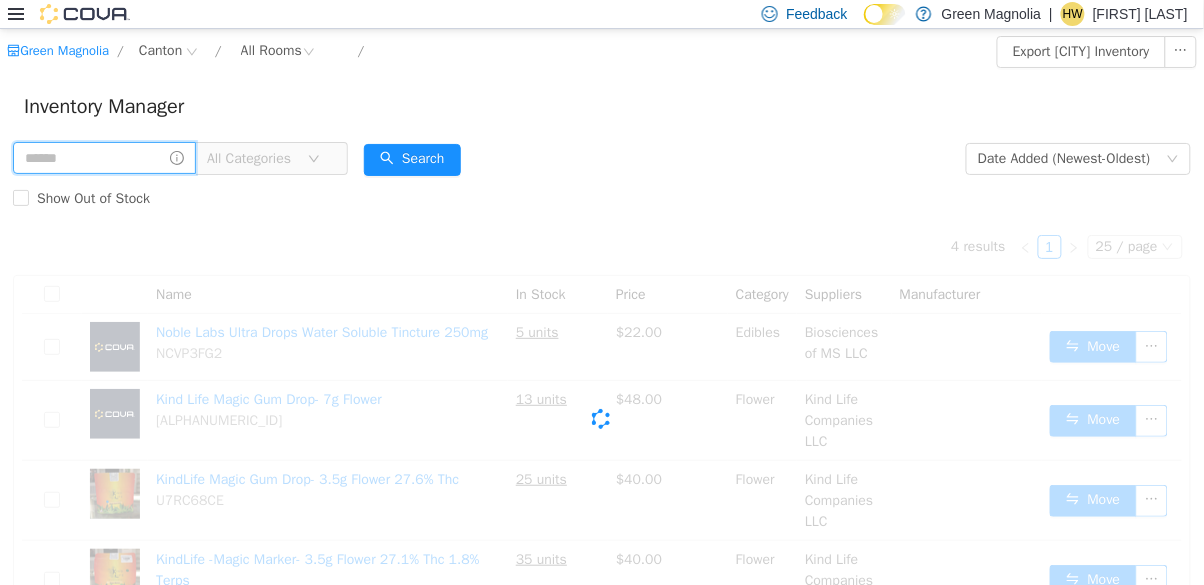 click at bounding box center [104, 158] 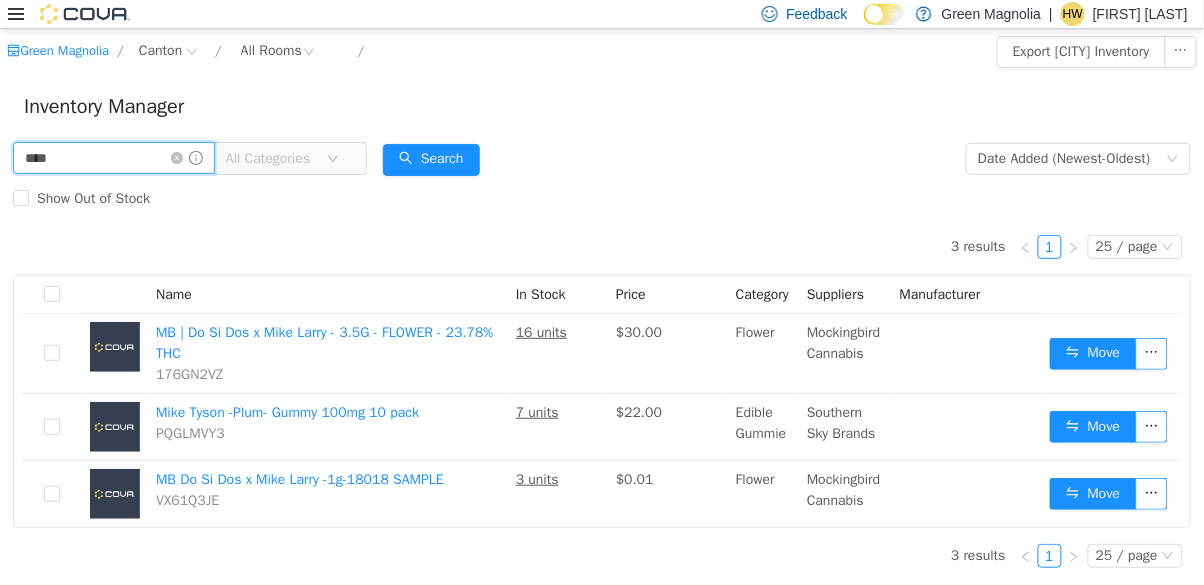 scroll, scrollTop: 0, scrollLeft: 0, axis: both 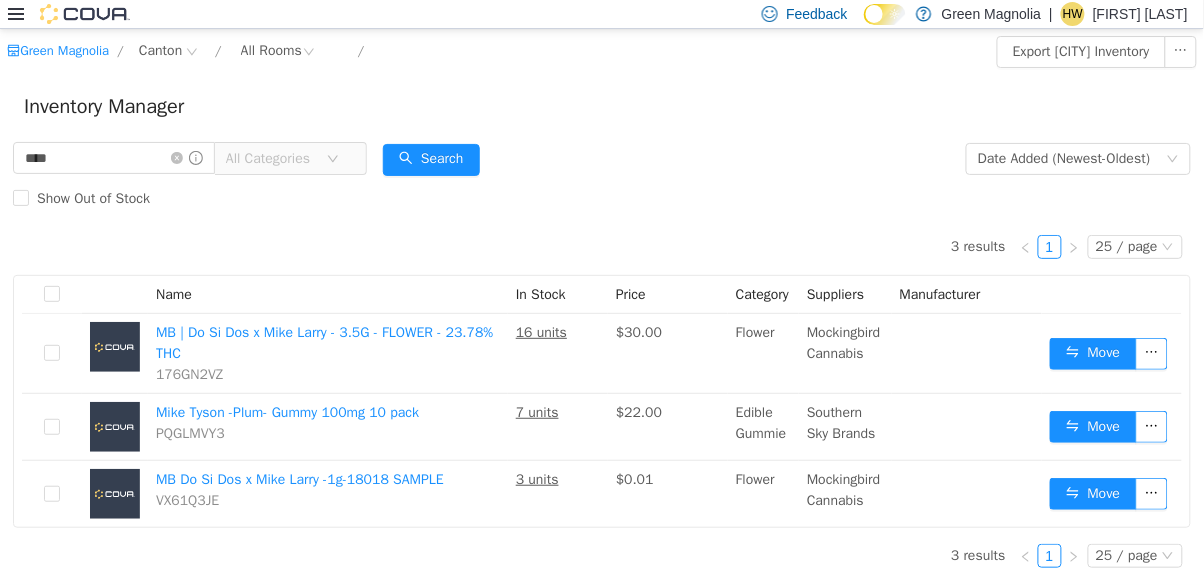 click on "**** All Categories Date Added (Newest-Oldest) Search Show Out of Stock" at bounding box center (602, 179) 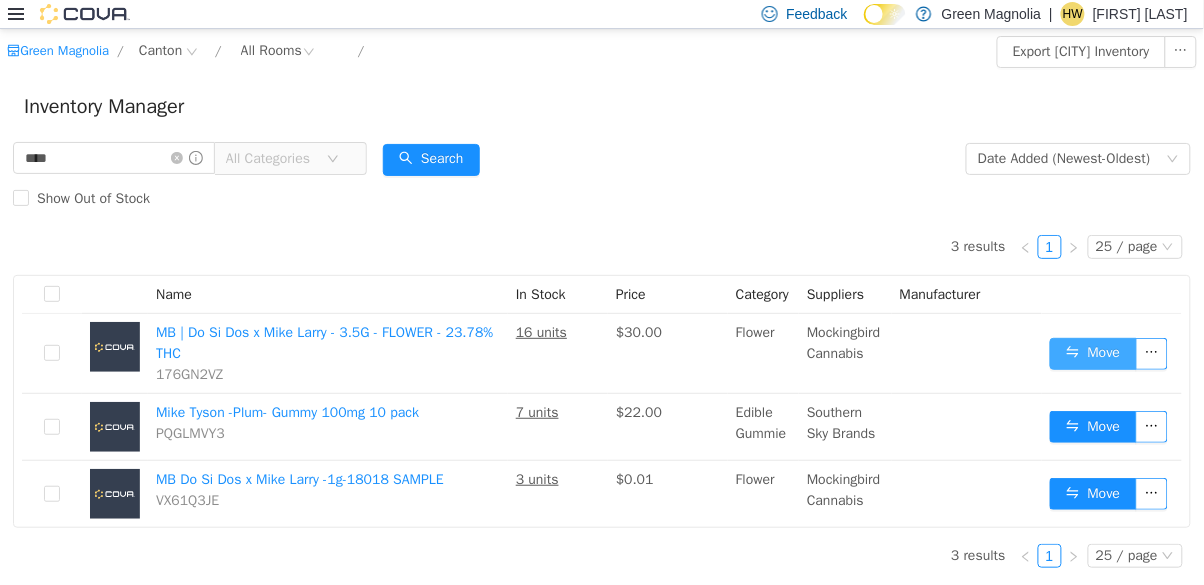 click on "Move" at bounding box center (1093, 354) 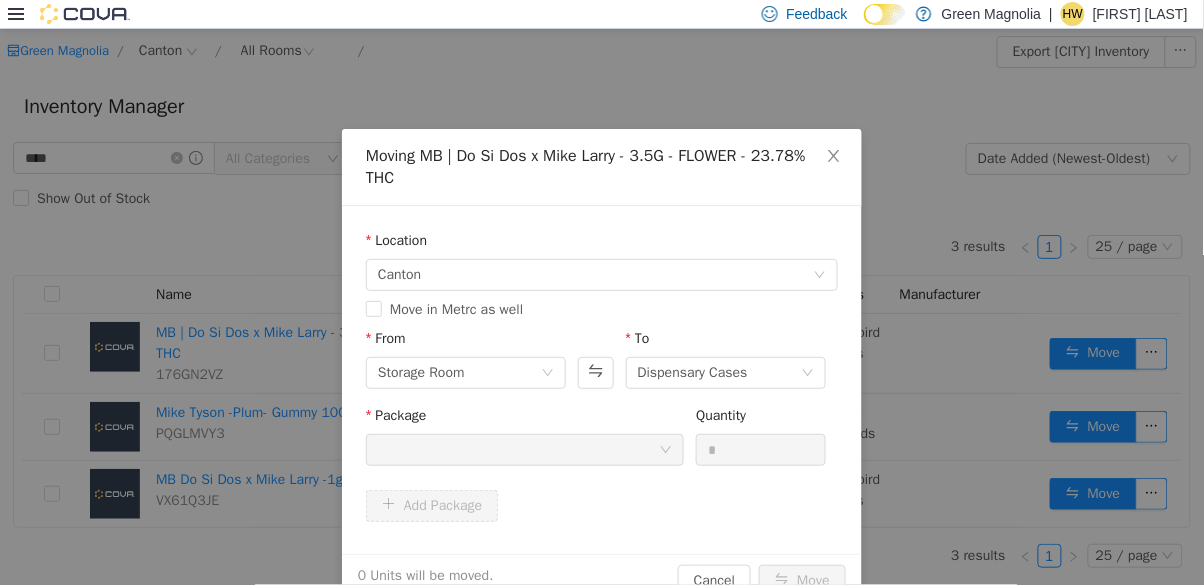 click at bounding box center (834, 157) 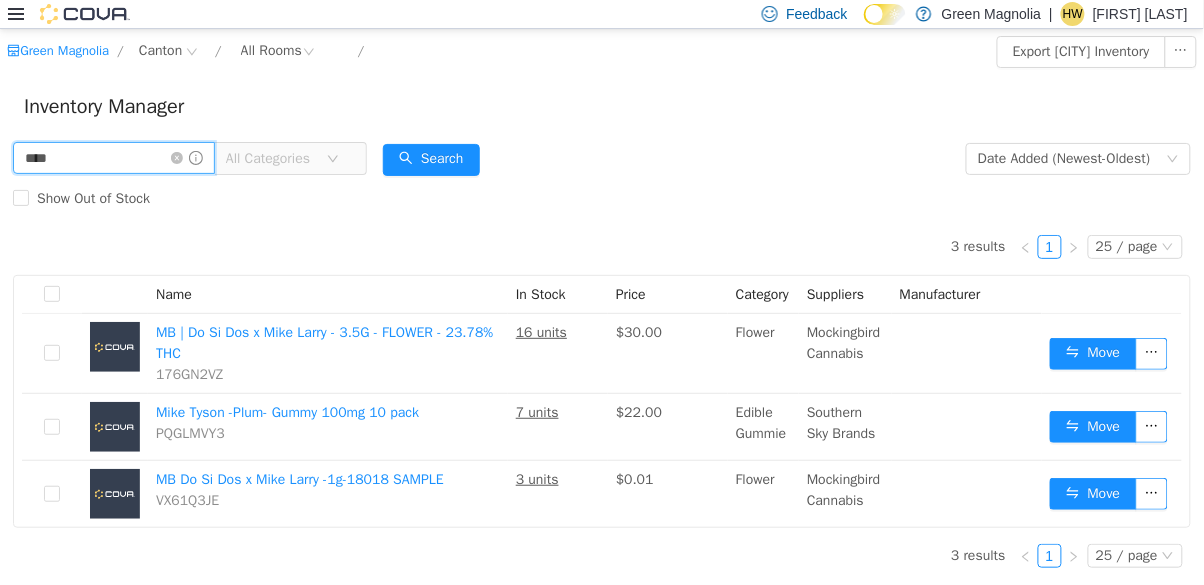 click on "****" at bounding box center (114, 158) 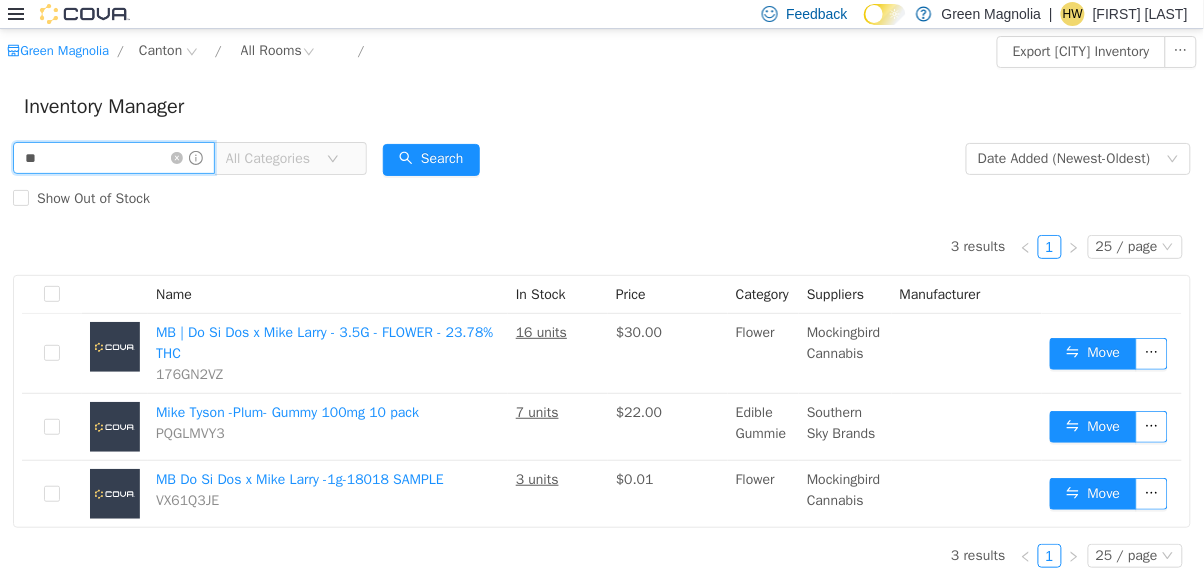 type on "*" 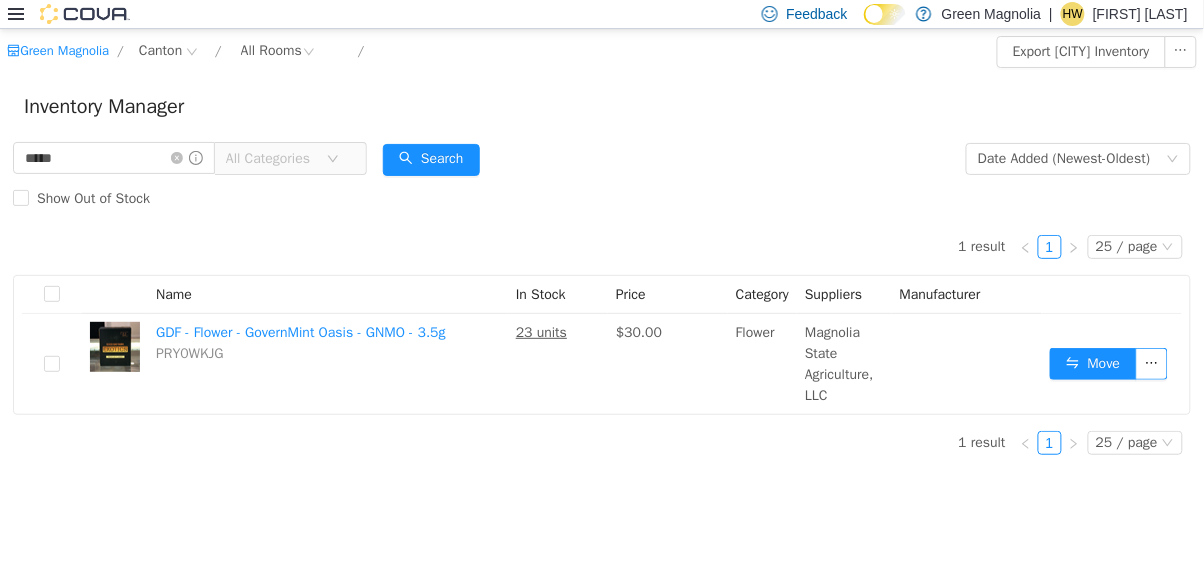 click on "Inventory Manager" at bounding box center (602, 107) 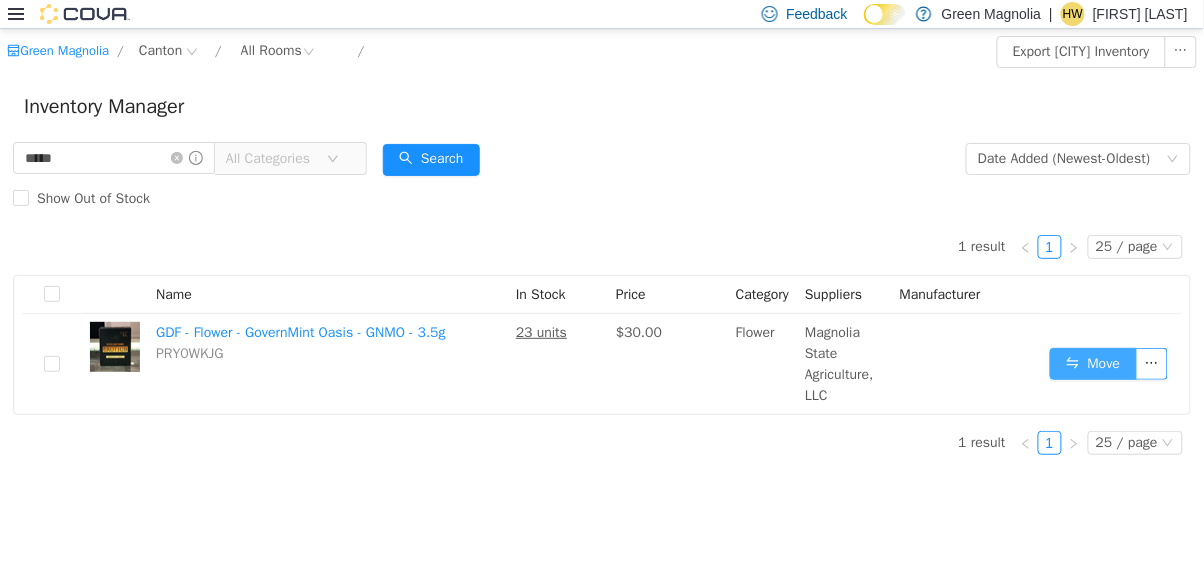 click on "Move" at bounding box center (1093, 364) 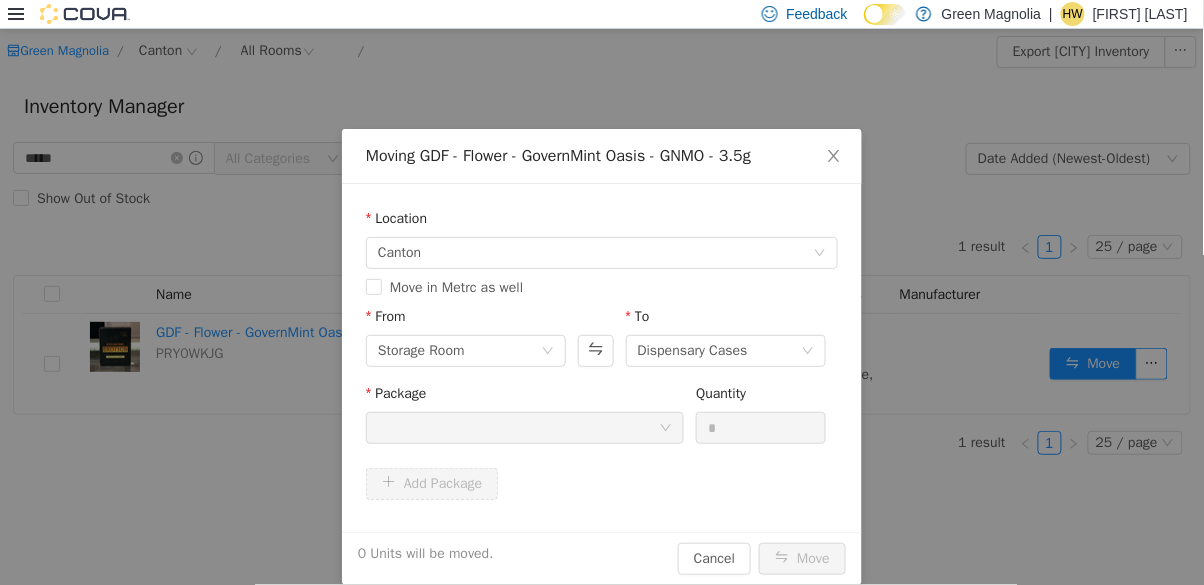 click at bounding box center [518, 428] 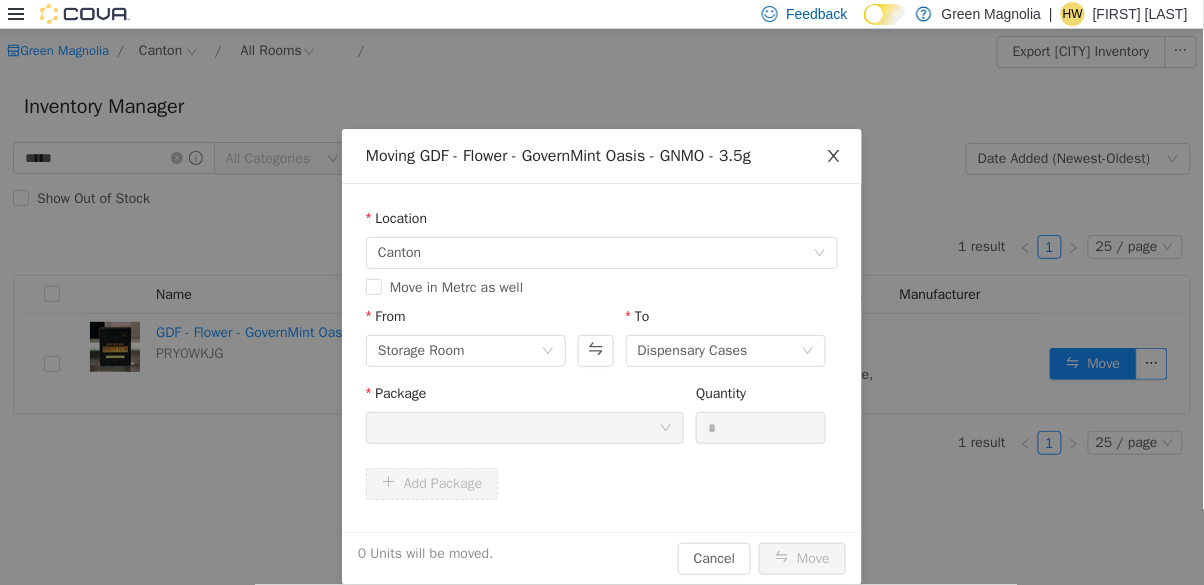 click 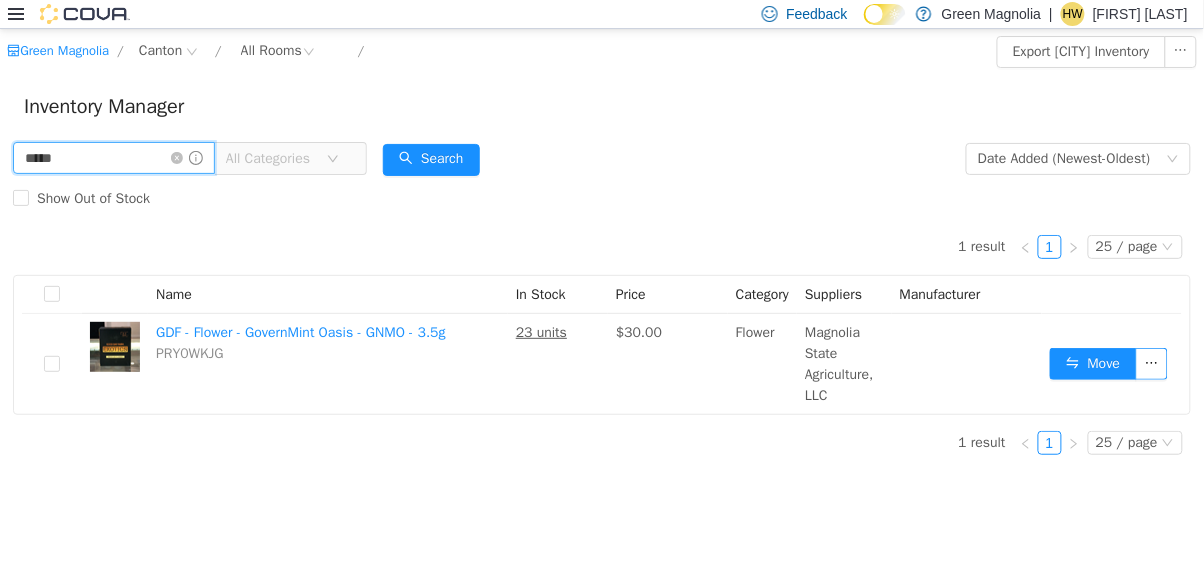 click on "*****" at bounding box center (114, 158) 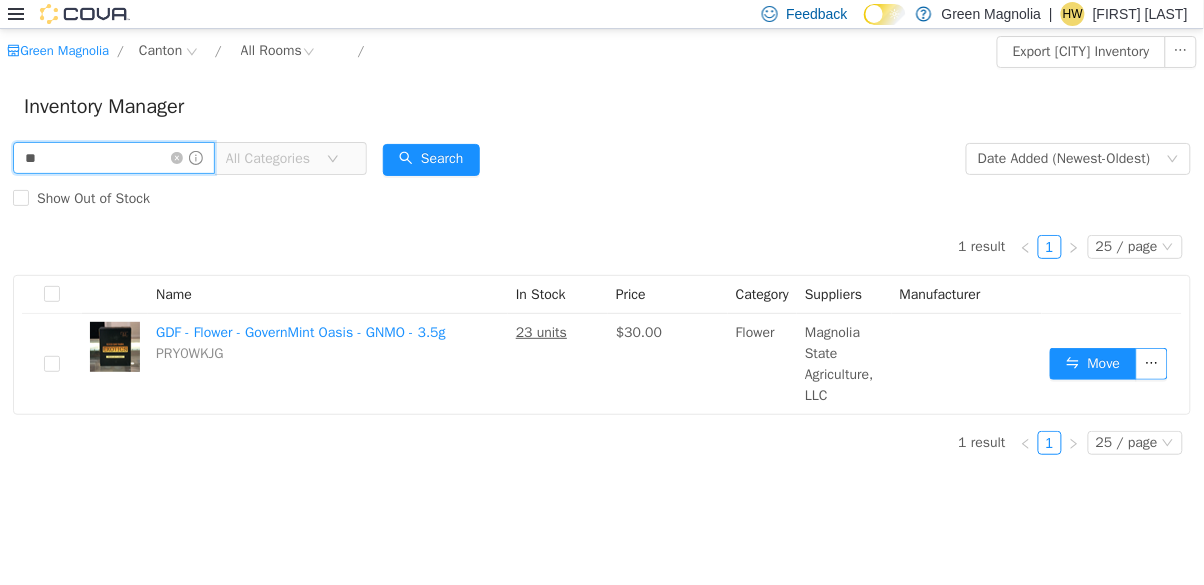 type on "*" 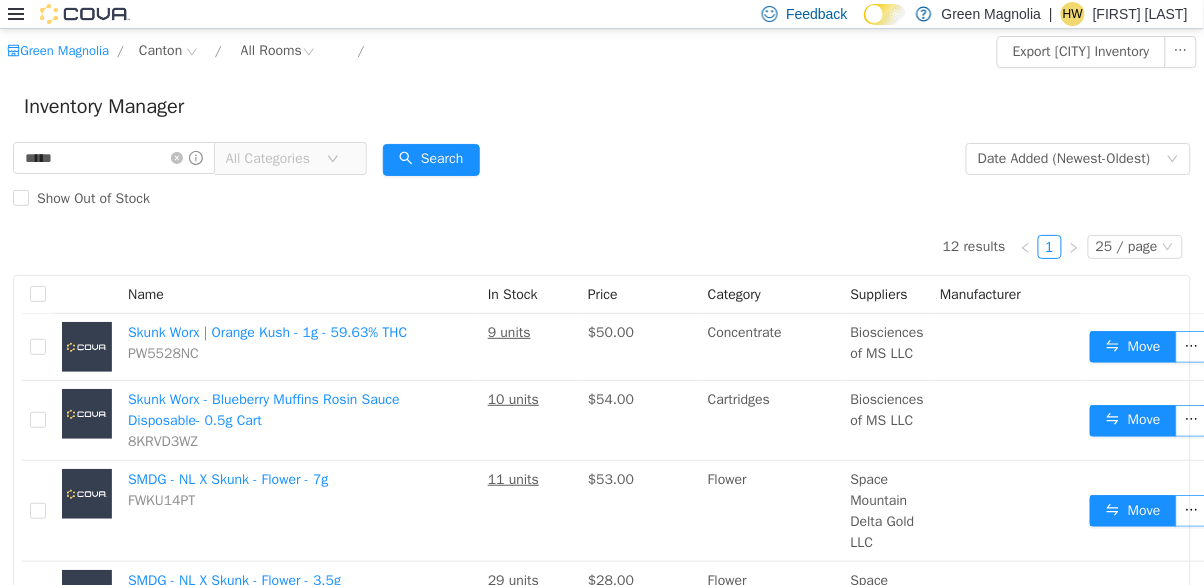 click on "***** All Categories Date Added (Newest-Oldest) Search Show Out of Stock" at bounding box center (602, 179) 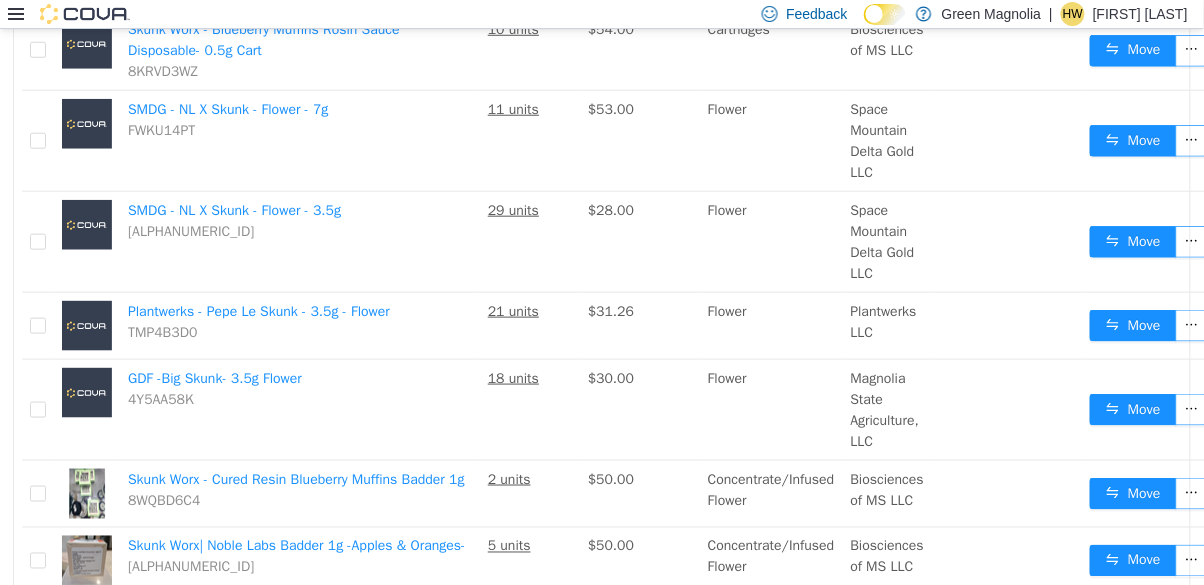 scroll, scrollTop: 372, scrollLeft: 0, axis: vertical 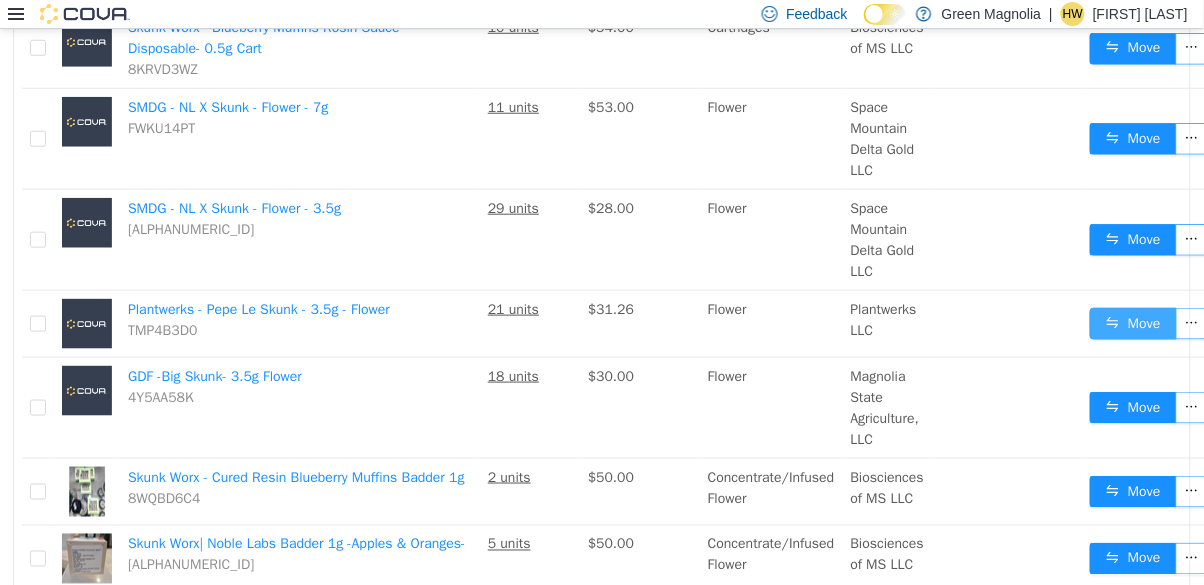 click on "Move" at bounding box center (1133, 324) 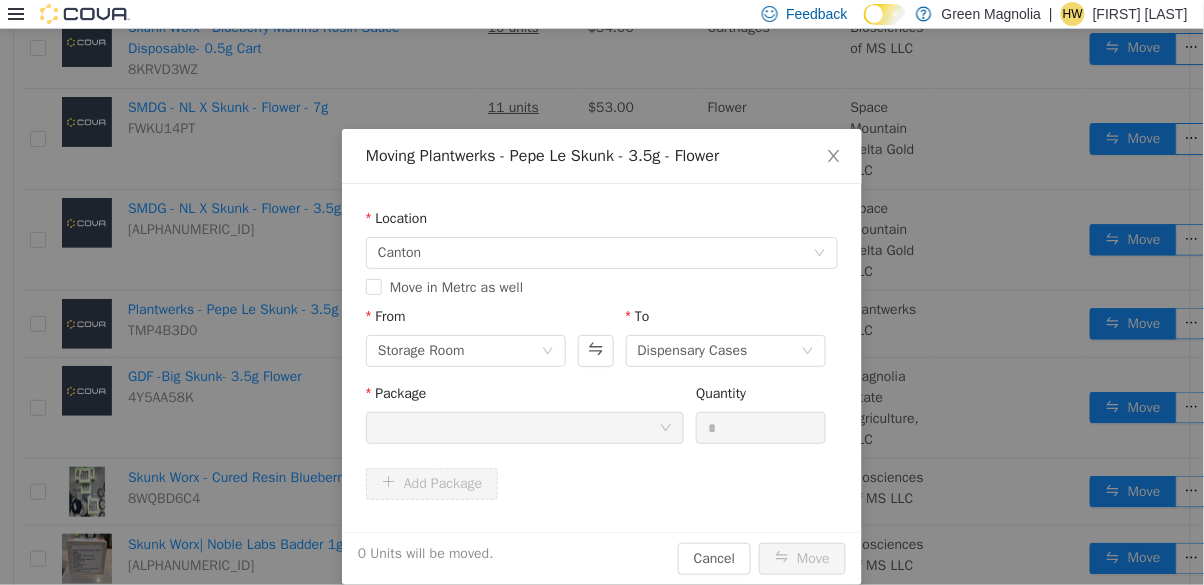 click 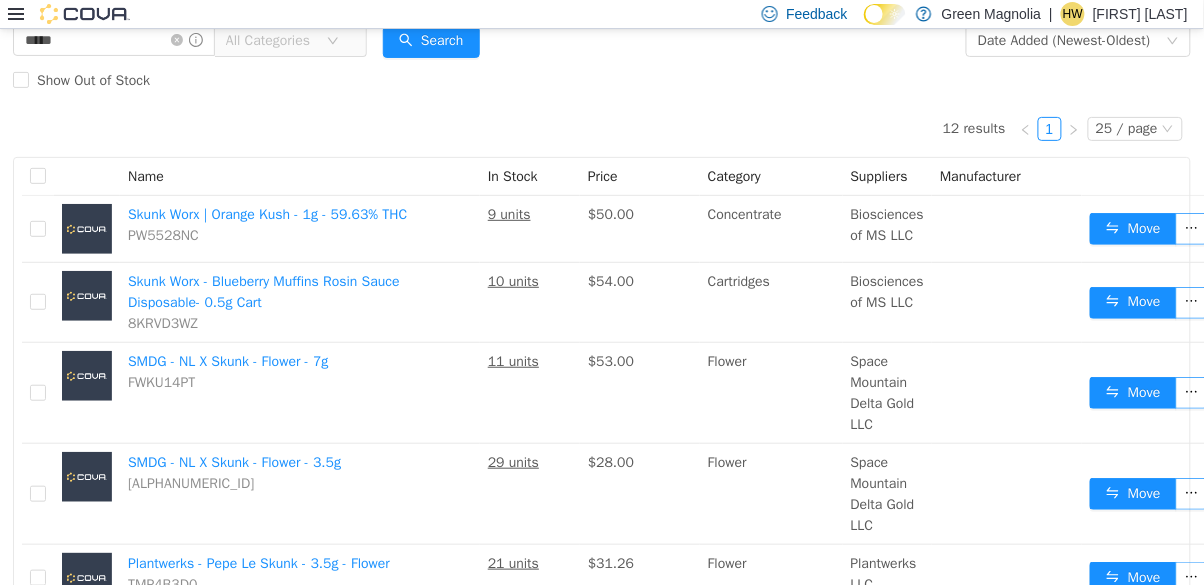 scroll, scrollTop: 0, scrollLeft: 0, axis: both 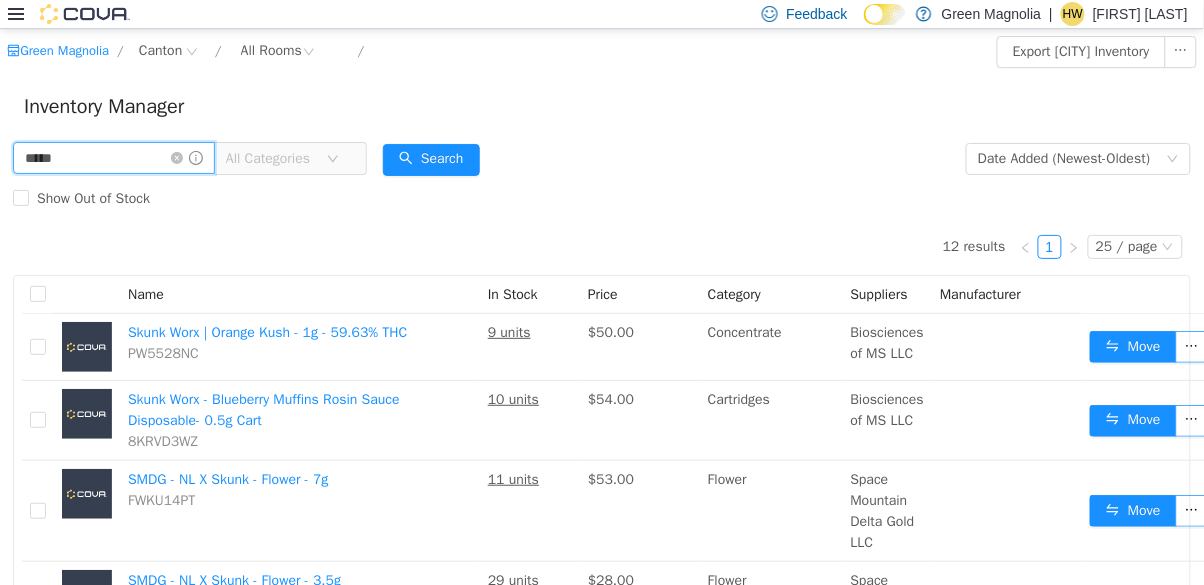 click on "*****" at bounding box center (114, 158) 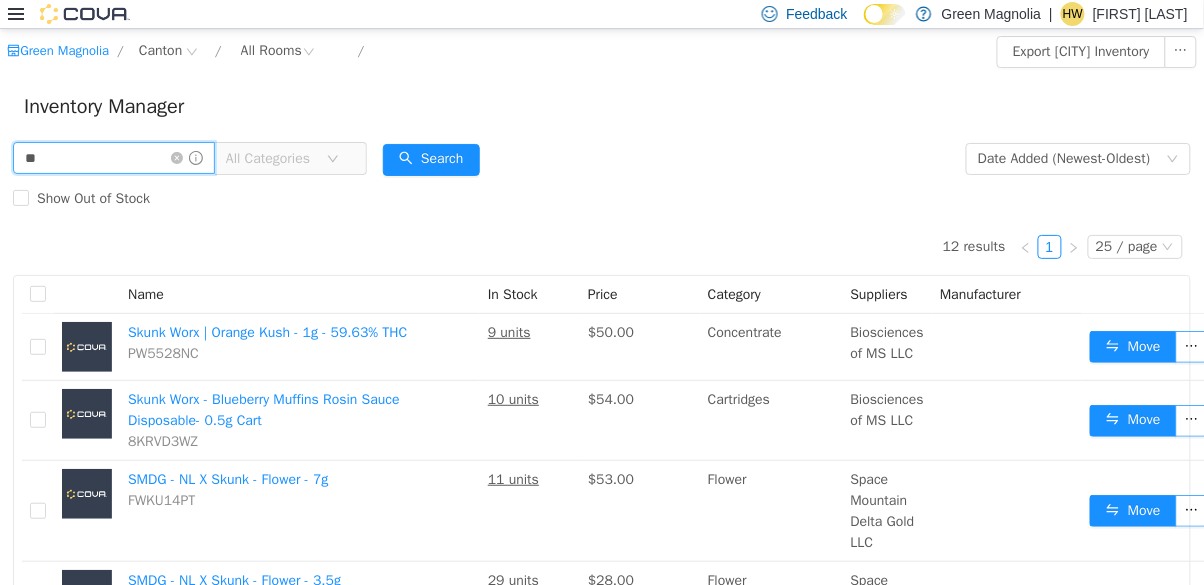 type on "*" 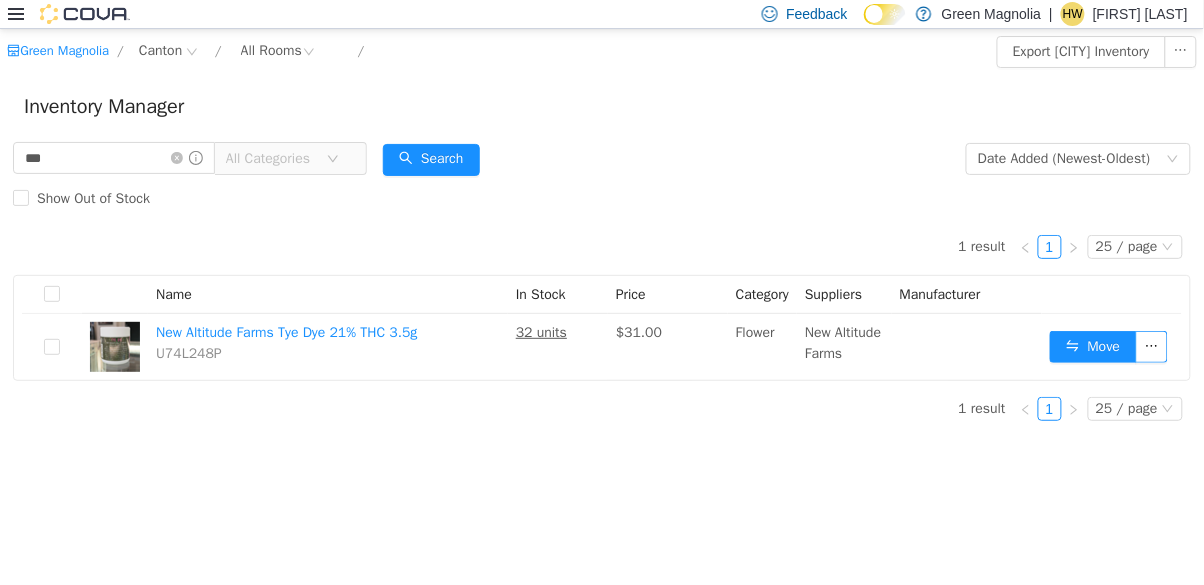 click on "*** All Categories Date Added (Newest-Oldest) Search Show Out of Stock" at bounding box center [602, 179] 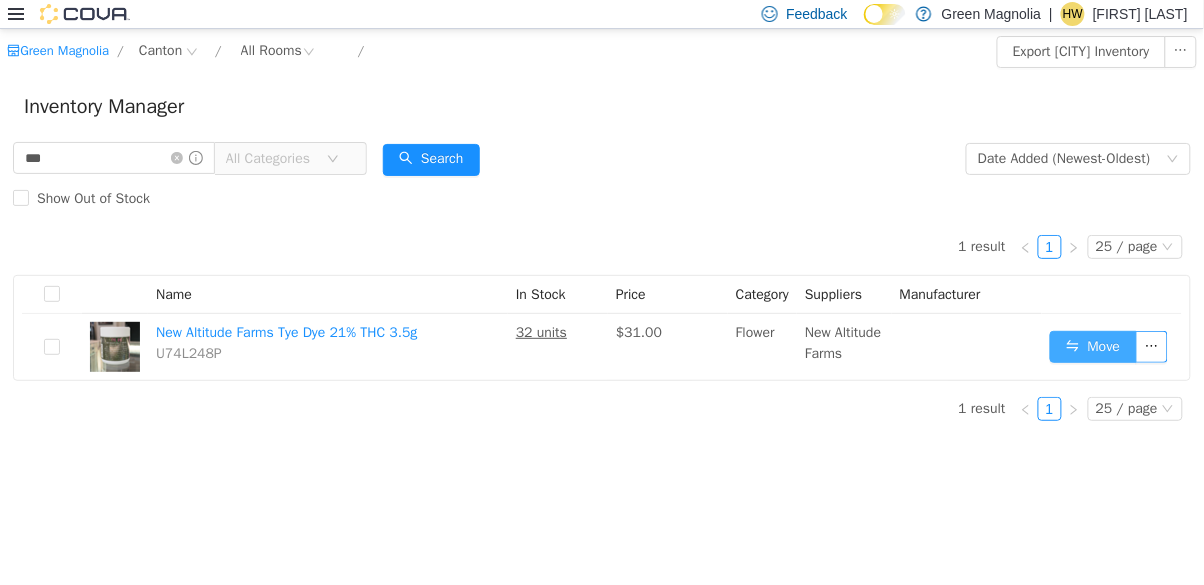 click on "Move" at bounding box center (1093, 347) 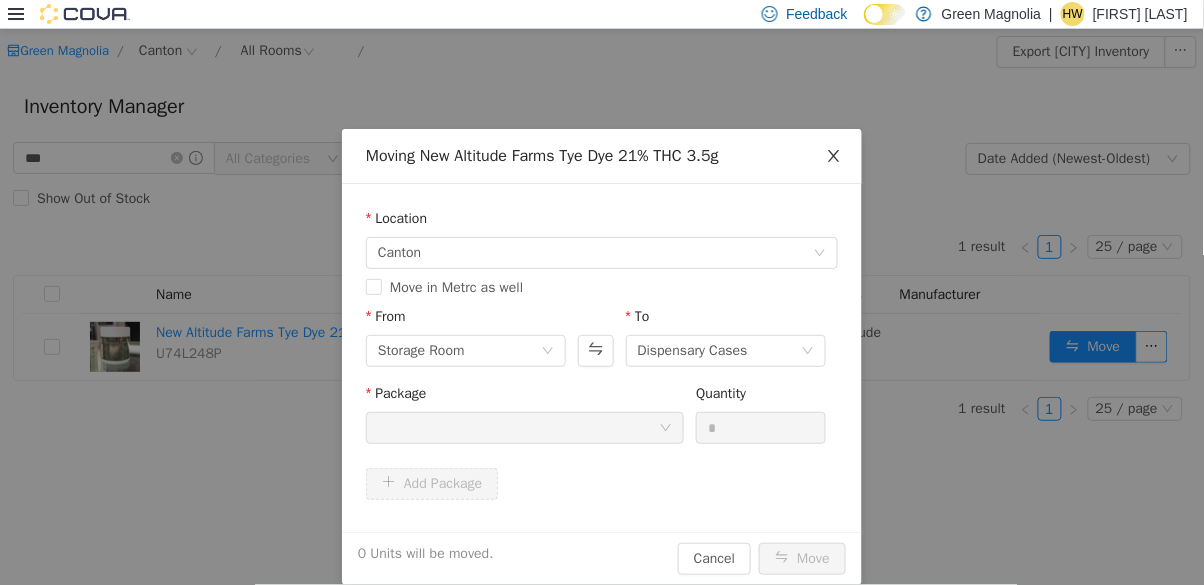 click 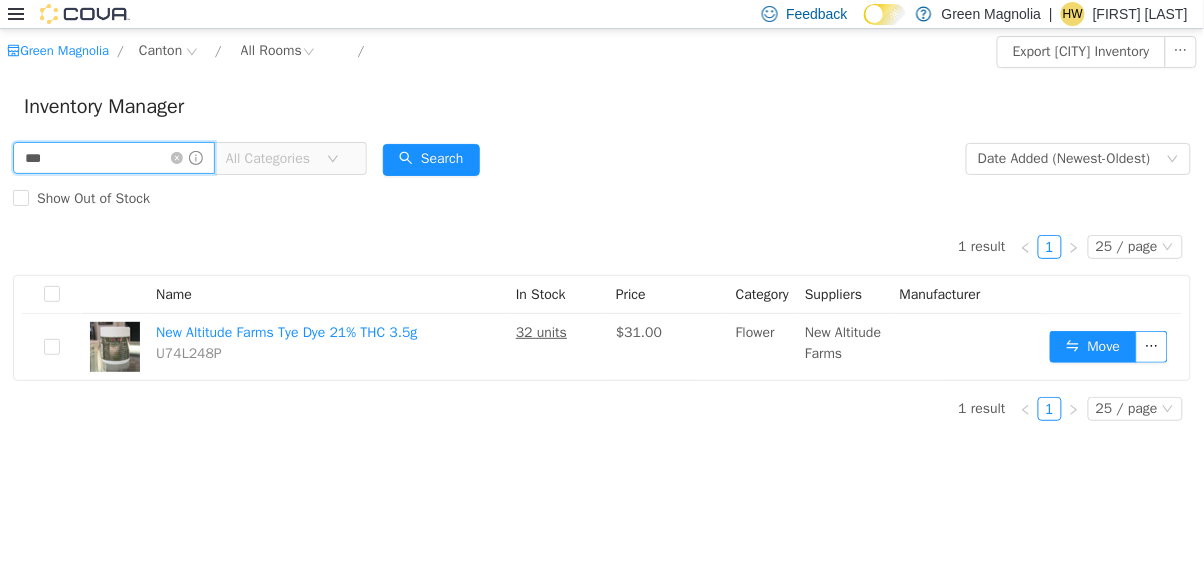 click on "***" at bounding box center [114, 158] 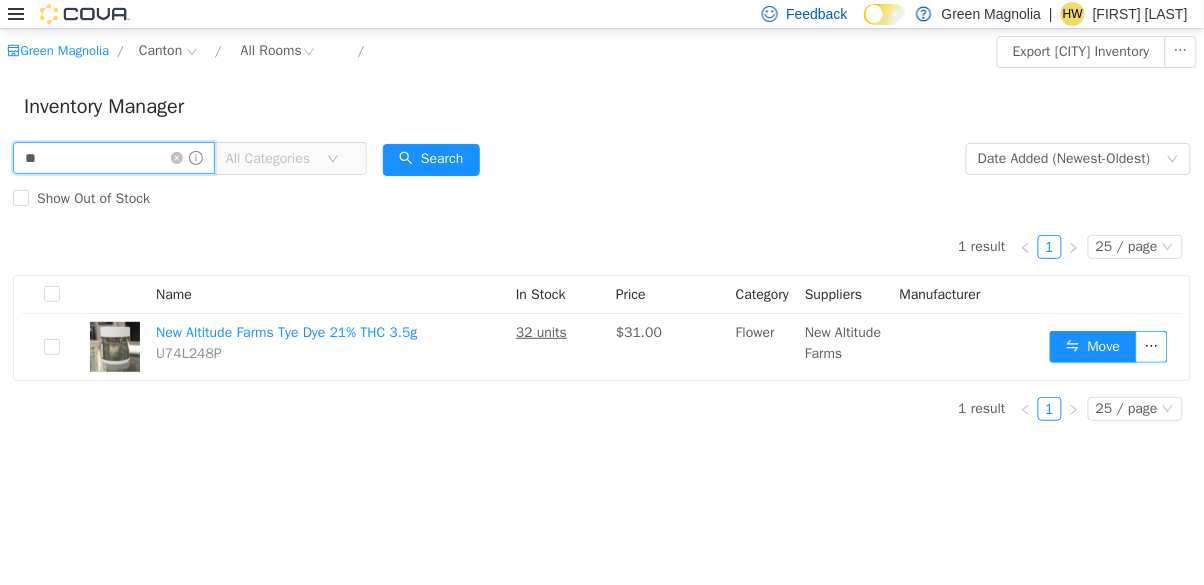 type on "*" 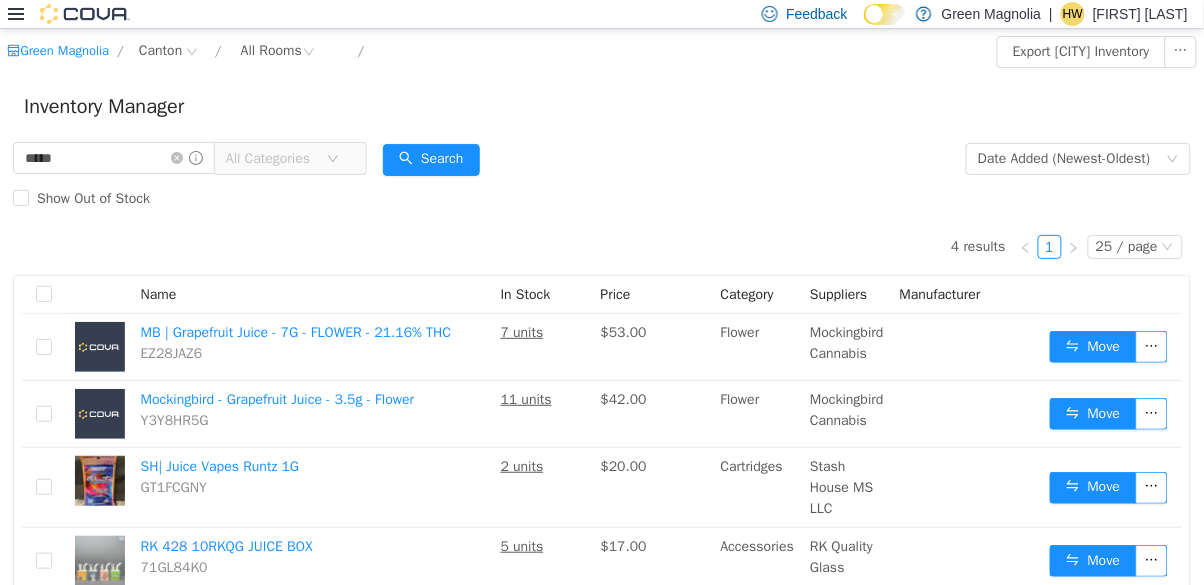 click on "***** All Categories Date Added (Newest-Oldest) Search Show Out of Stock" at bounding box center [602, 179] 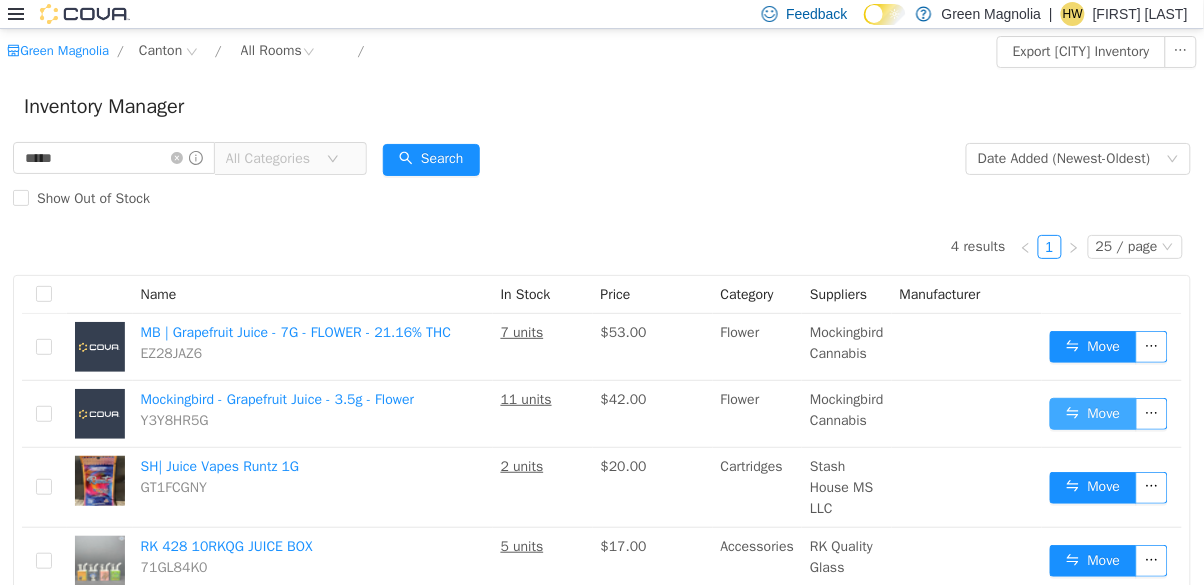 click on "Move" at bounding box center (1093, 414) 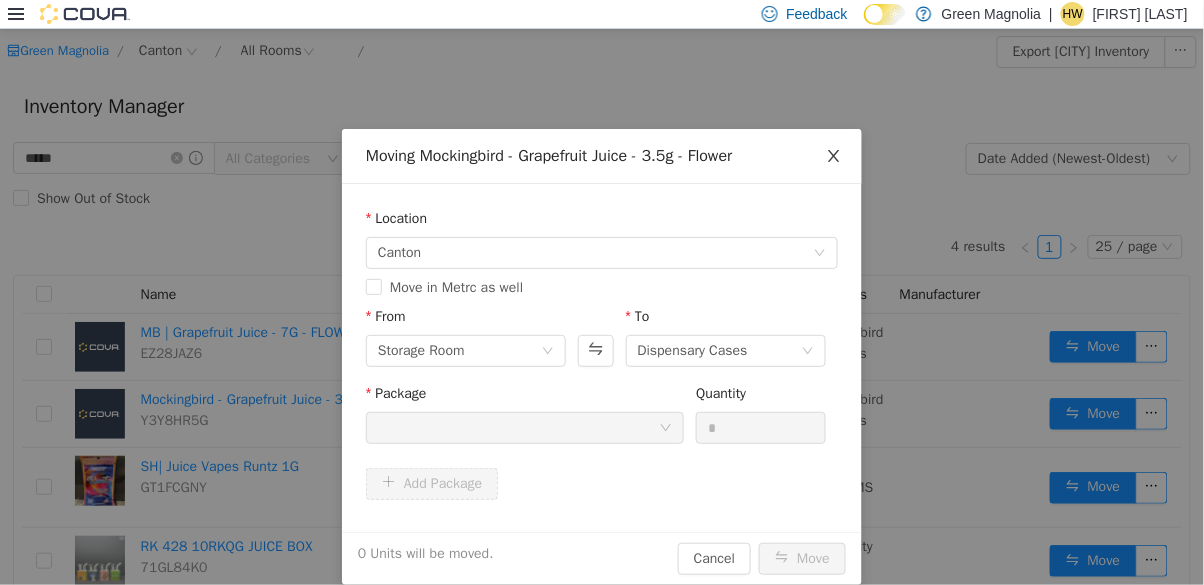 click at bounding box center [834, 157] 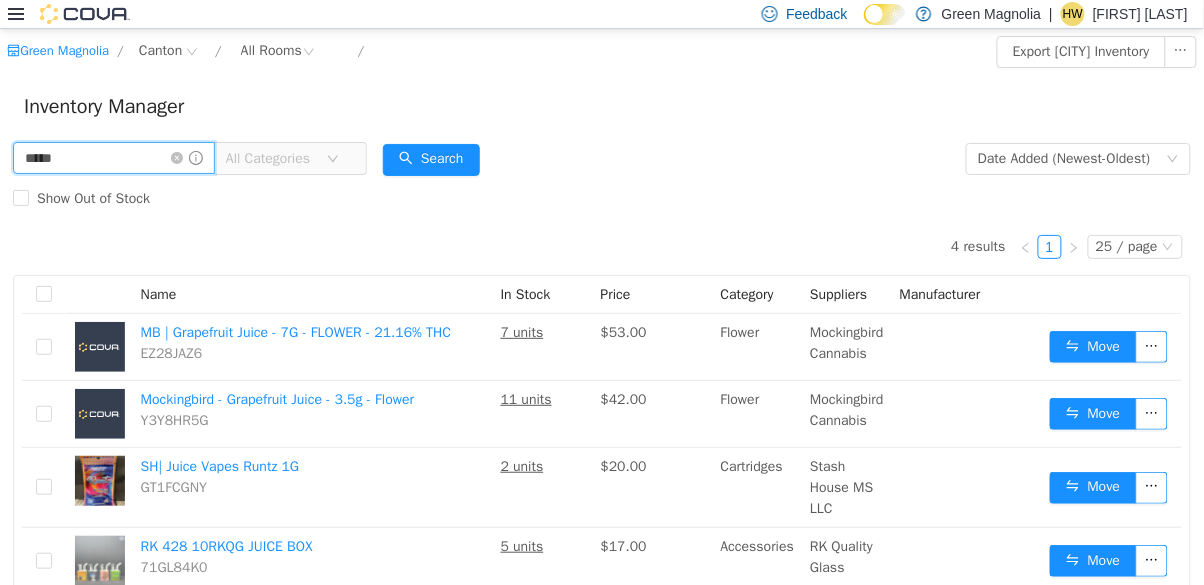 click on "*****" at bounding box center [114, 158] 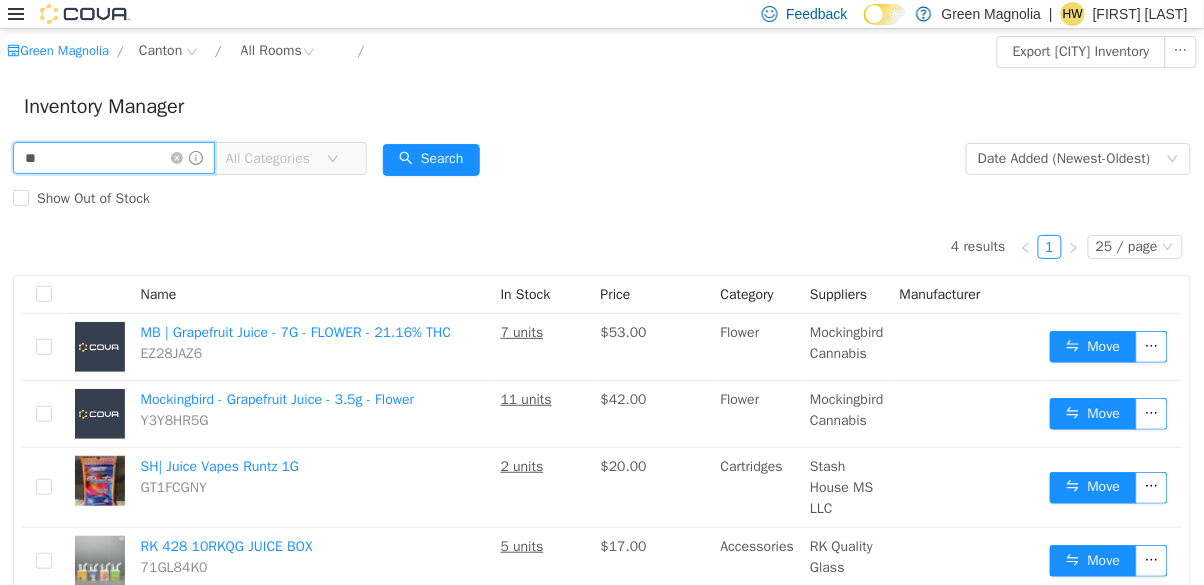 type on "*" 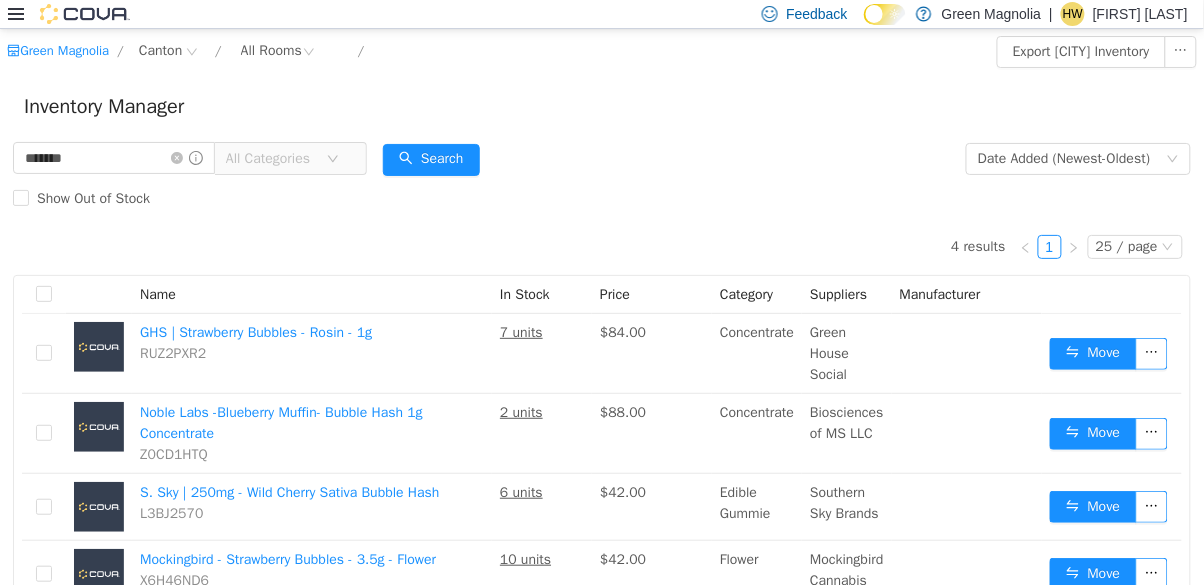 click on "******* All Categories Date Added (Newest-Oldest) Search Show Out of Stock" at bounding box center (602, 179) 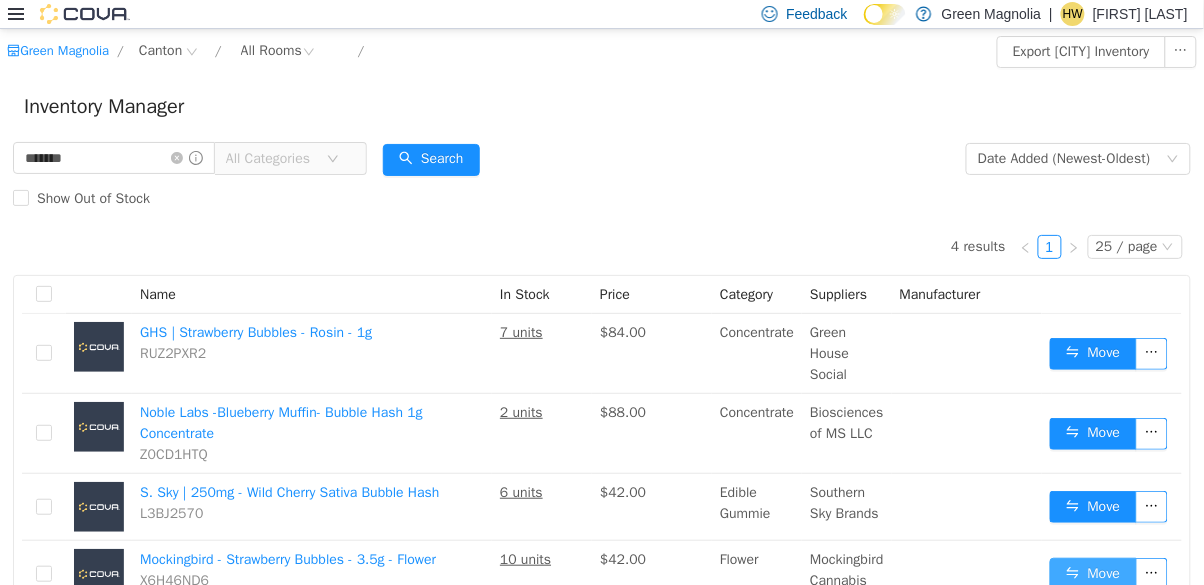 click on "Move" at bounding box center [1093, 574] 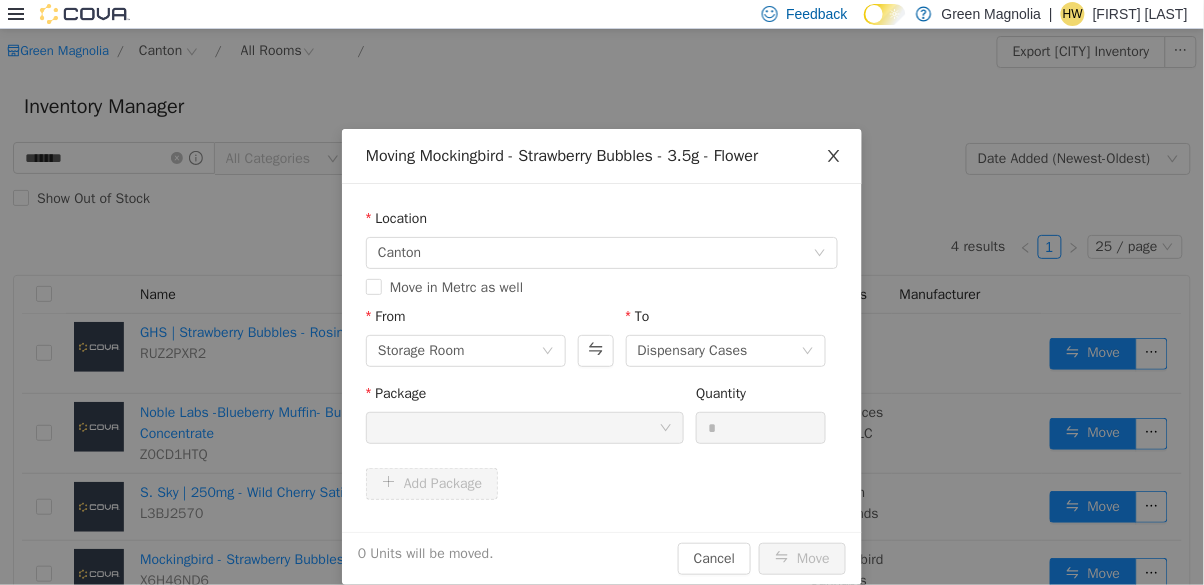 click at bounding box center (834, 157) 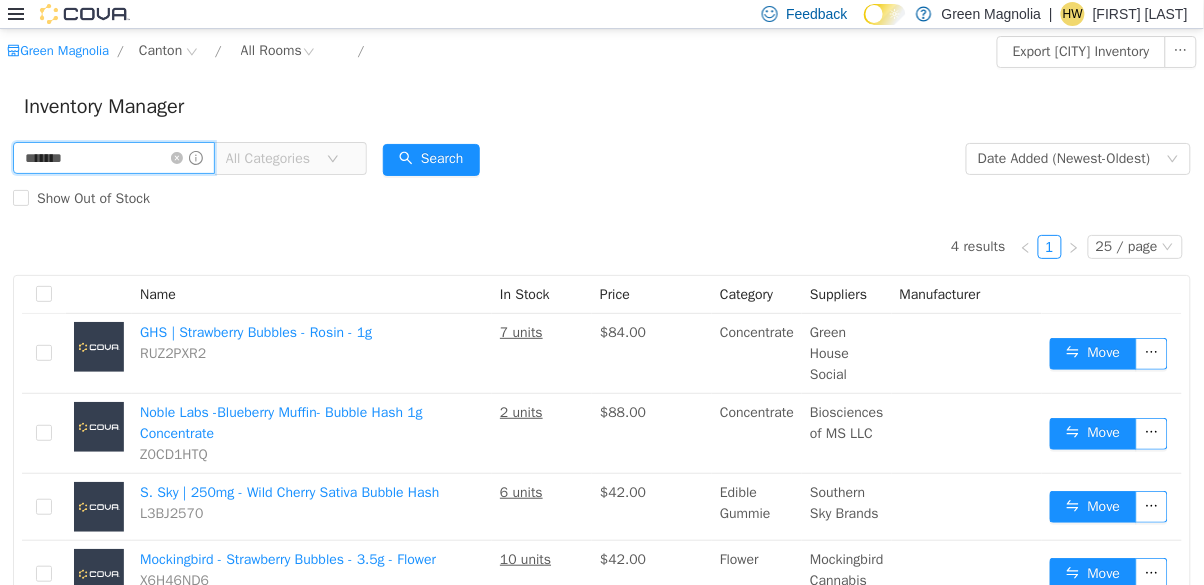 click on "*******" at bounding box center (114, 158) 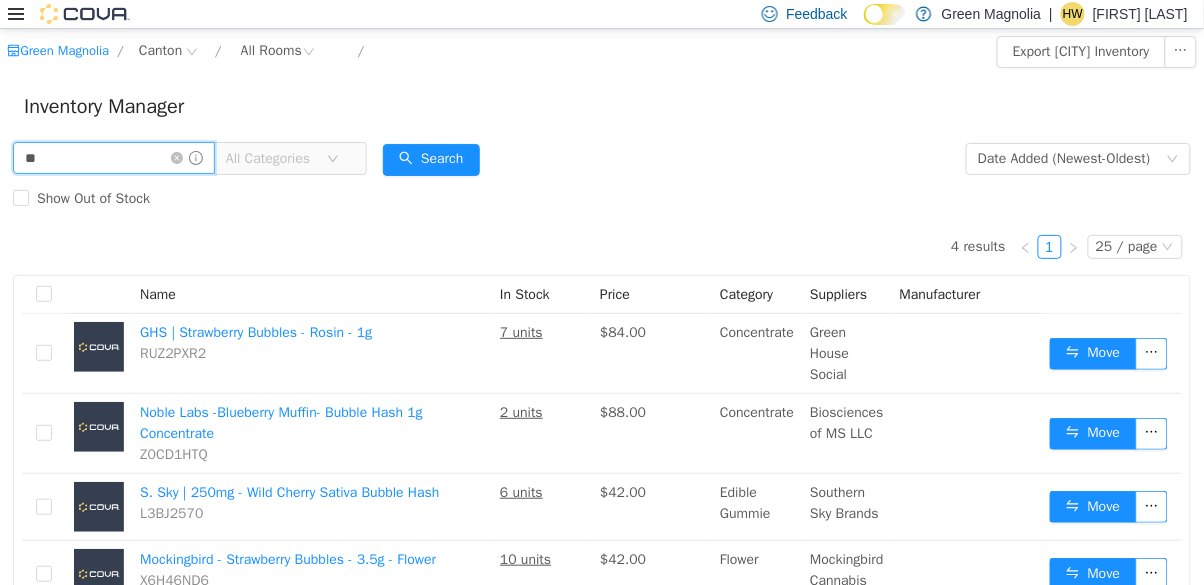 type on "*" 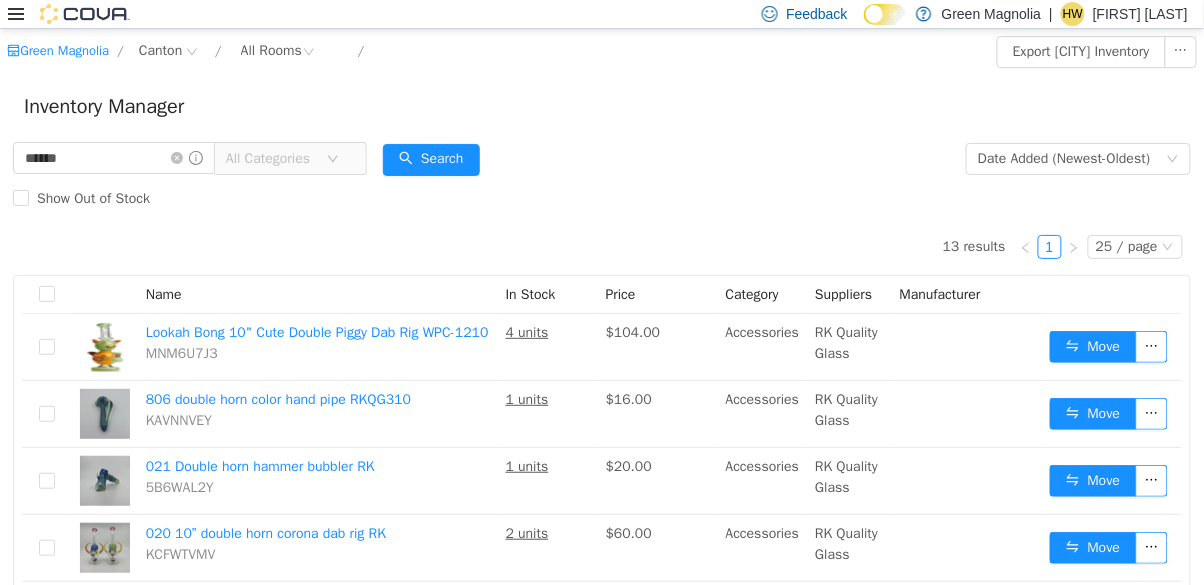 click on "****** All Categories Date Added (Newest-Oldest) Search Show Out of Stock" at bounding box center (602, 179) 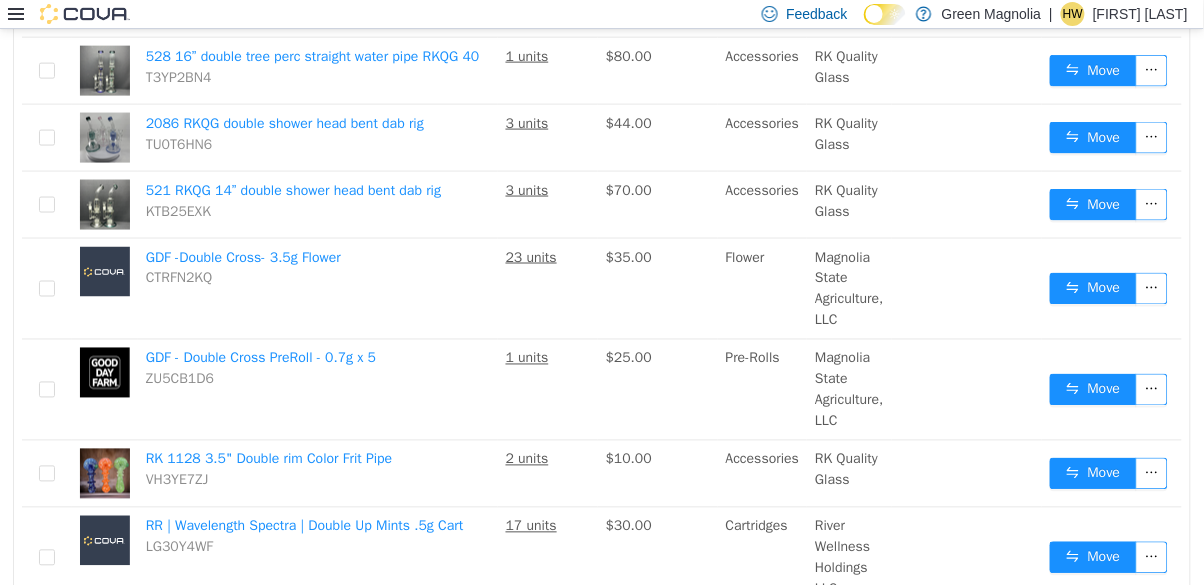scroll, scrollTop: 613, scrollLeft: 0, axis: vertical 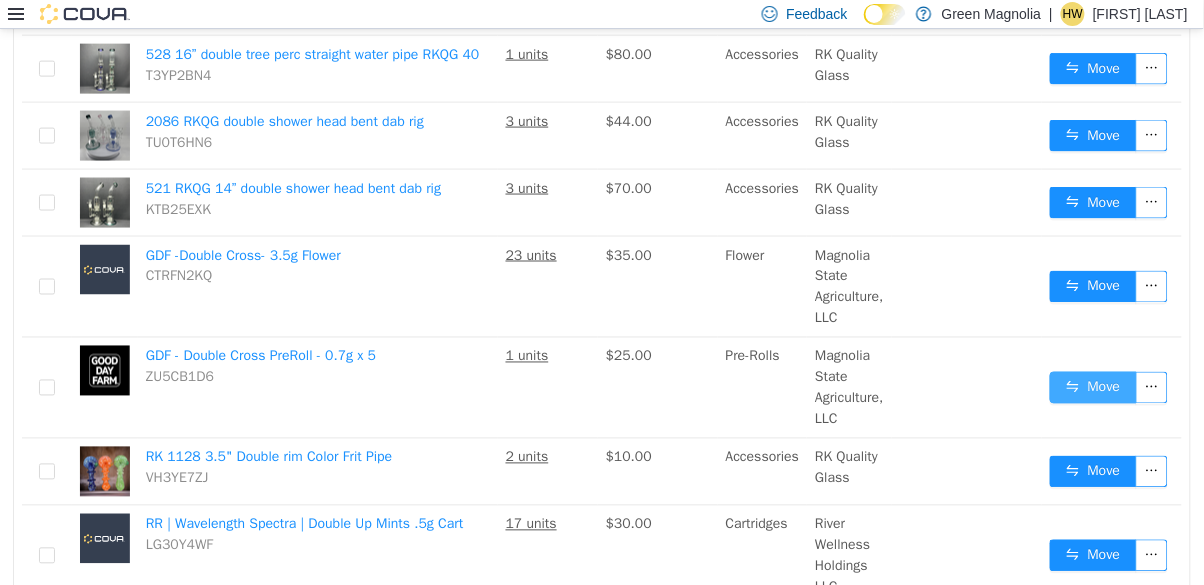 click on "Move" at bounding box center (1093, 388) 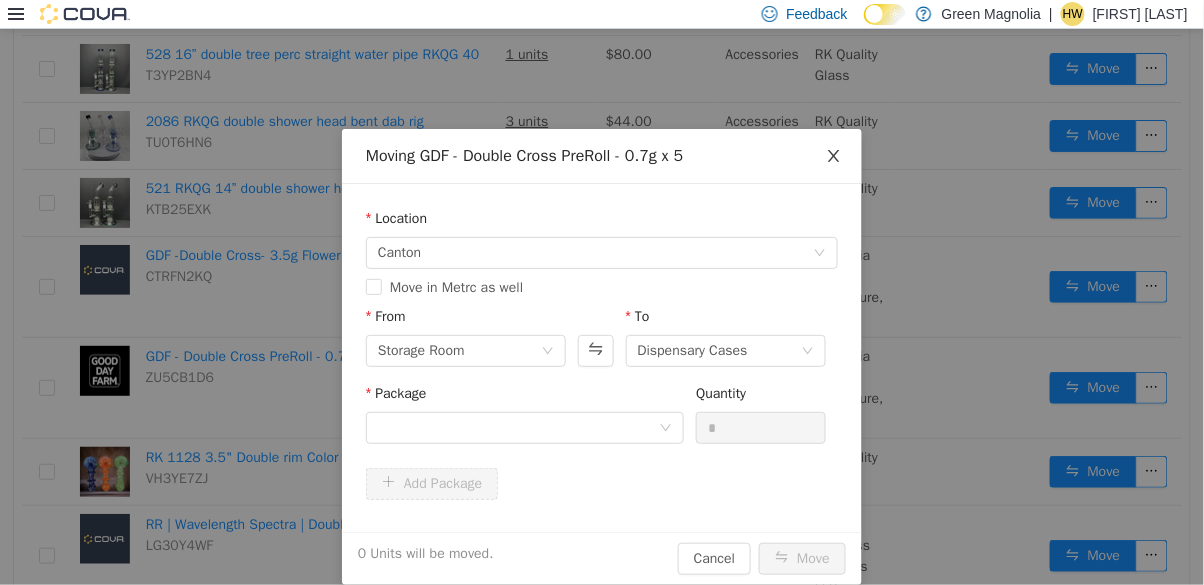 click at bounding box center (834, 157) 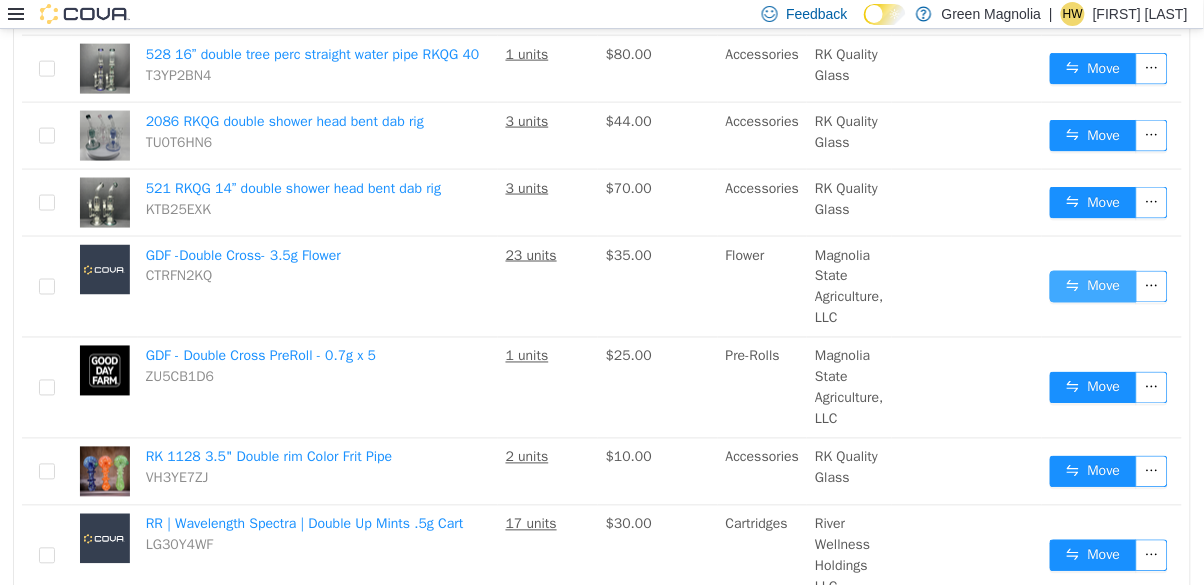 click on "Move" at bounding box center (1093, 287) 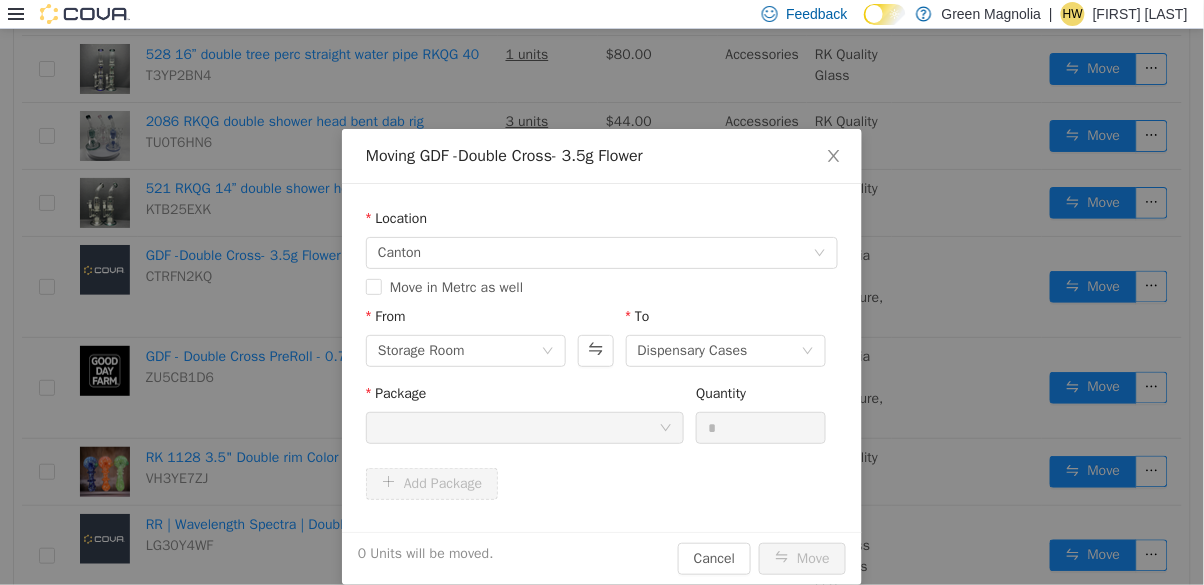 click at bounding box center [834, 157] 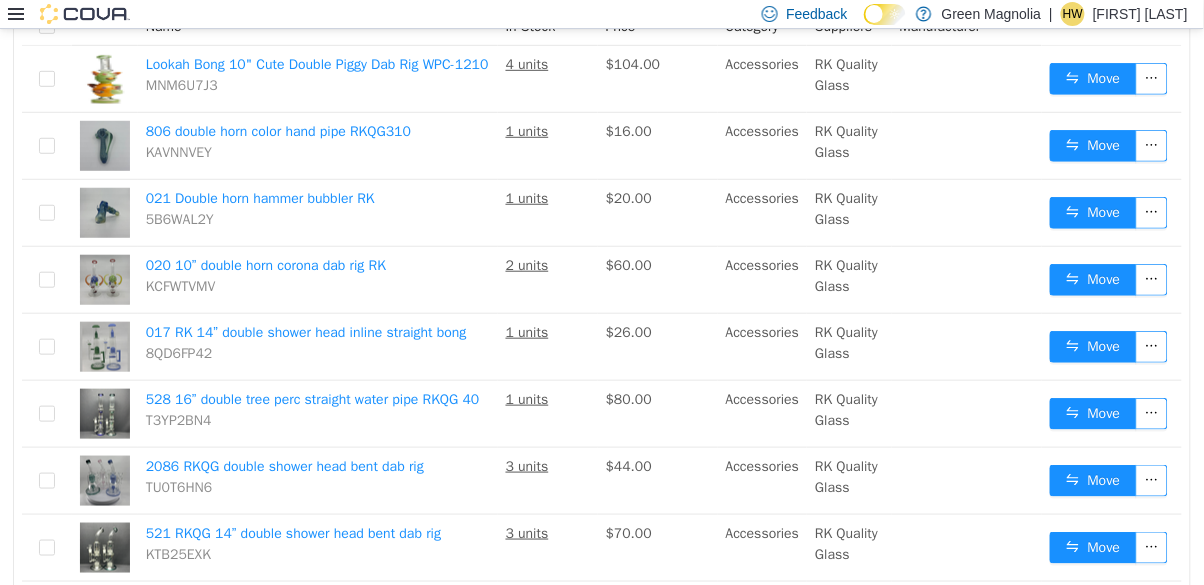 scroll, scrollTop: 0, scrollLeft: 0, axis: both 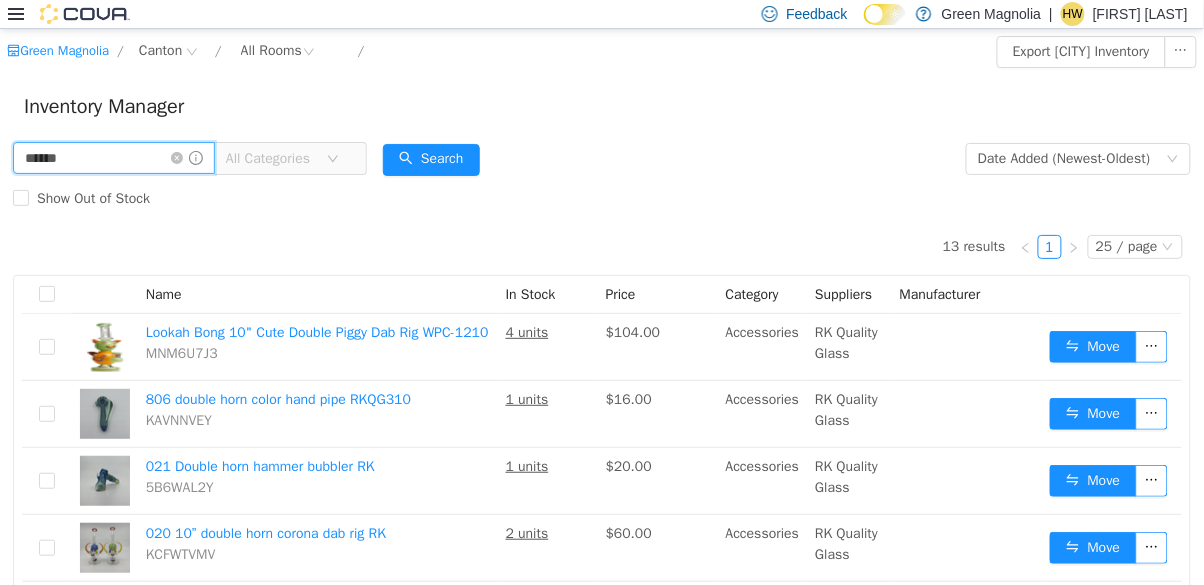 click on "******" at bounding box center [114, 158] 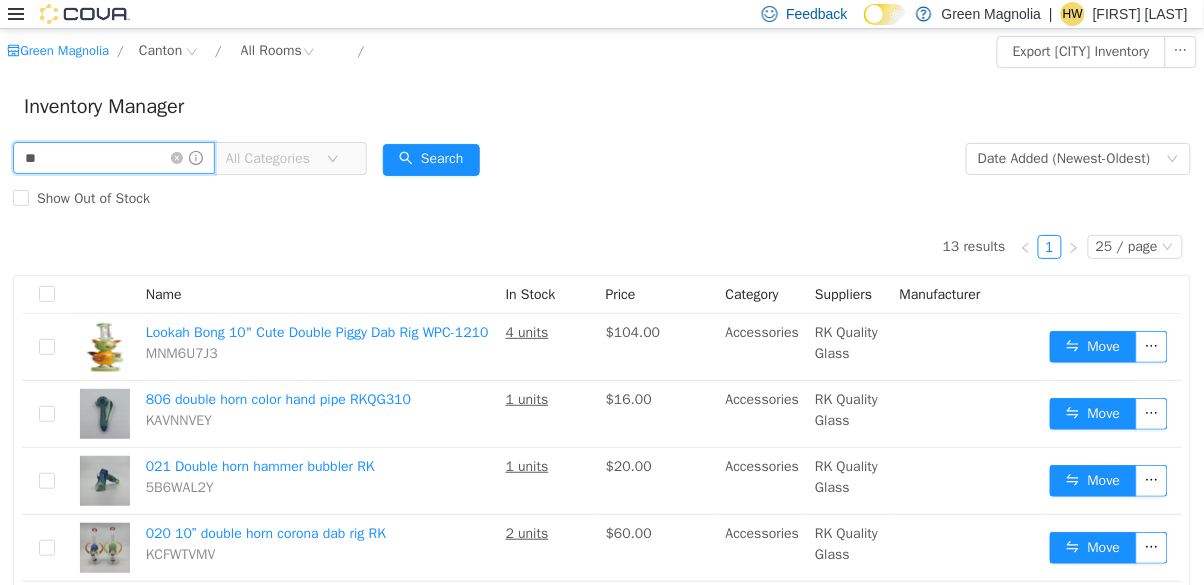 type on "*" 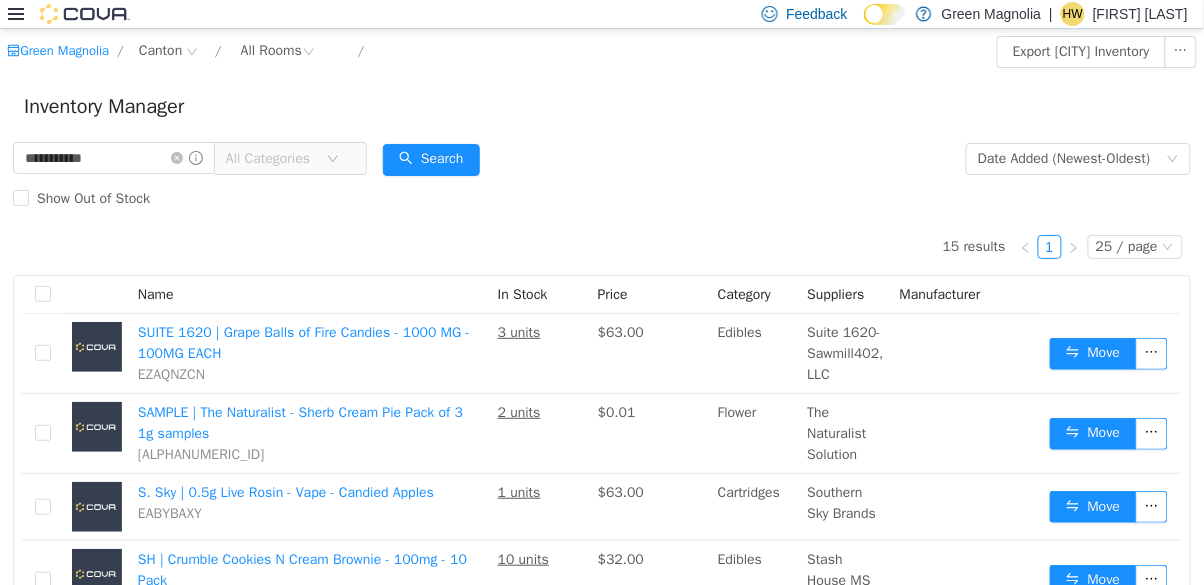click on "**********" at bounding box center [602, 179] 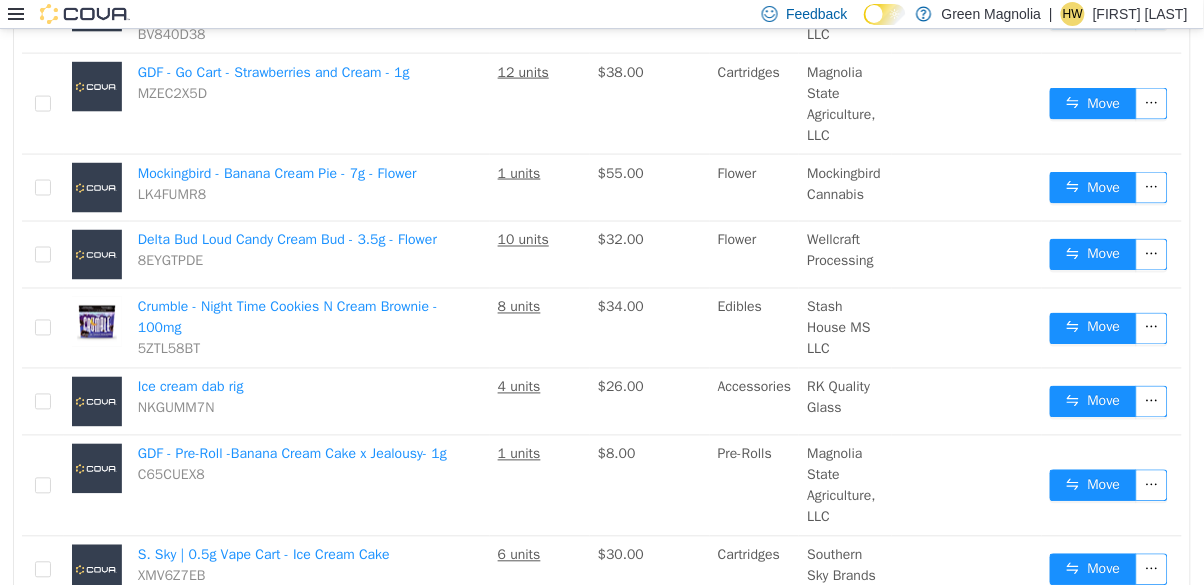 scroll, scrollTop: 645, scrollLeft: 0, axis: vertical 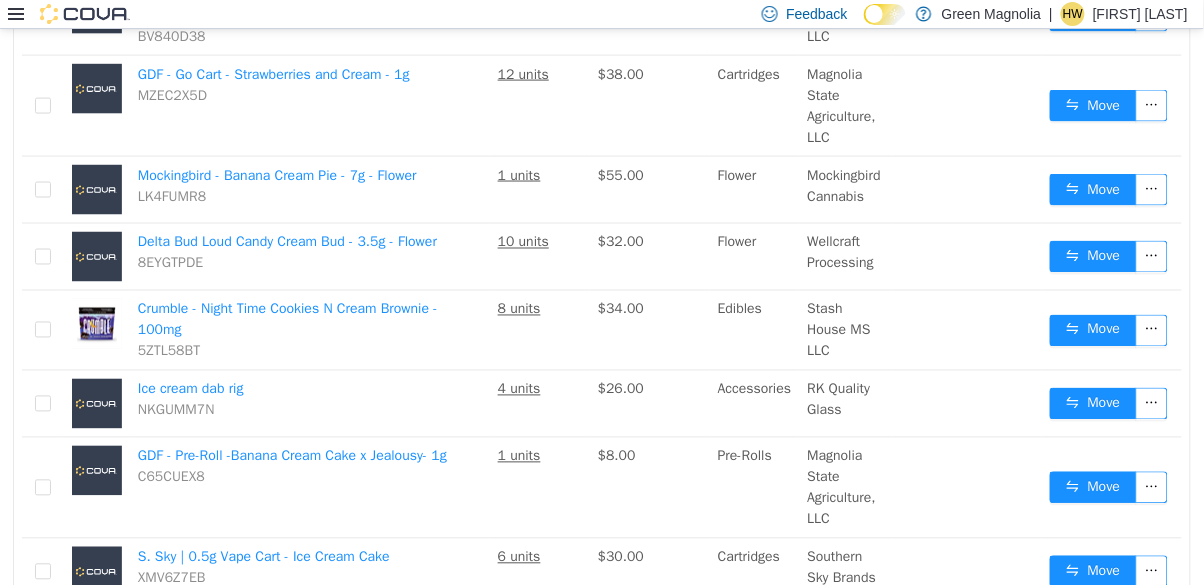 click on "Move" at bounding box center (1093, 257) 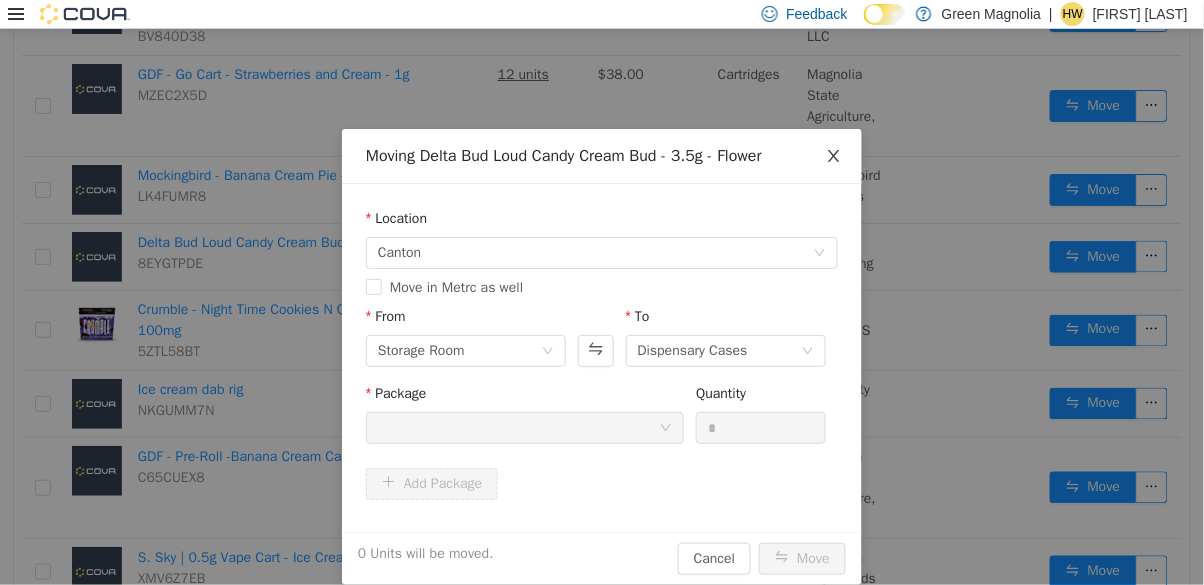 click at bounding box center (834, 157) 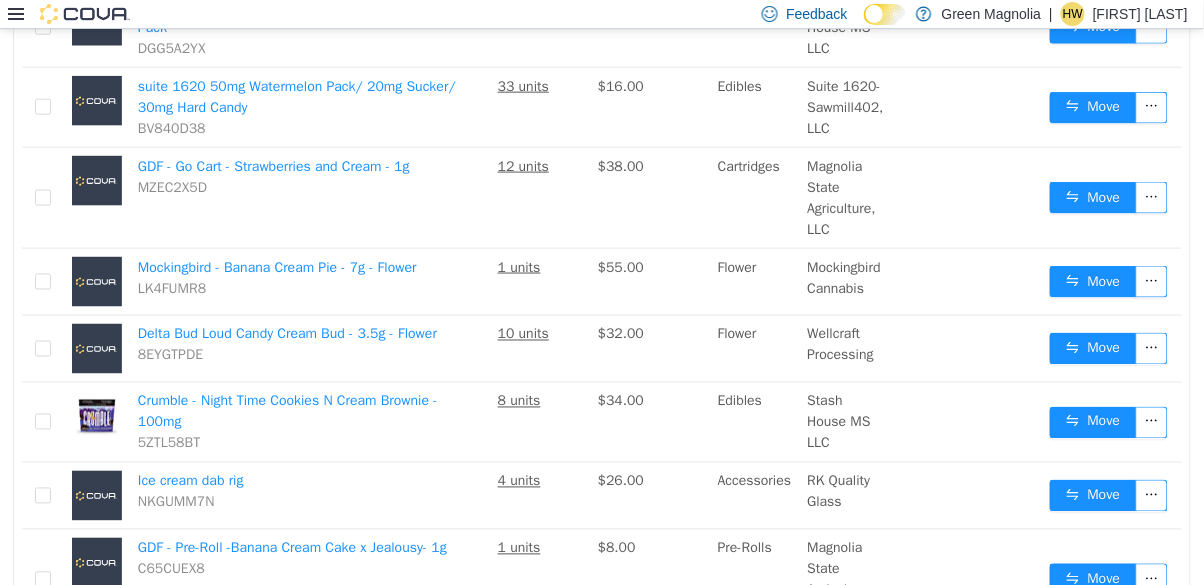 scroll, scrollTop: 0, scrollLeft: 0, axis: both 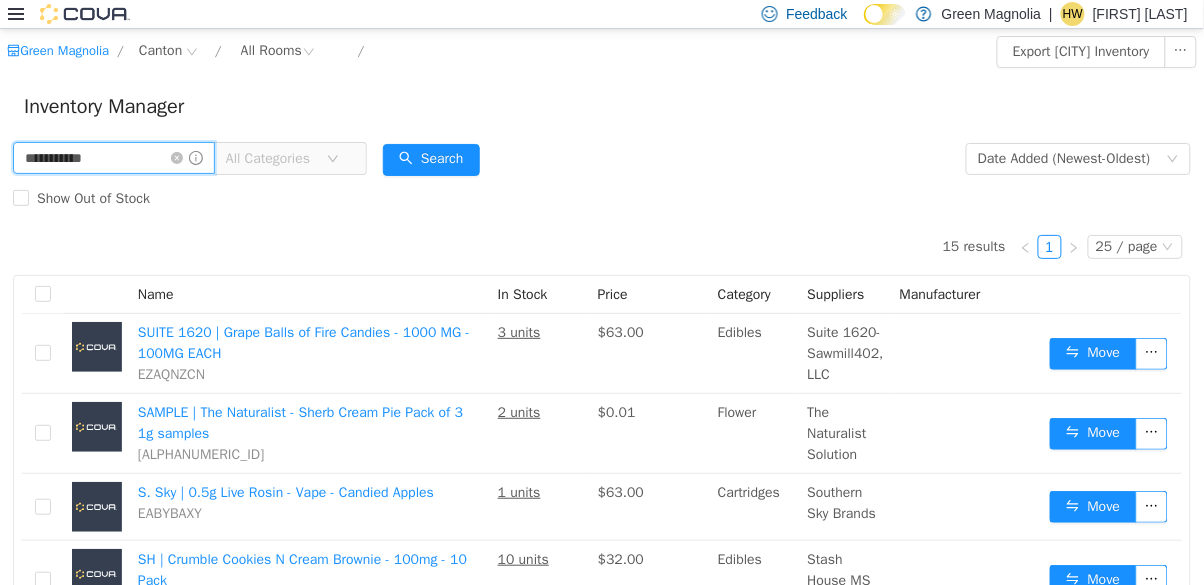 click on "**********" at bounding box center (114, 158) 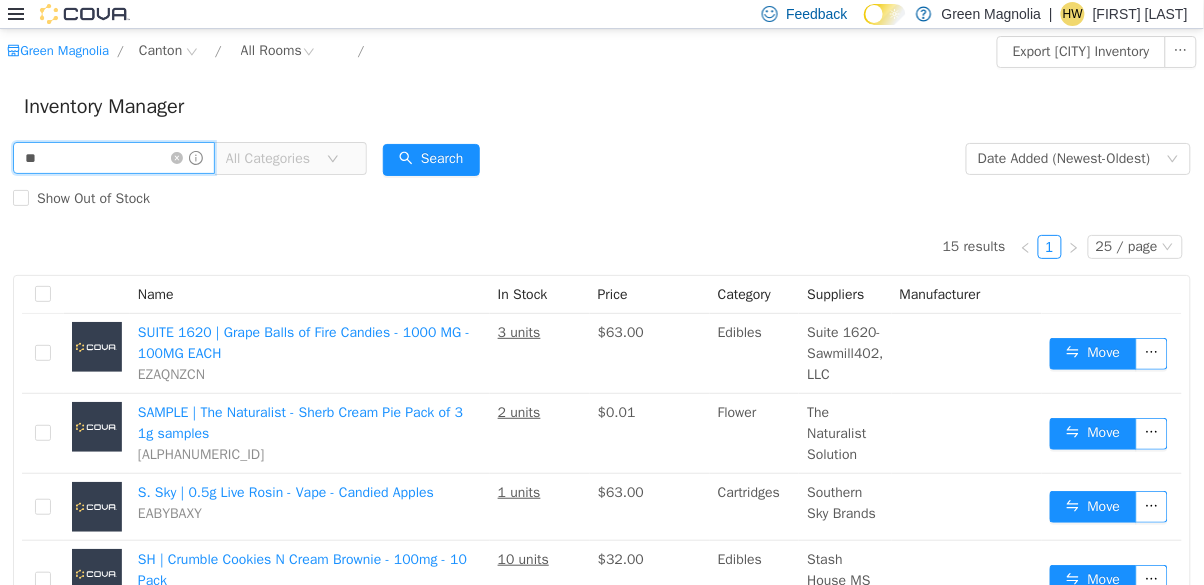type on "*" 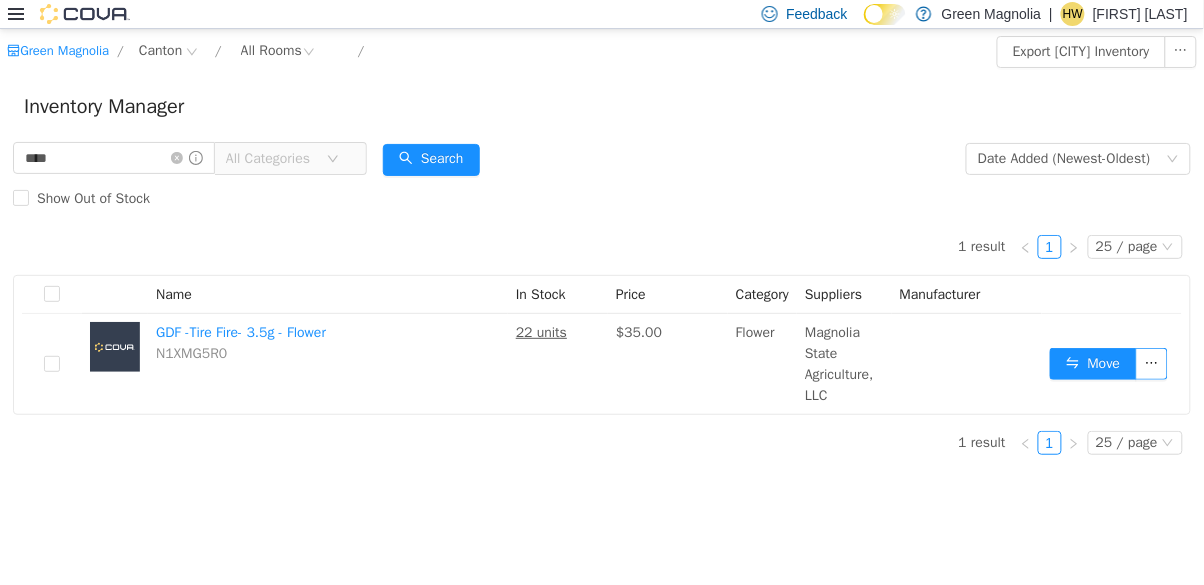 click on "Inventory Manager" at bounding box center (602, 107) 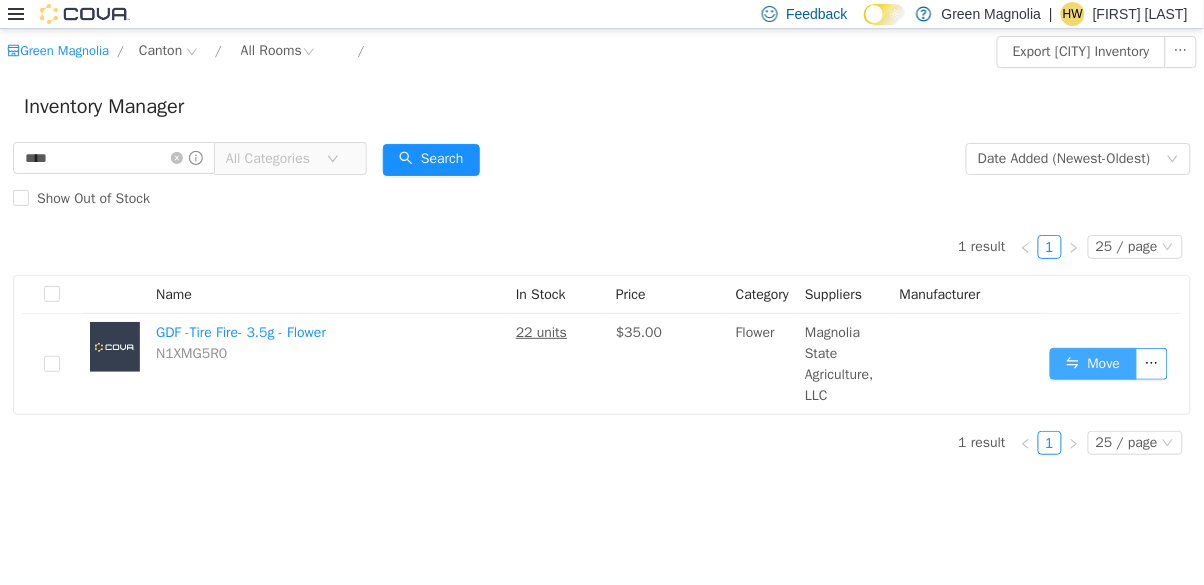 click on "Move" at bounding box center [1093, 364] 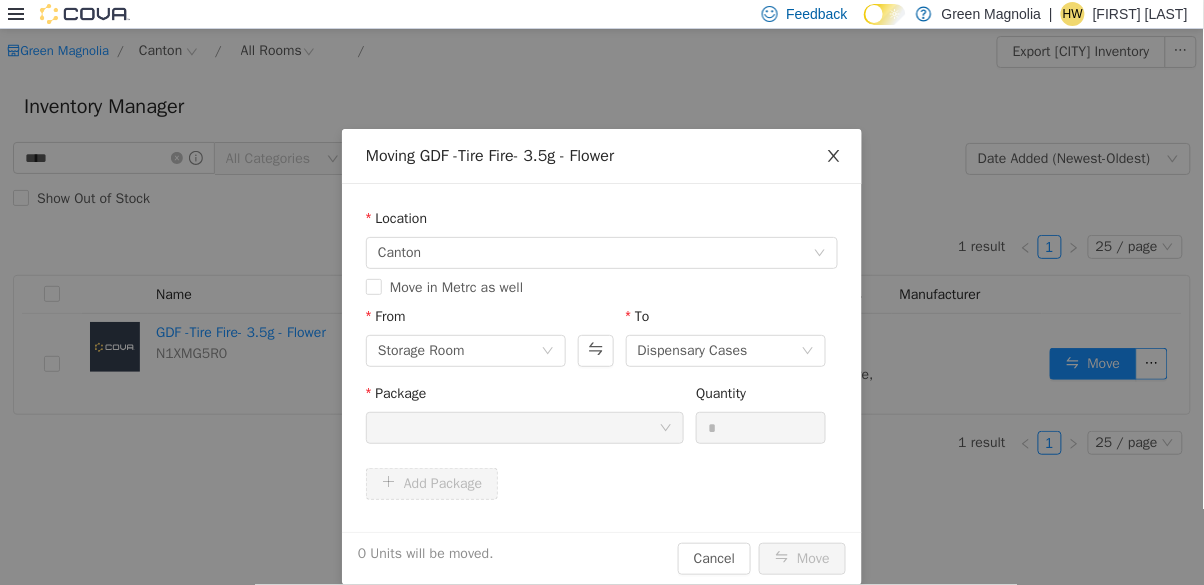 click at bounding box center [834, 157] 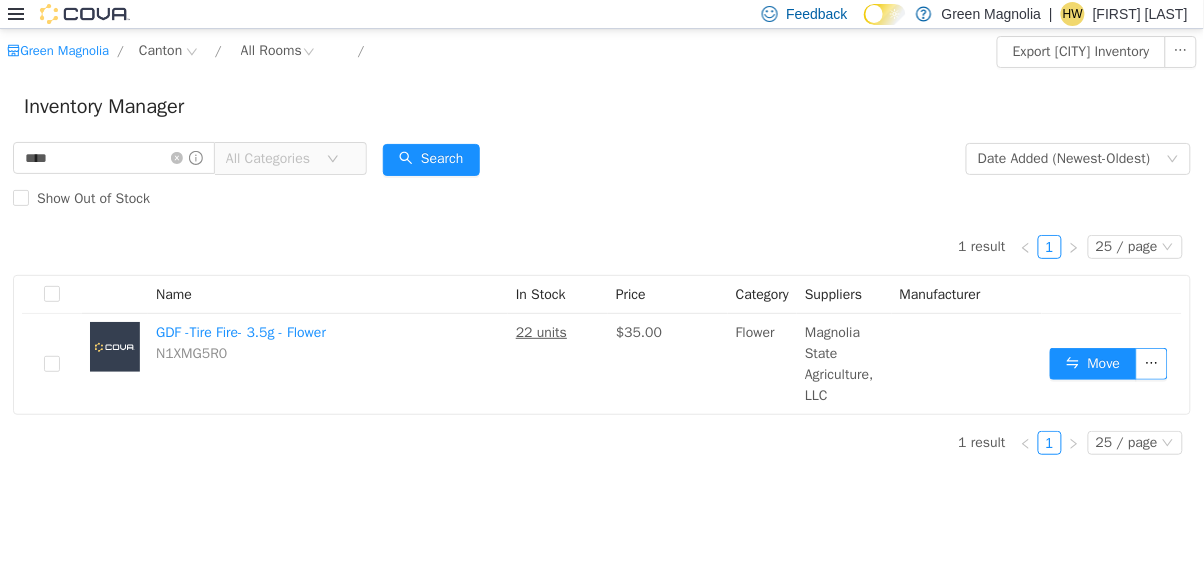 click 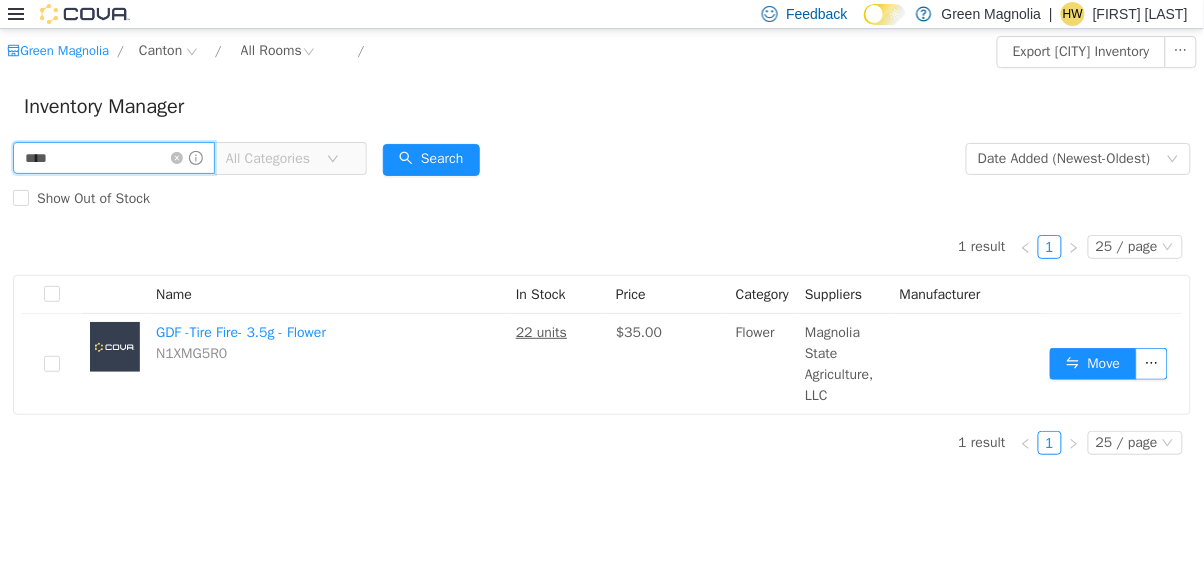 click on "****" at bounding box center (114, 158) 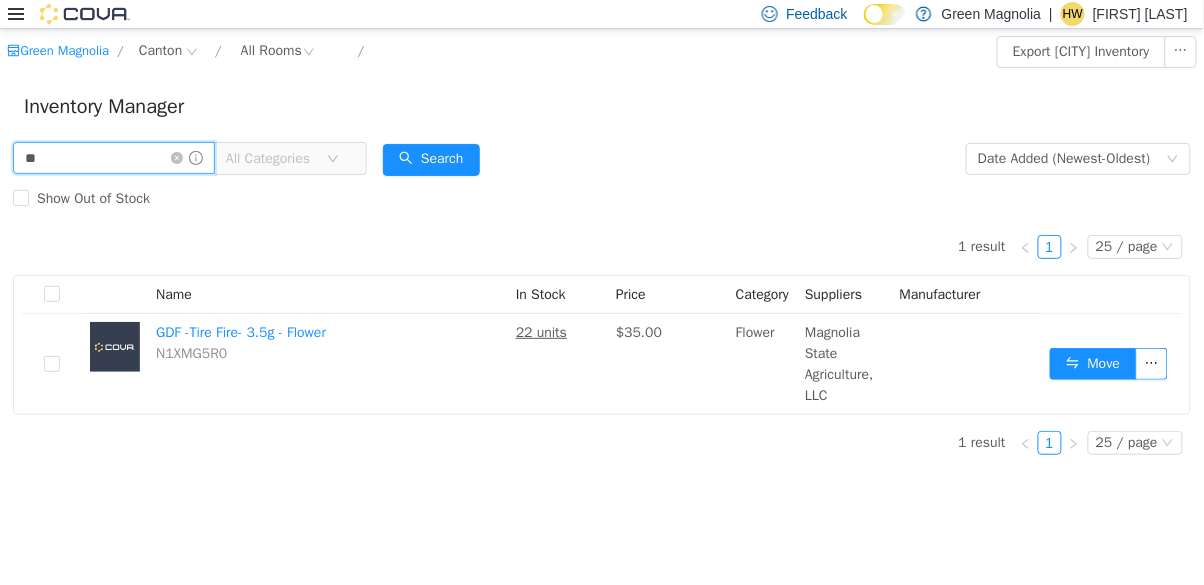 type on "*" 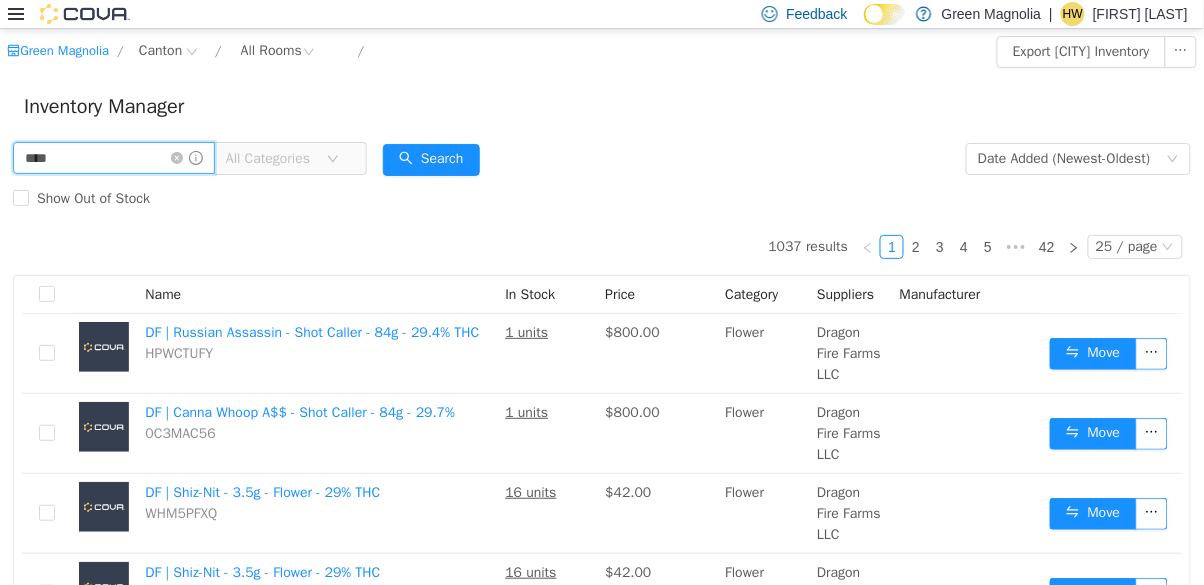 type on "****" 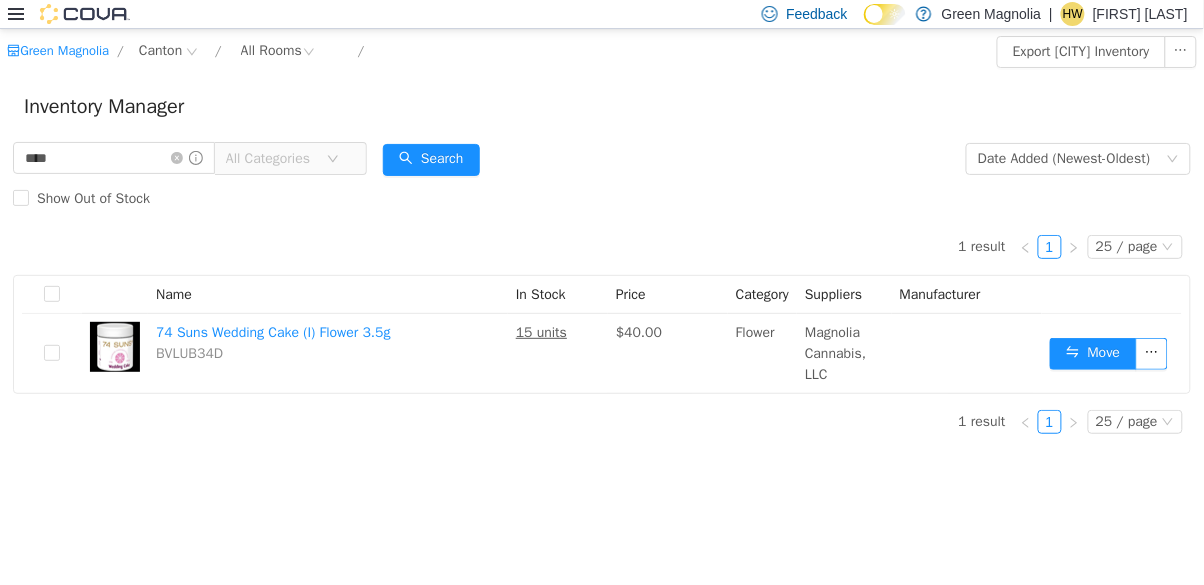 click on "Inventory Manager" at bounding box center [602, 107] 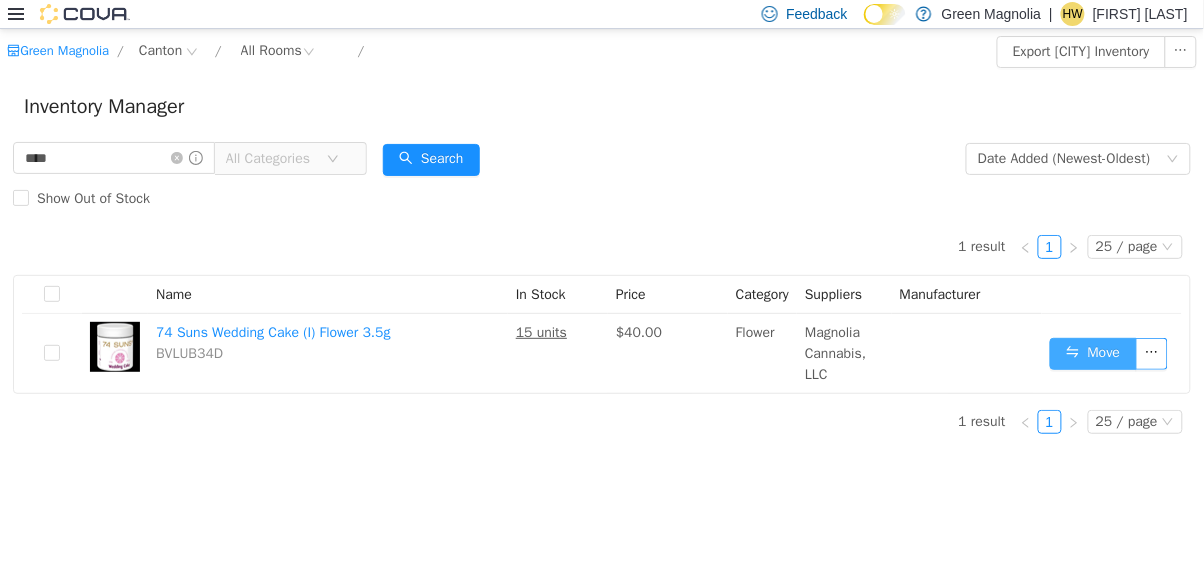 click on "Move" at bounding box center [1093, 354] 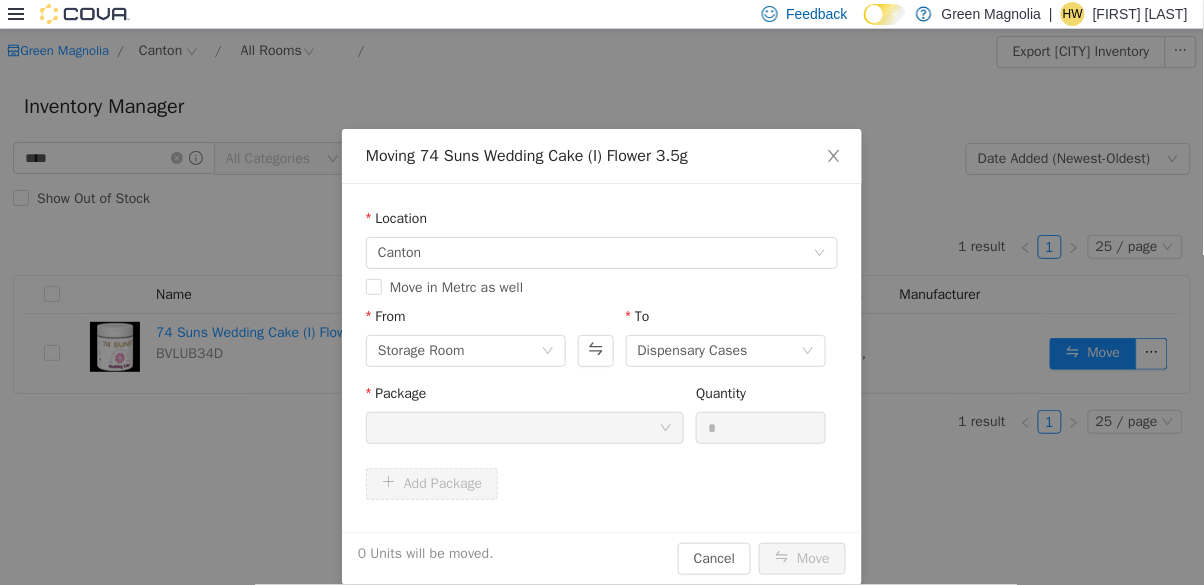 click at bounding box center (518, 428) 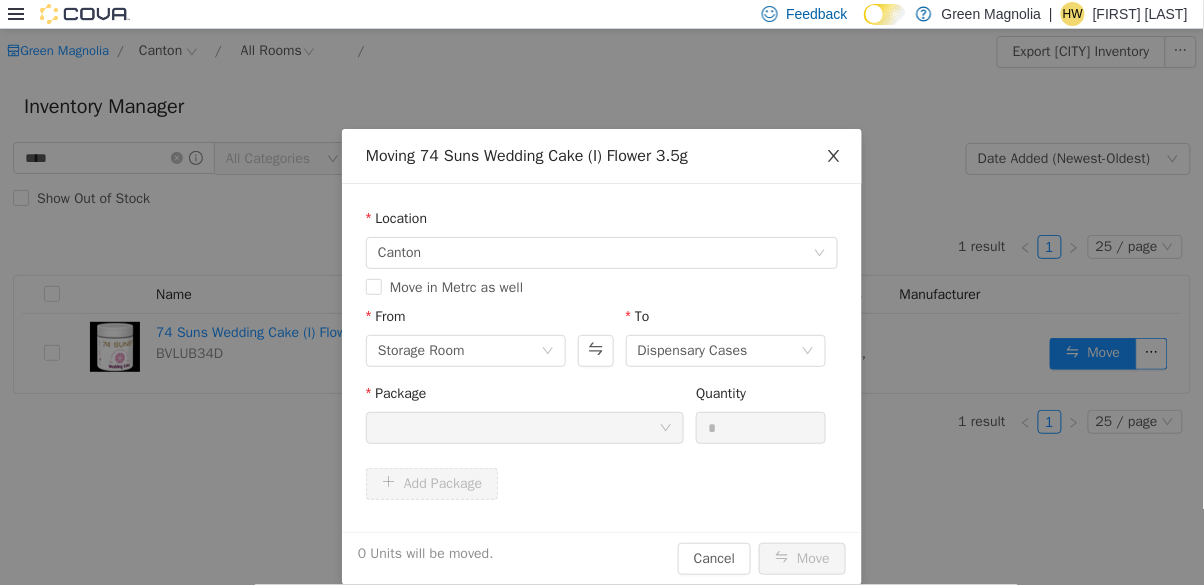 click 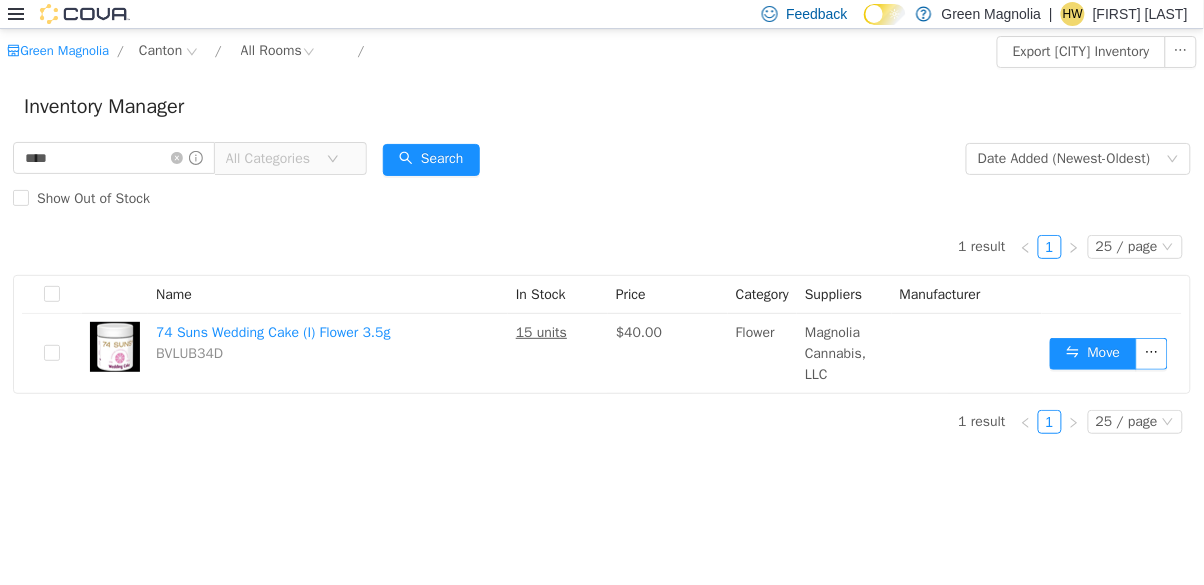 click 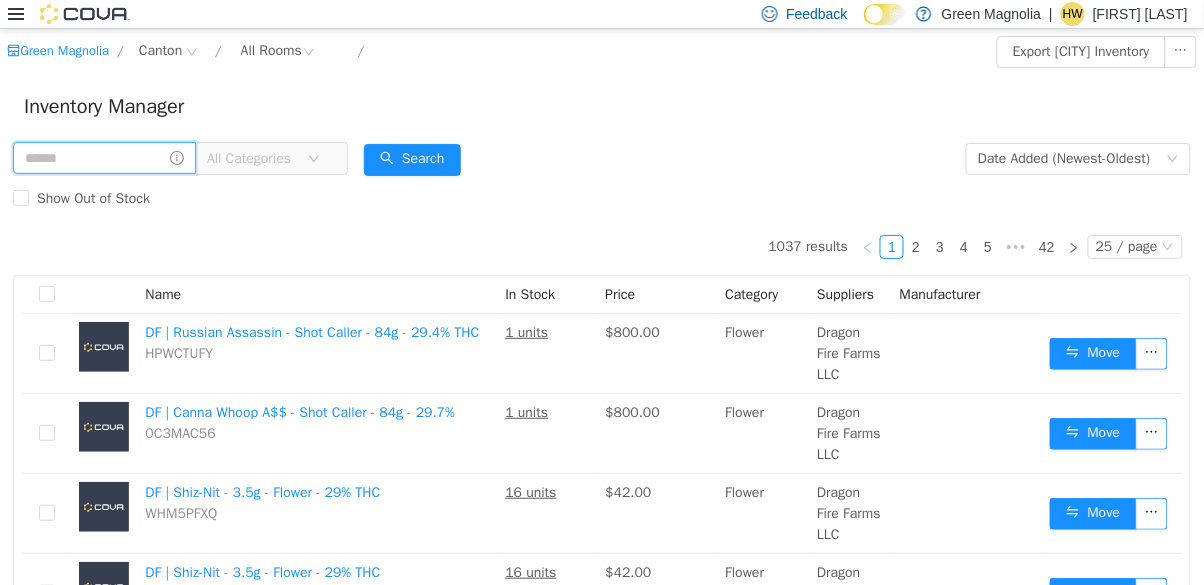 click at bounding box center (104, 158) 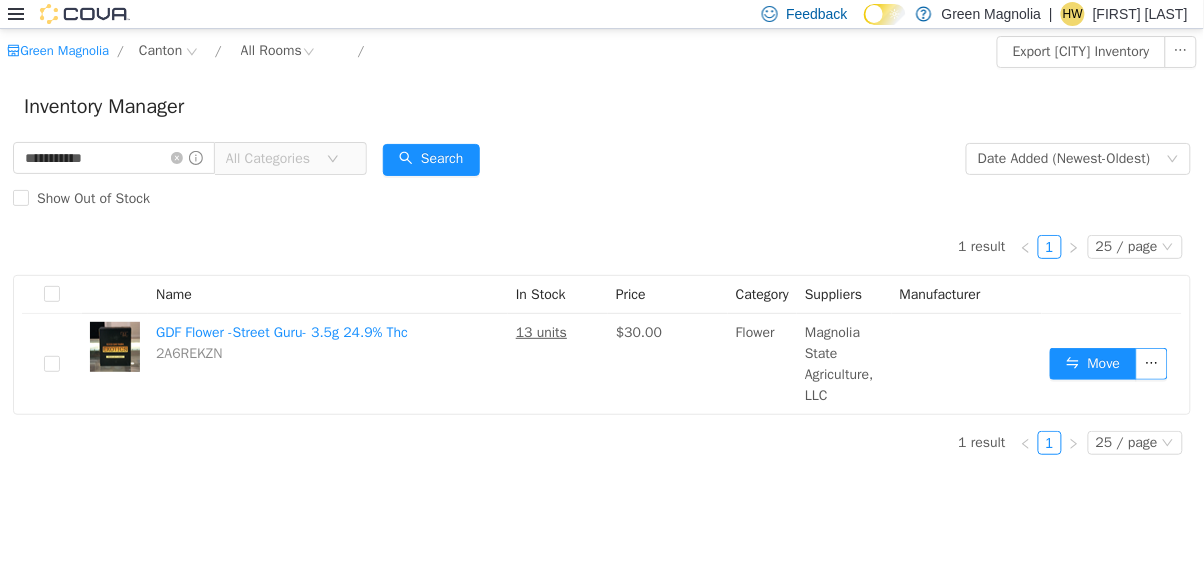 click on "**********" at bounding box center (602, 179) 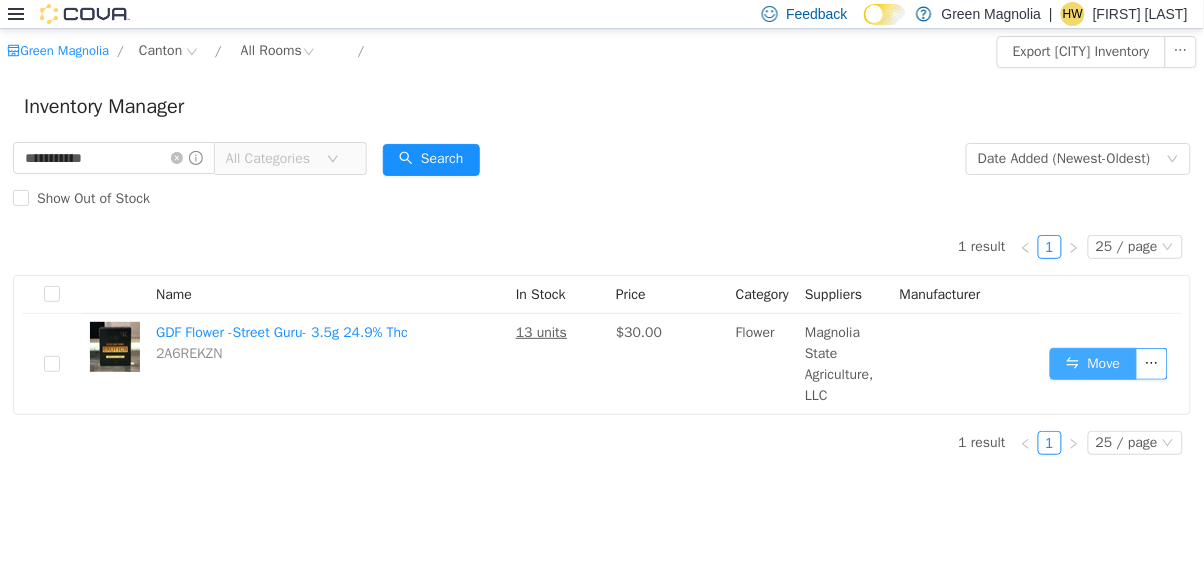 click on "Move" at bounding box center (1093, 364) 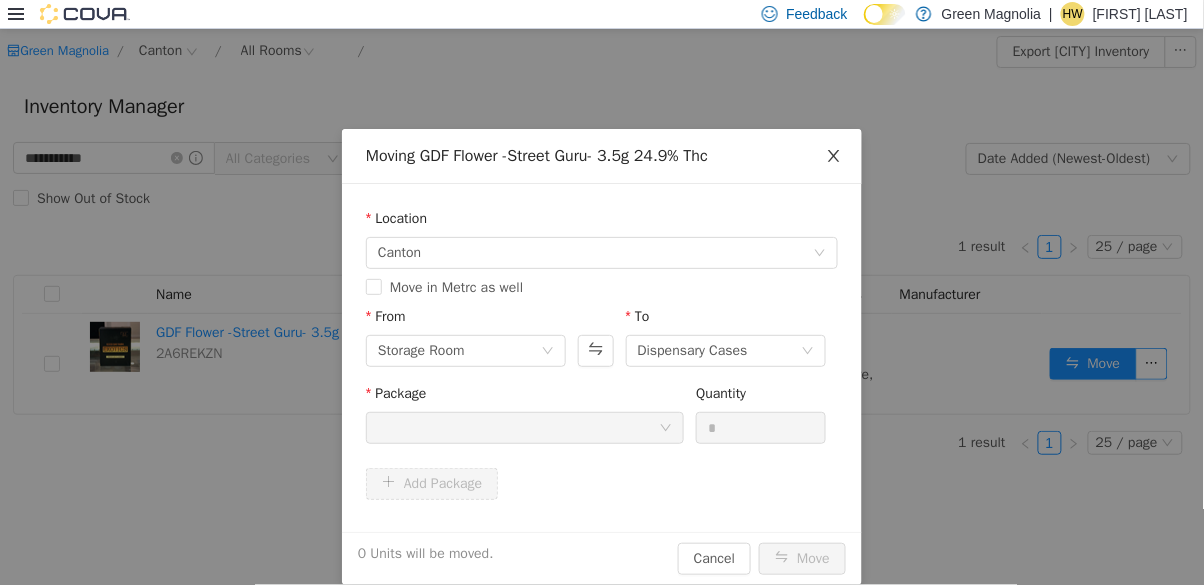 click 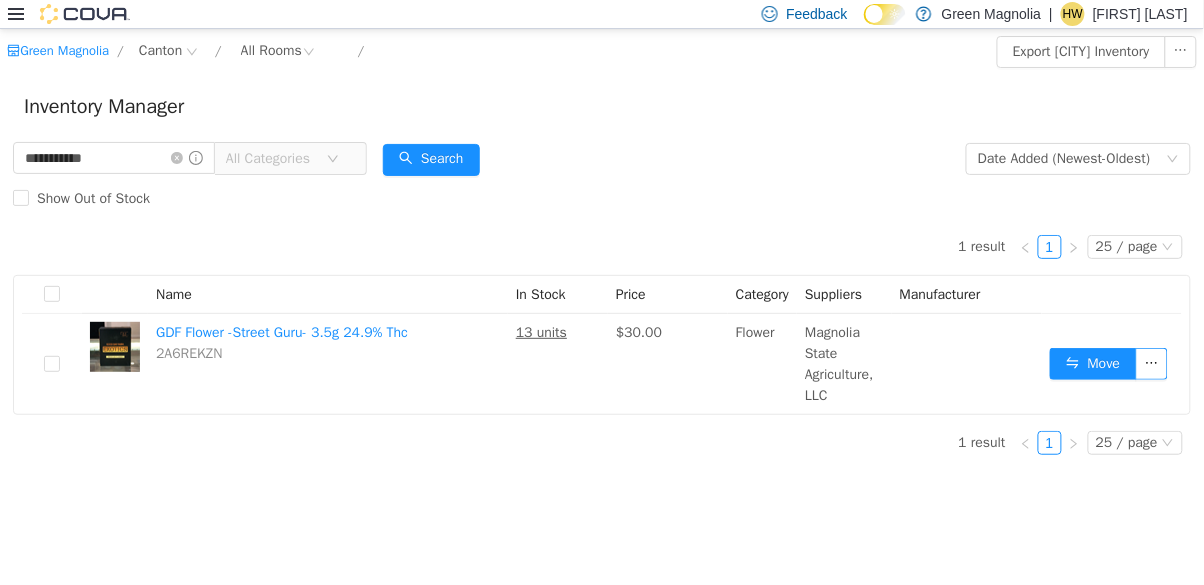click at bounding box center (187, 158) 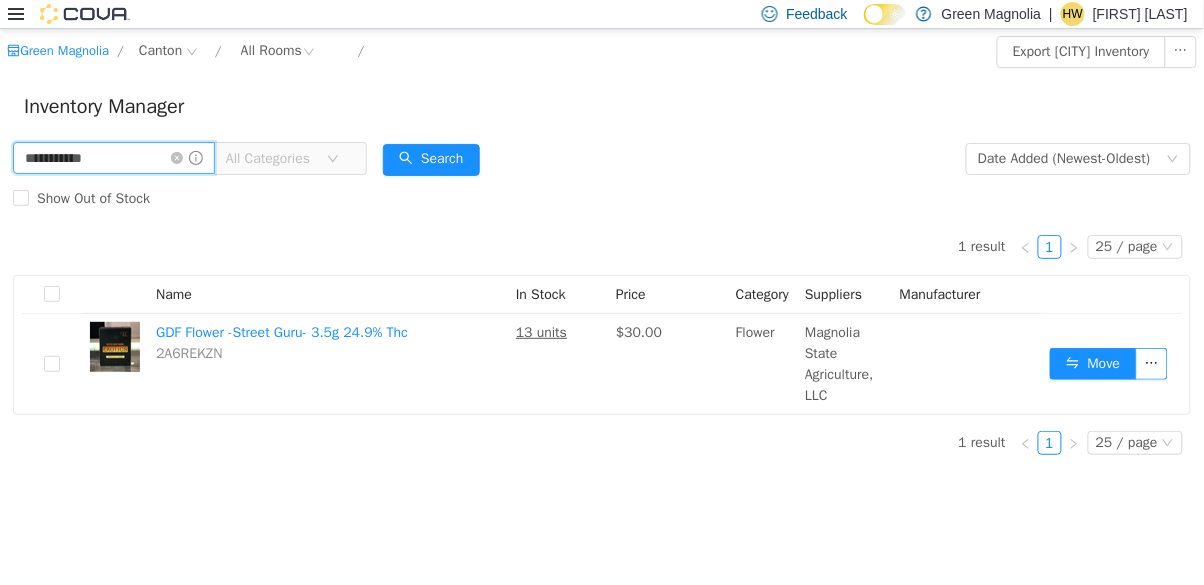 click on "**********" at bounding box center [114, 158] 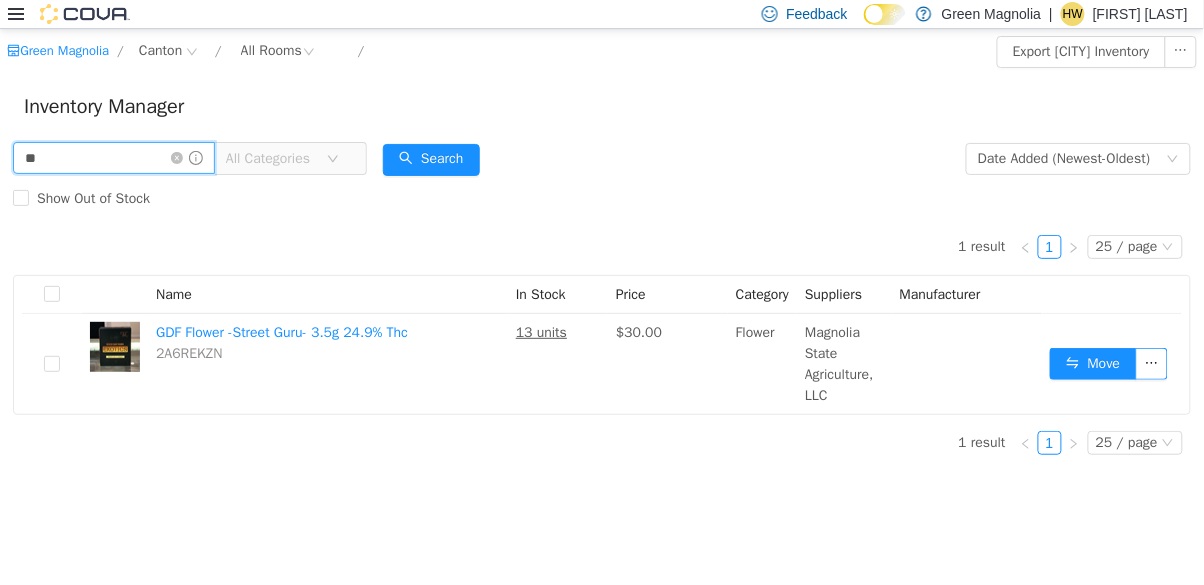 type on "*" 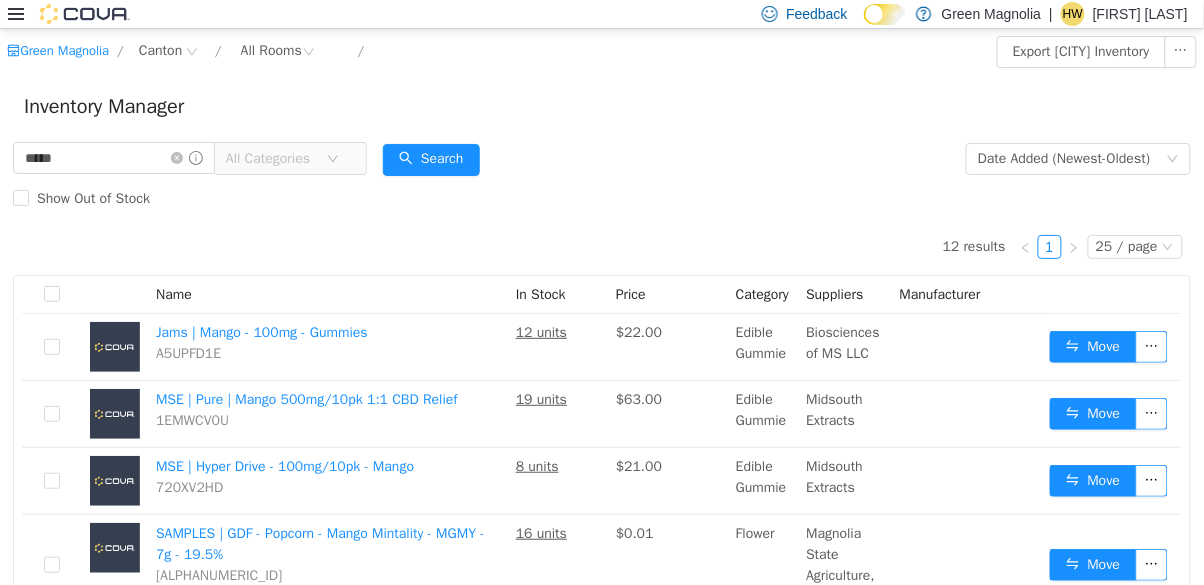 click on "Show Out of Stock" at bounding box center [602, 199] 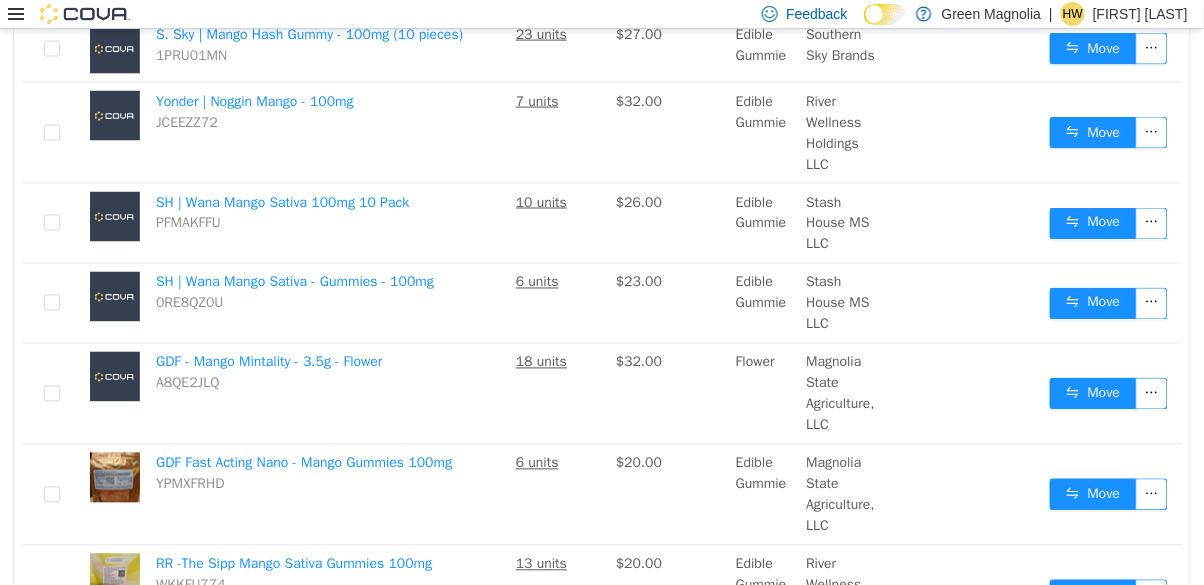 scroll, scrollTop: 677, scrollLeft: 0, axis: vertical 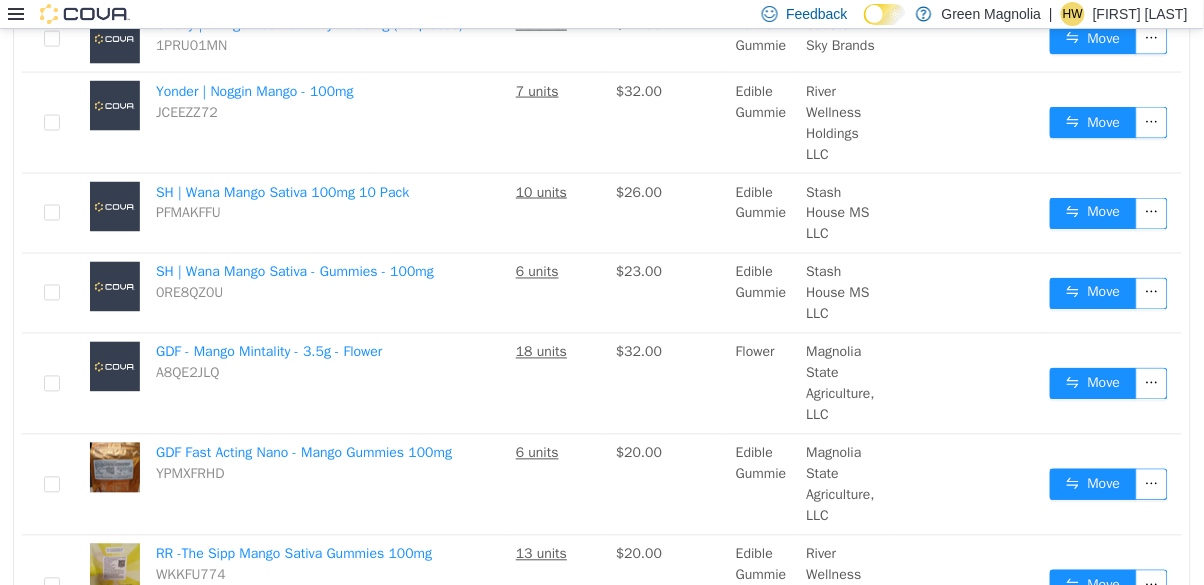 click on "Move" at bounding box center (1093, 384) 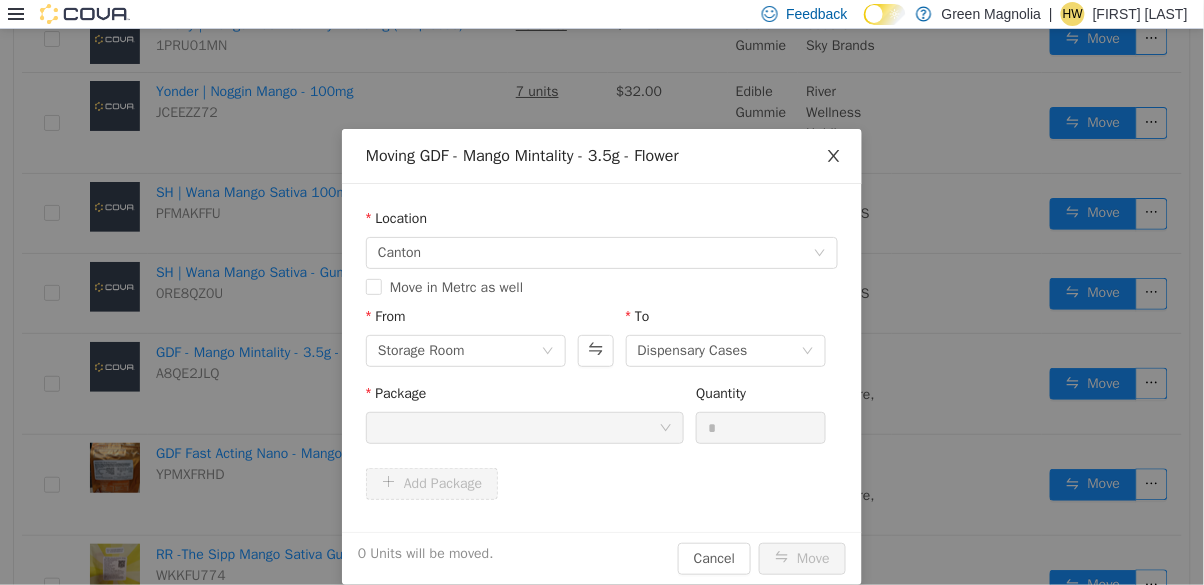 click 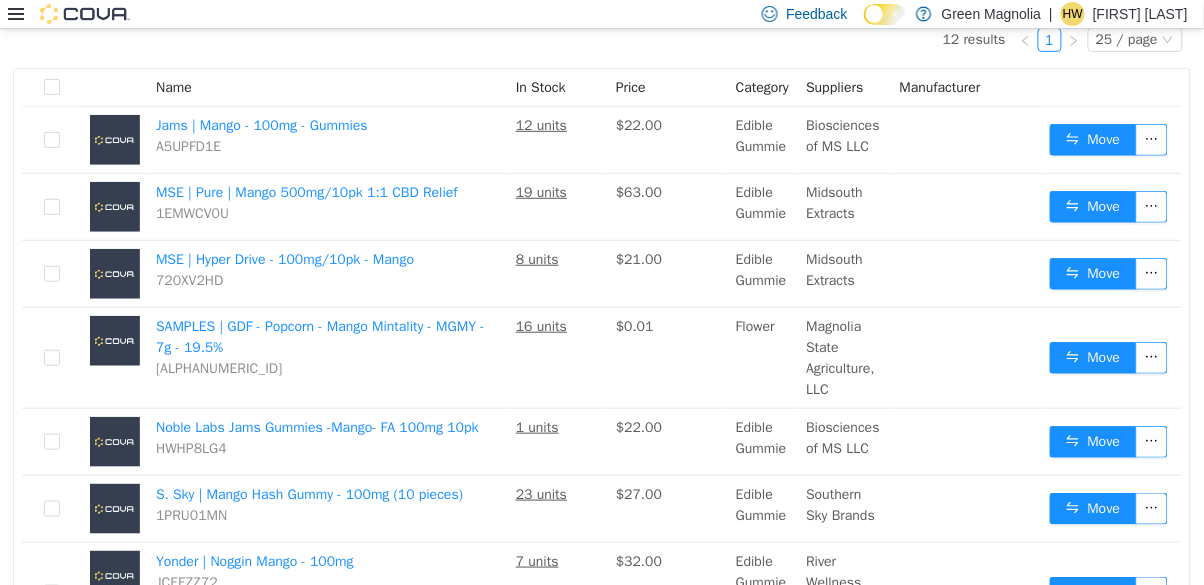 scroll, scrollTop: 0, scrollLeft: 0, axis: both 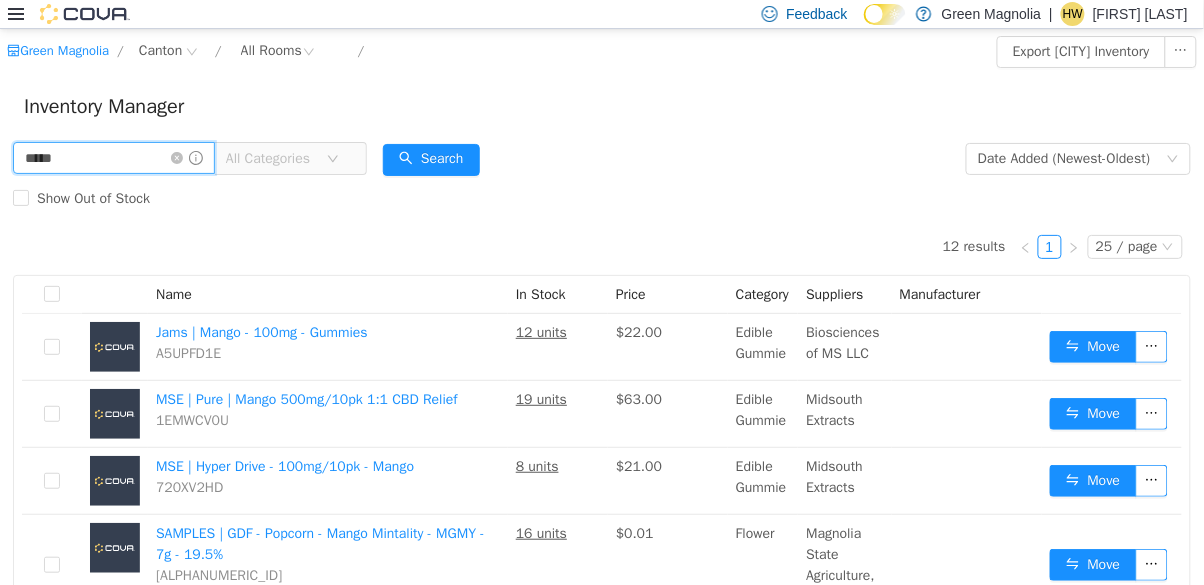 click on "*****" at bounding box center [114, 158] 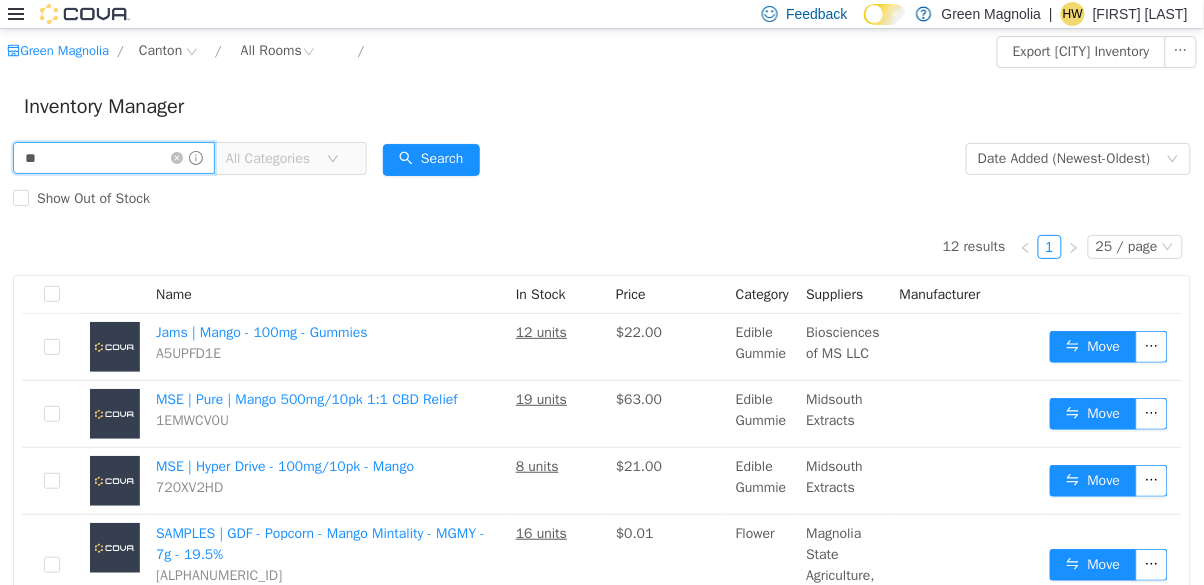 type on "*" 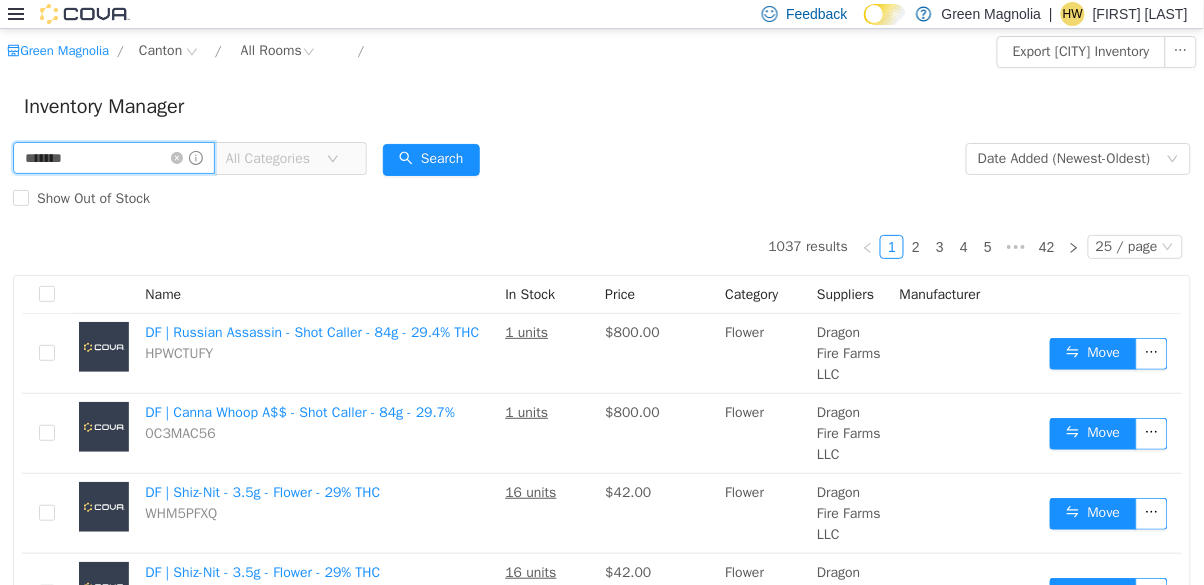 type on "*******" 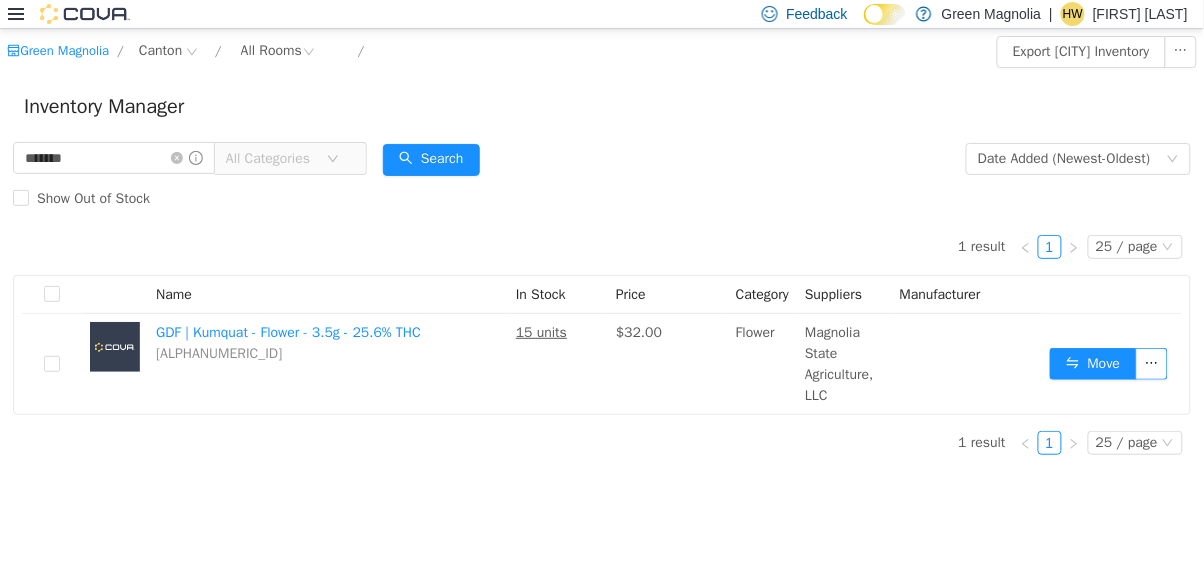 click on "******* All Categories Date Added (Newest-Oldest) Search Show Out of Stock" at bounding box center [602, 179] 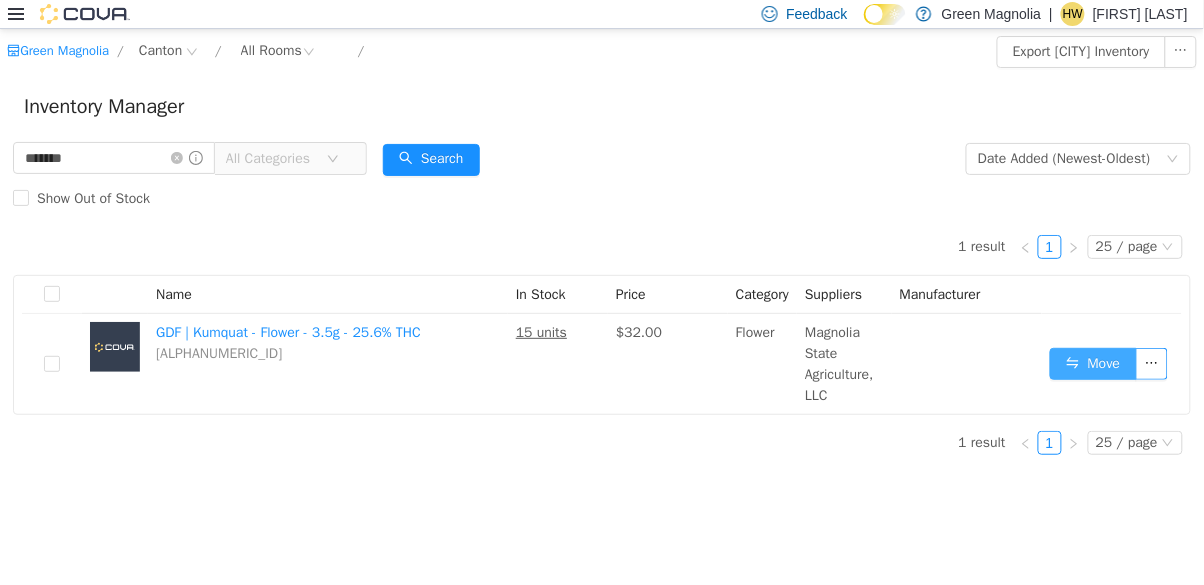 click on "Move" at bounding box center [1093, 364] 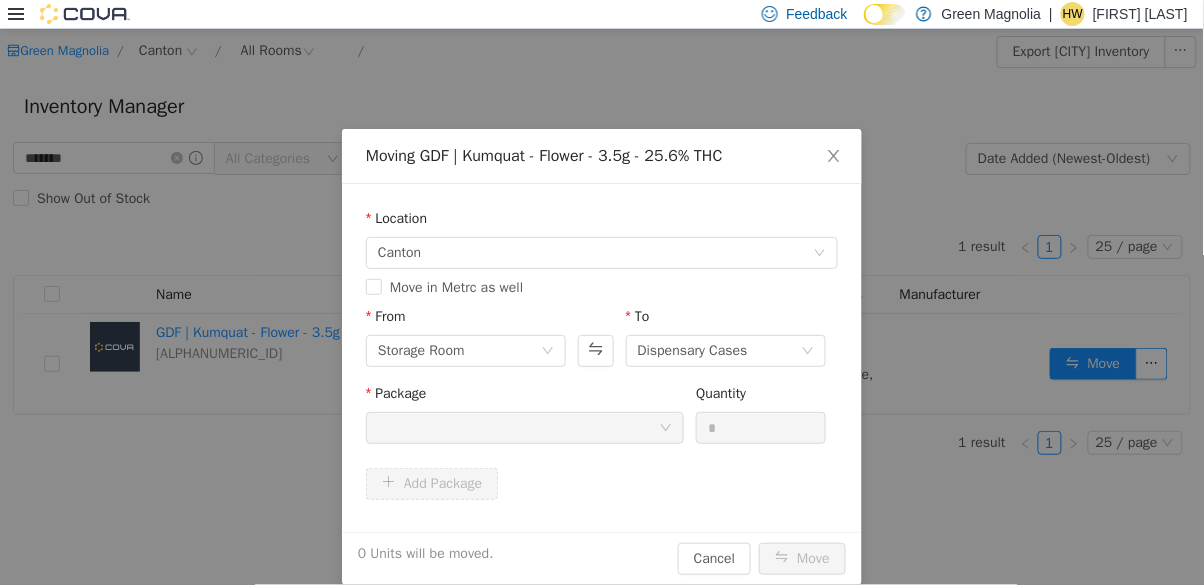click at bounding box center [834, 157] 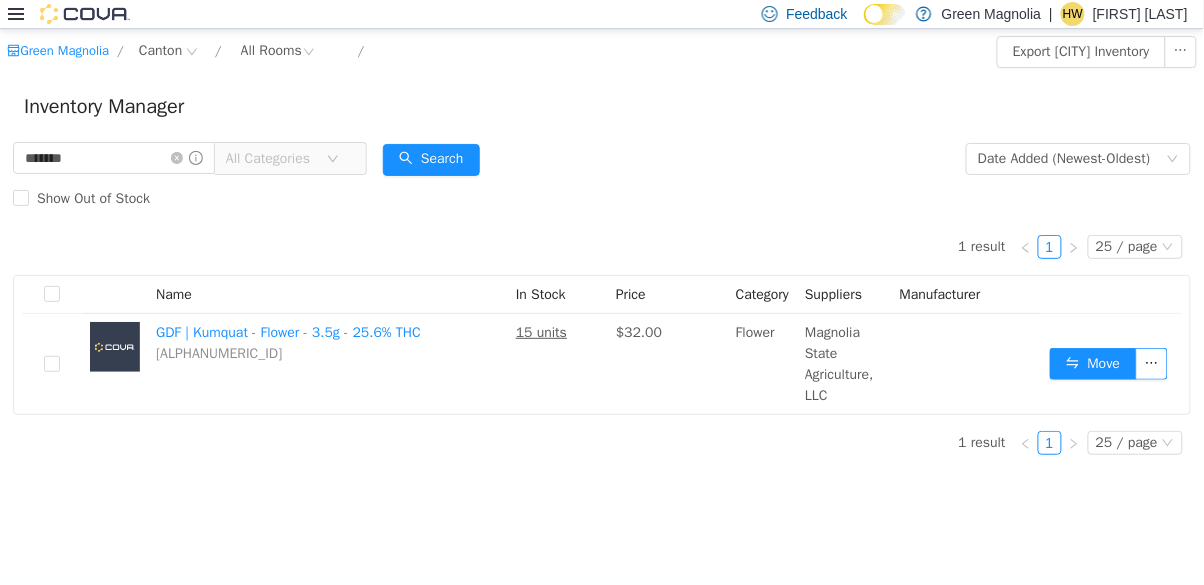 click 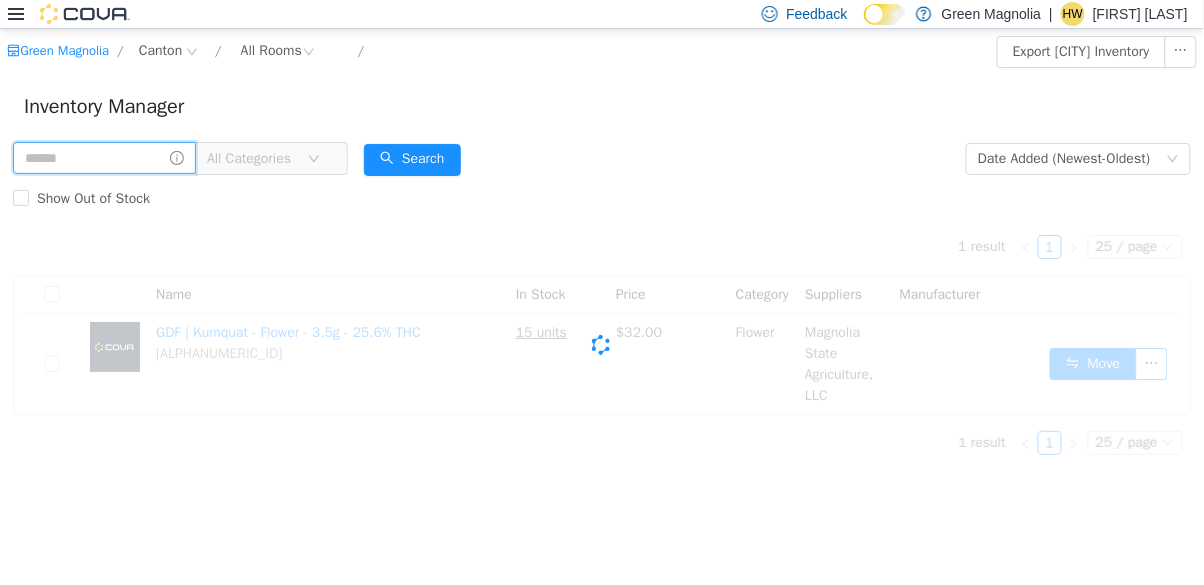 click at bounding box center (104, 158) 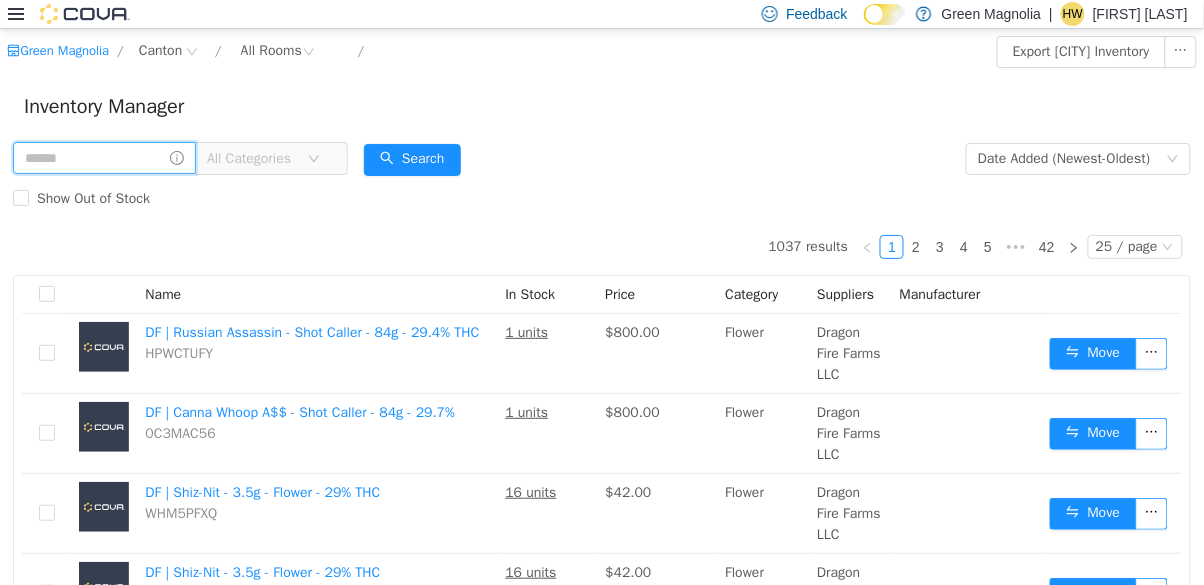 click at bounding box center [104, 158] 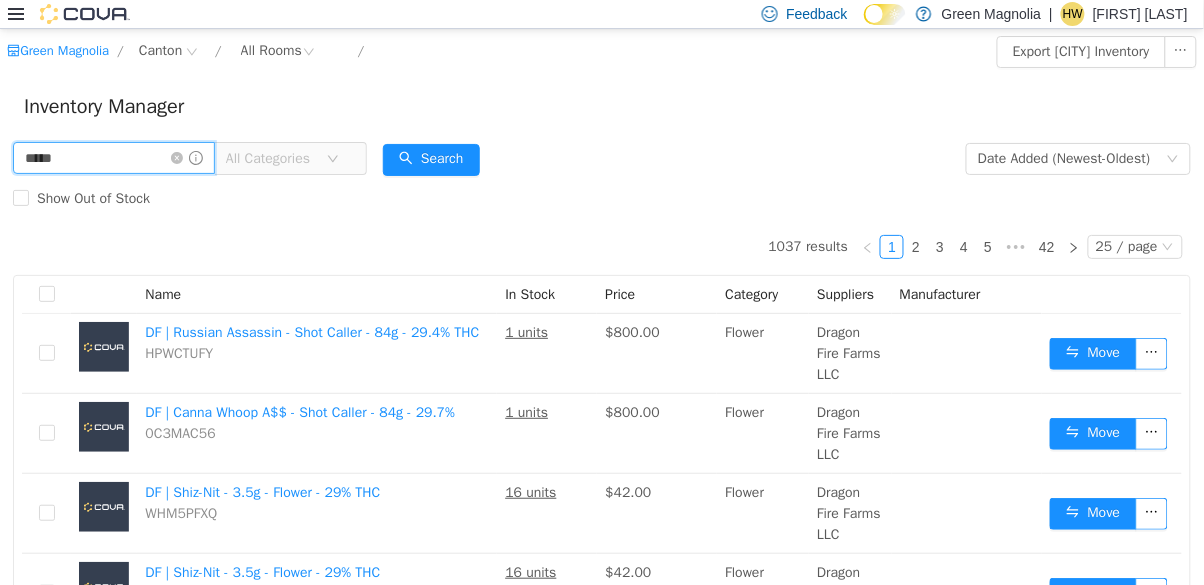 type on "*****" 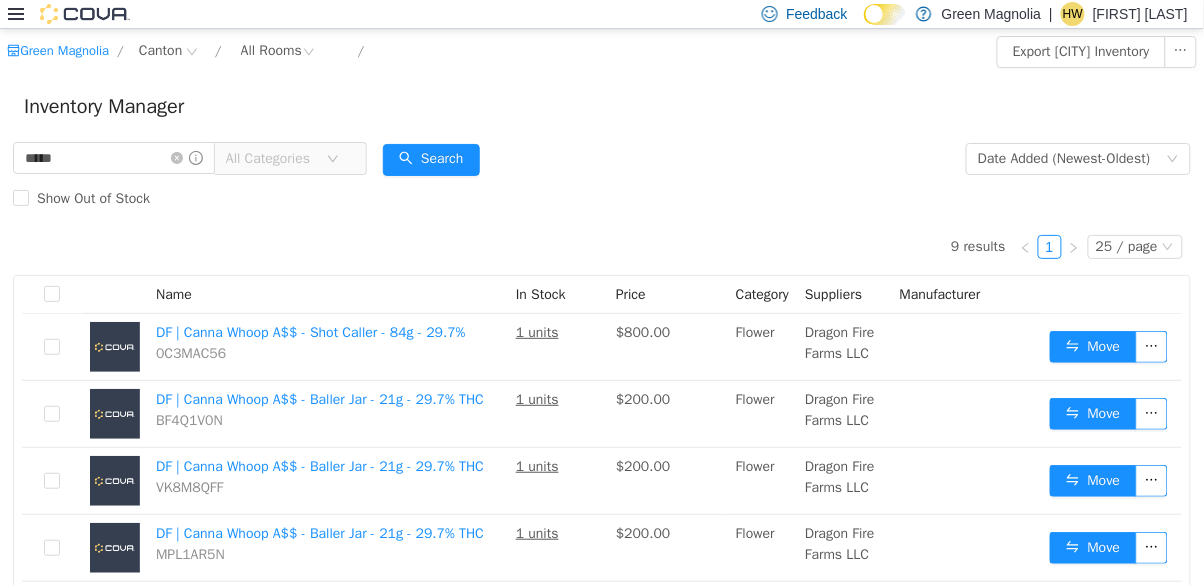 click on "Inventory Manager" at bounding box center [602, 107] 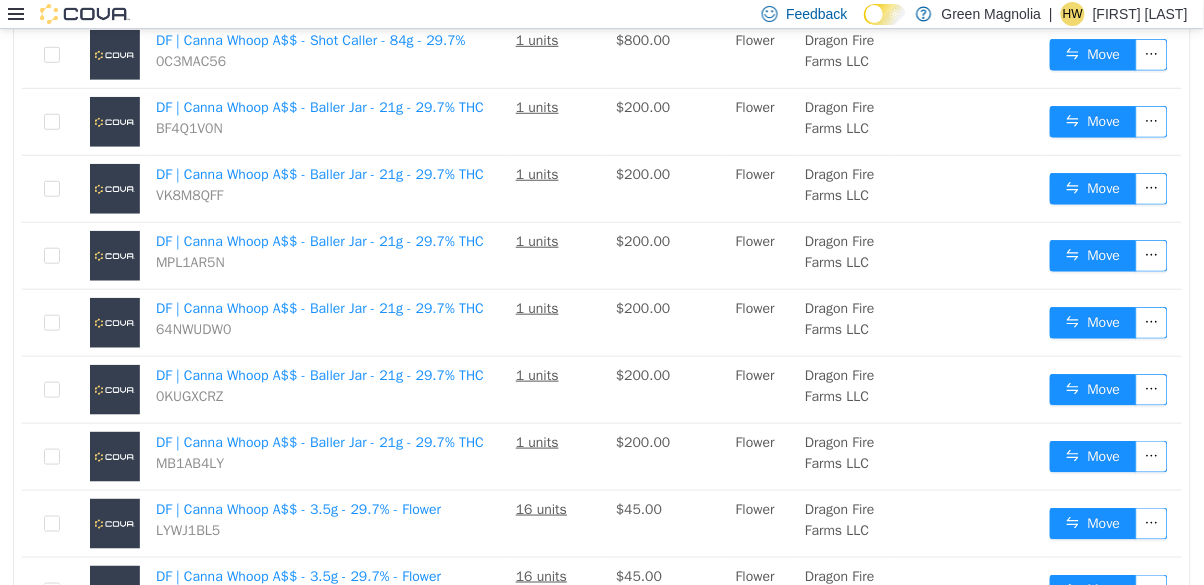 scroll, scrollTop: 296, scrollLeft: 0, axis: vertical 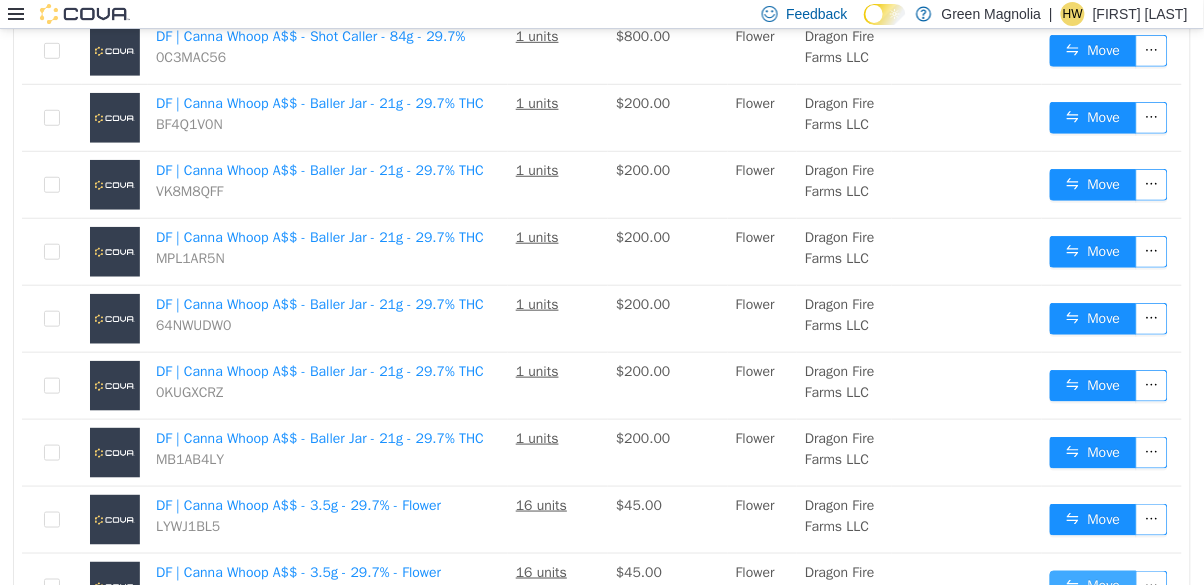 click on "Move" at bounding box center [1093, 587] 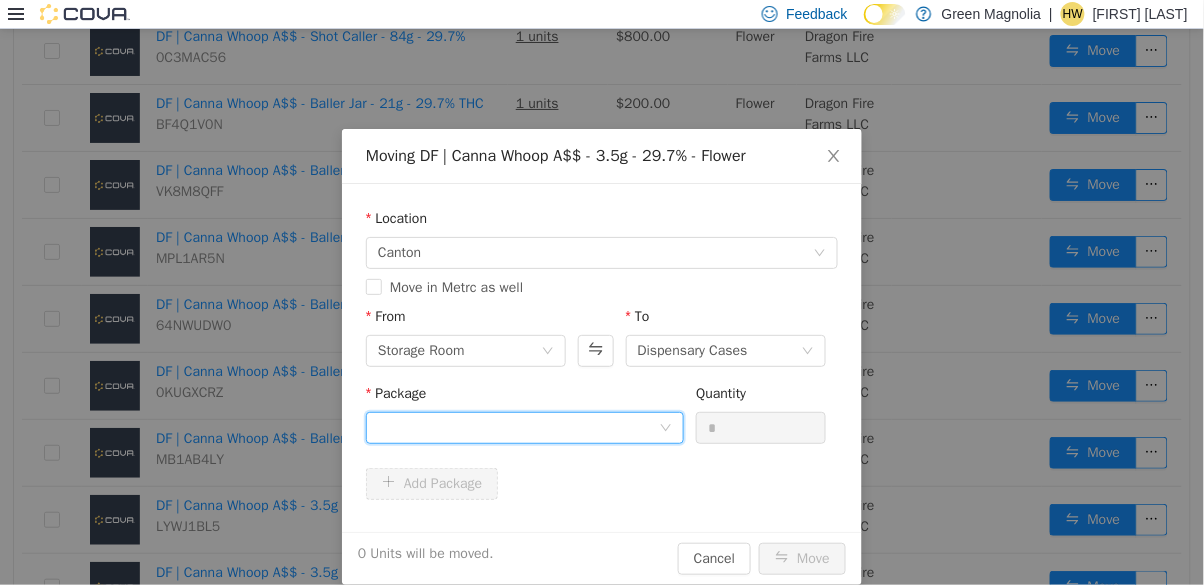 click at bounding box center [518, 428] 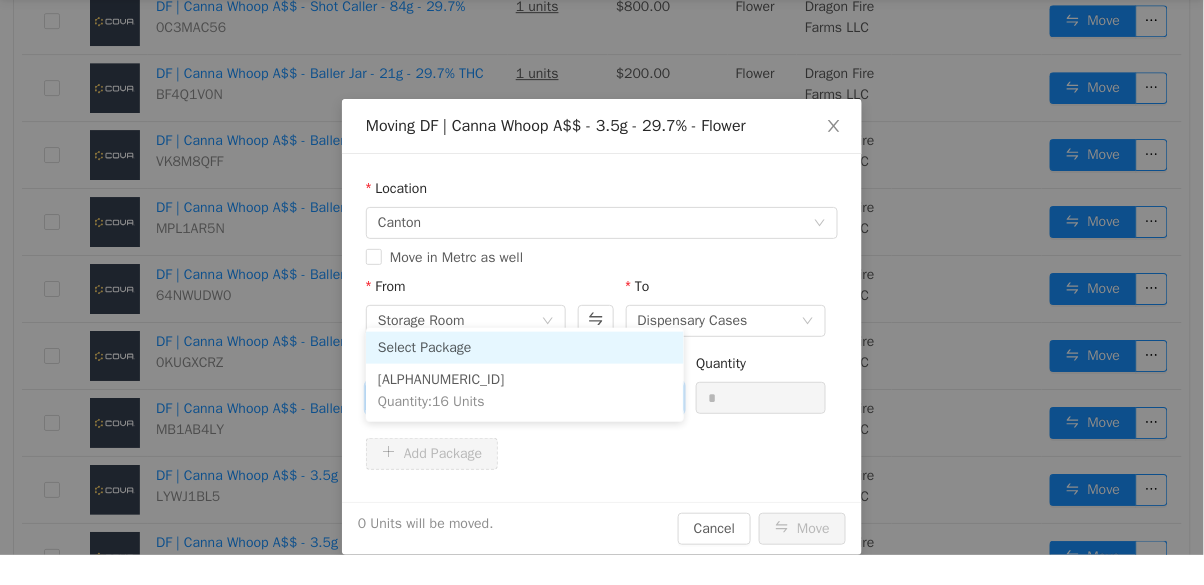 scroll, scrollTop: 205, scrollLeft: 0, axis: vertical 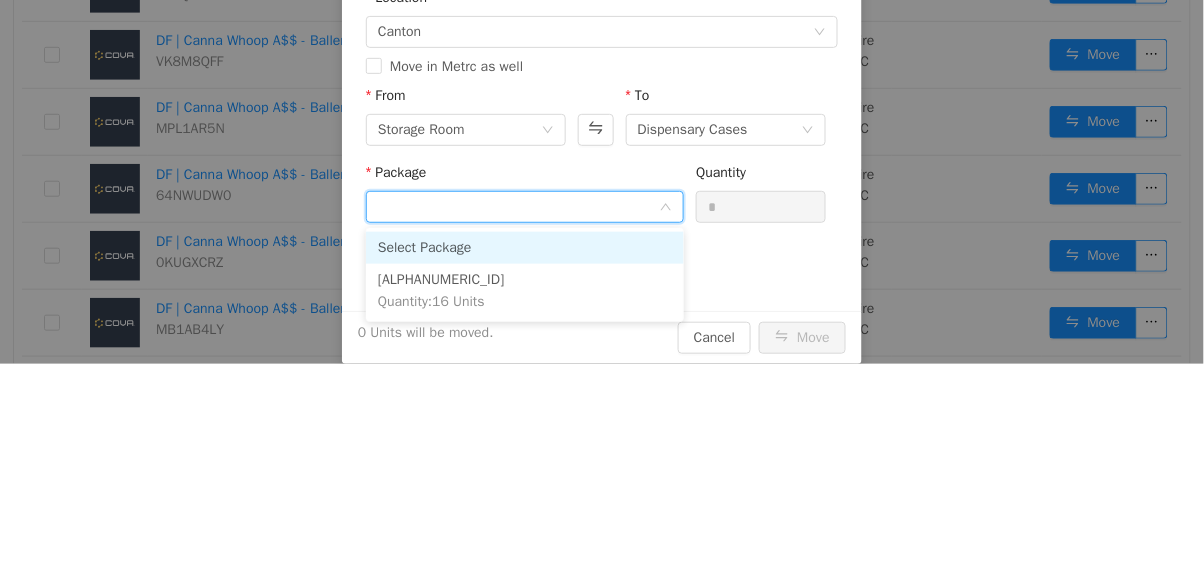 click on "1A42301000032C9000011164 Quantity :  16 Units" at bounding box center [525, 292] 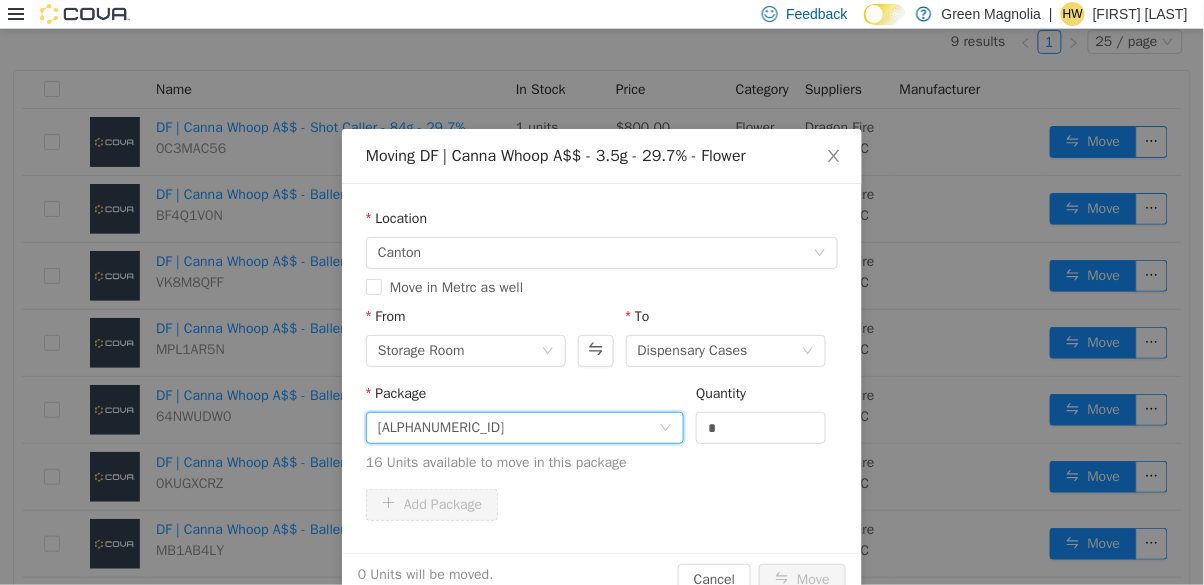 click on "*" at bounding box center [761, 428] 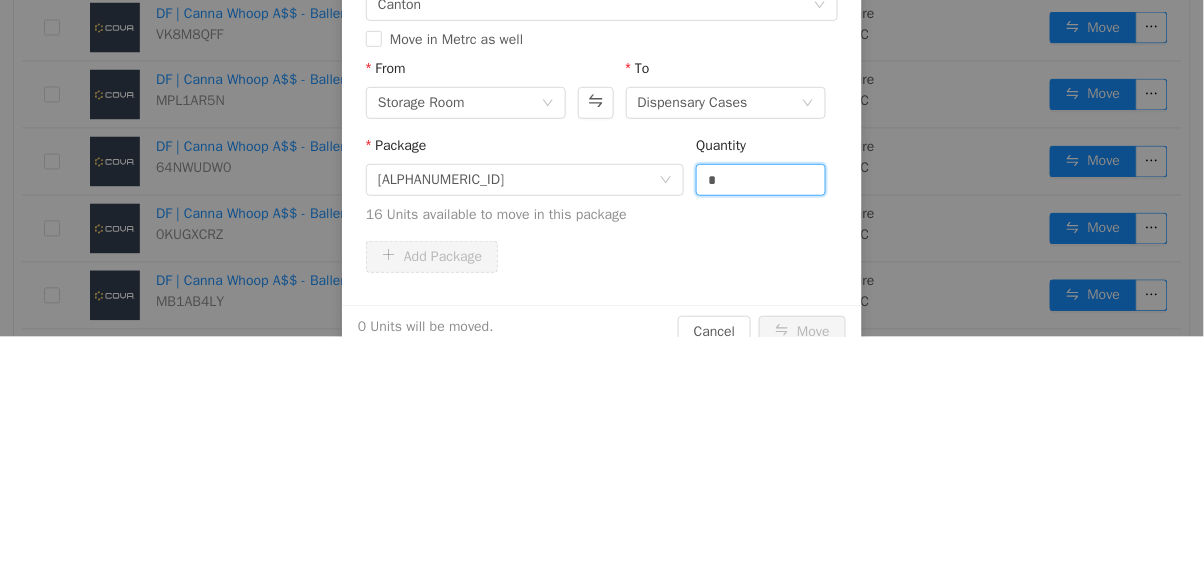 scroll, scrollTop: 16, scrollLeft: 0, axis: vertical 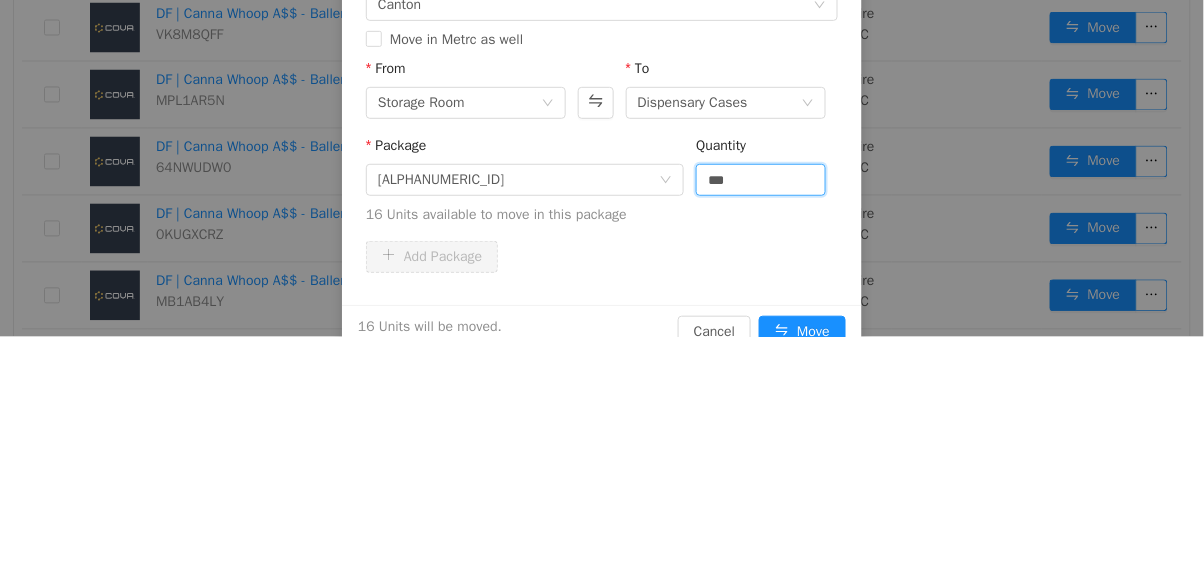 type on "***" 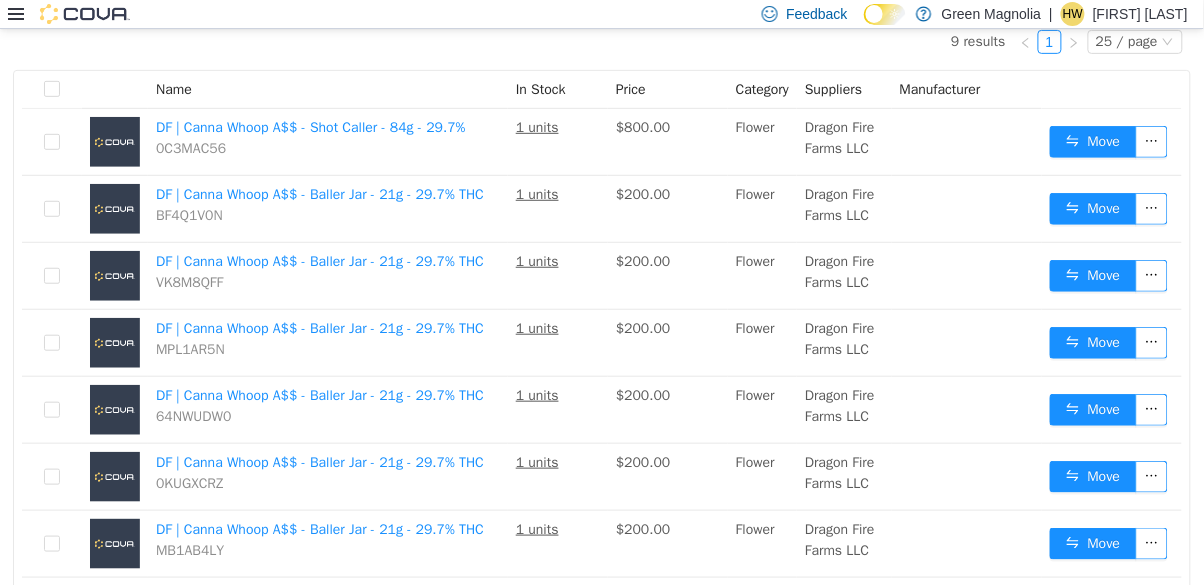 scroll, scrollTop: 0, scrollLeft: 0, axis: both 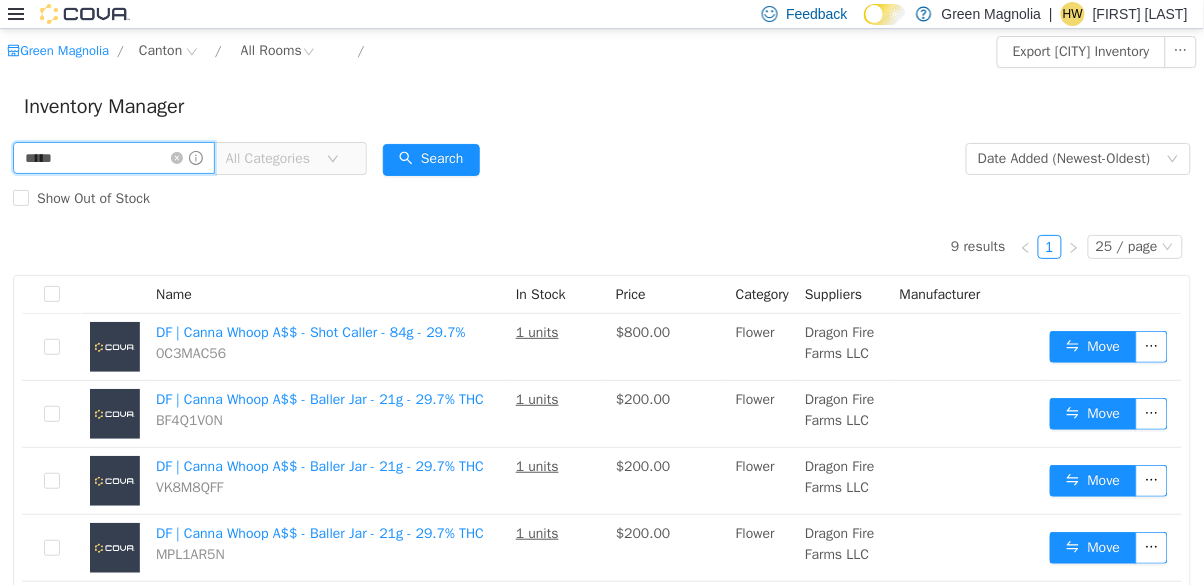 click on "*****" at bounding box center [114, 158] 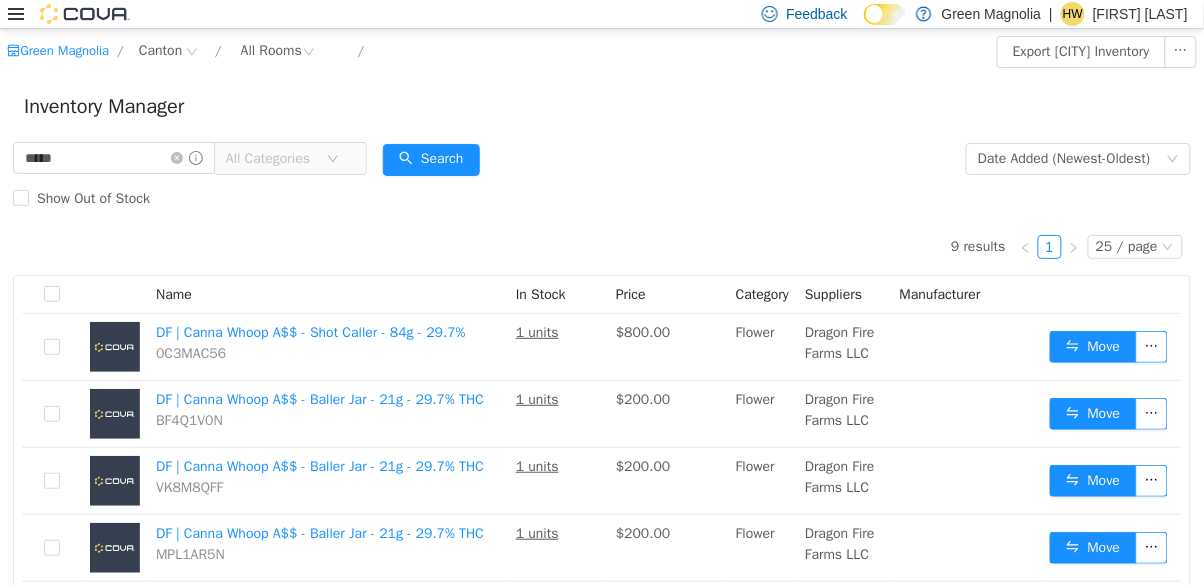 click 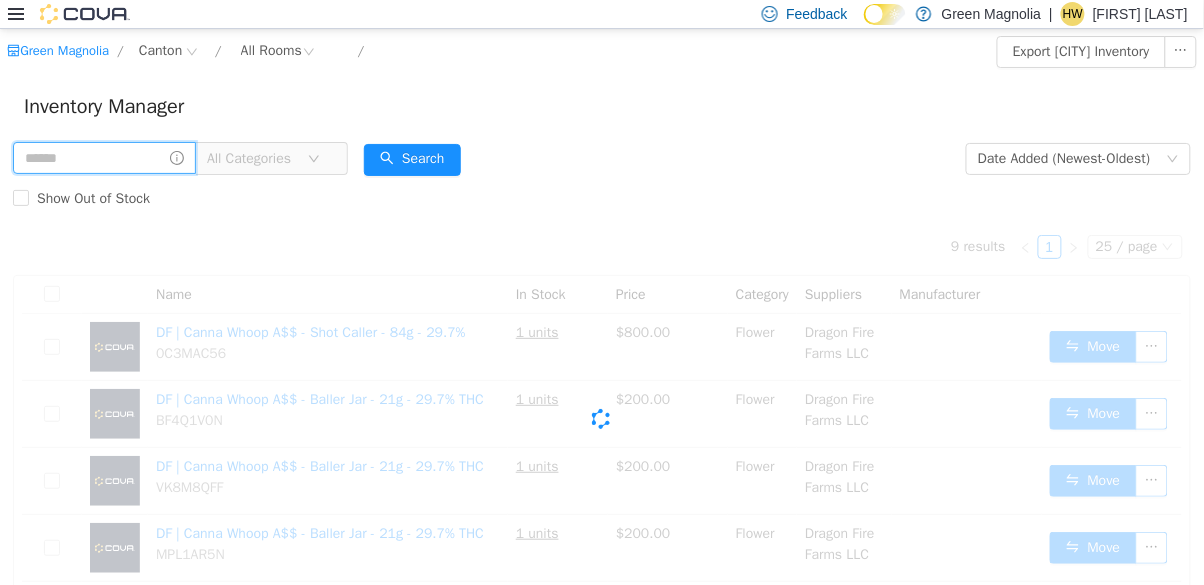 click at bounding box center [104, 158] 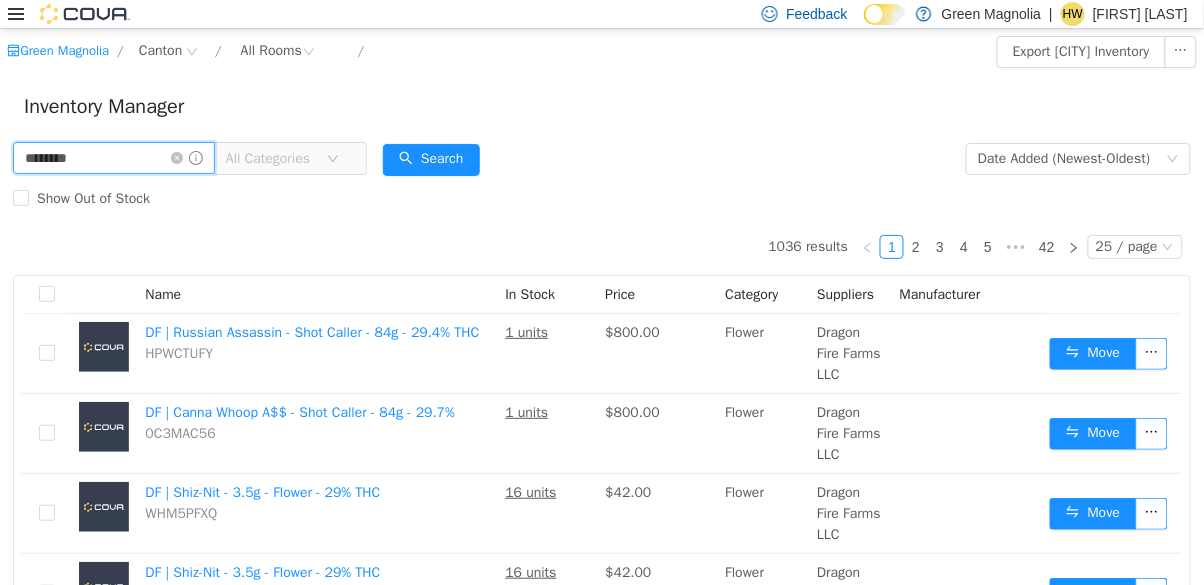 type on "*******" 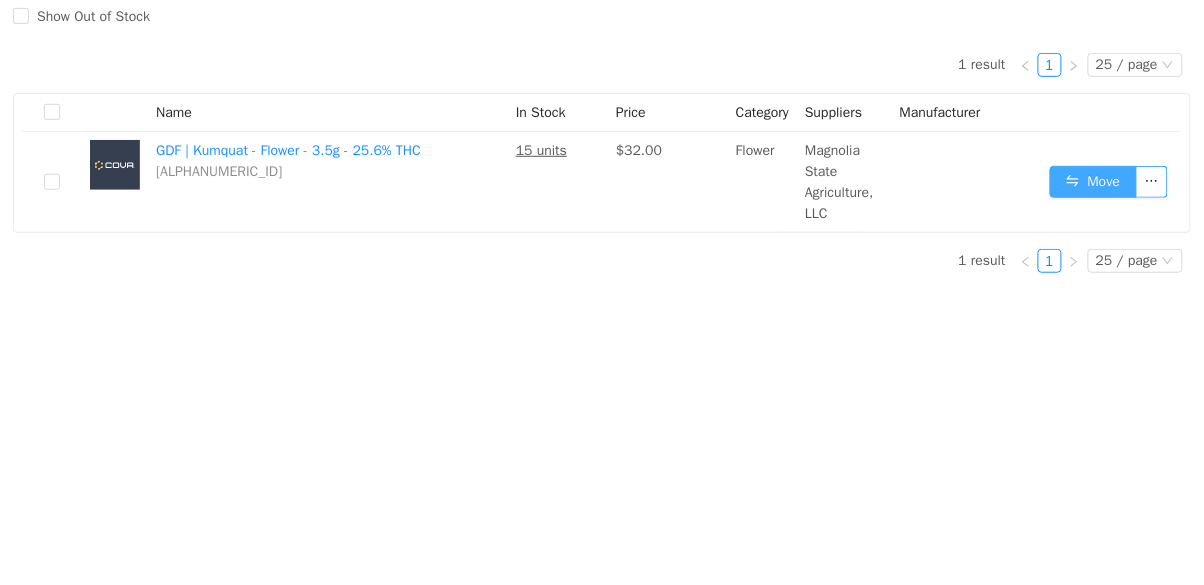 click on "Move" at bounding box center [1093, 183] 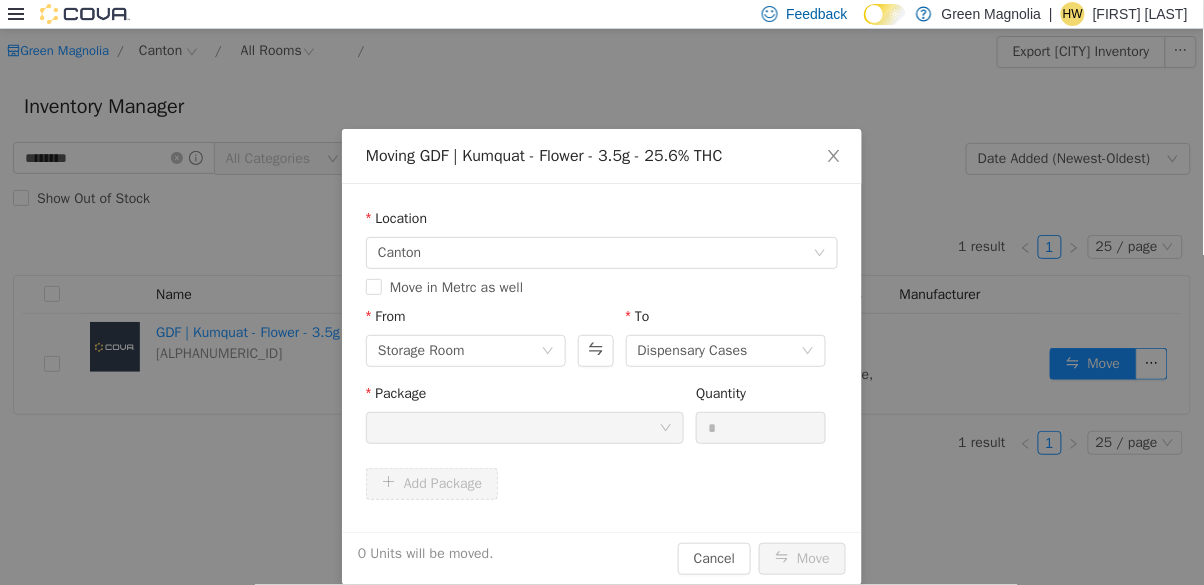 click at bounding box center (518, 428) 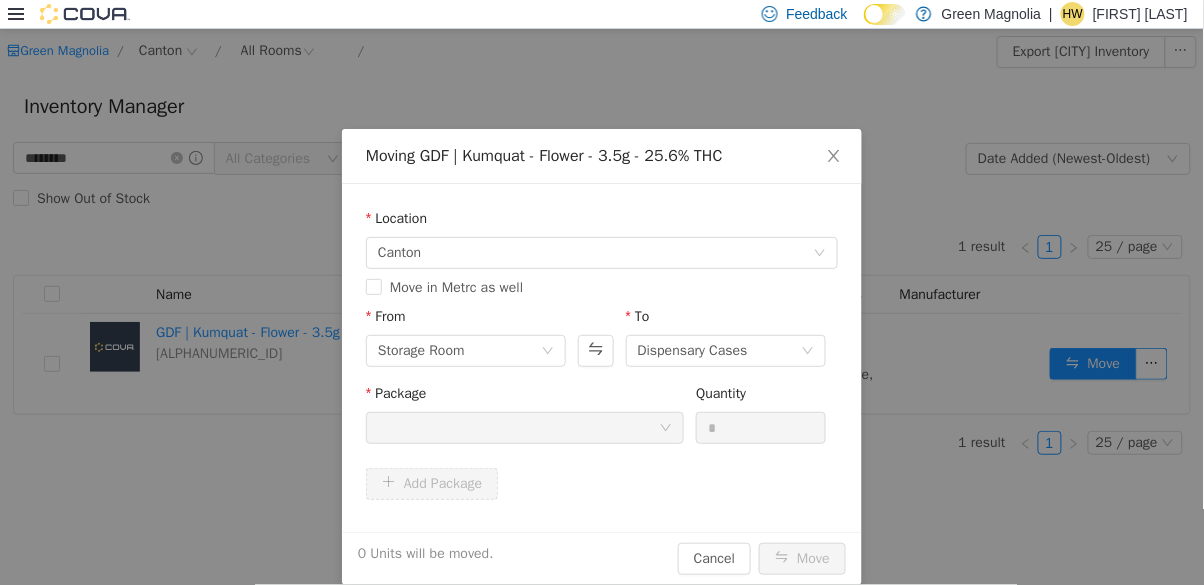 click at bounding box center [518, 428] 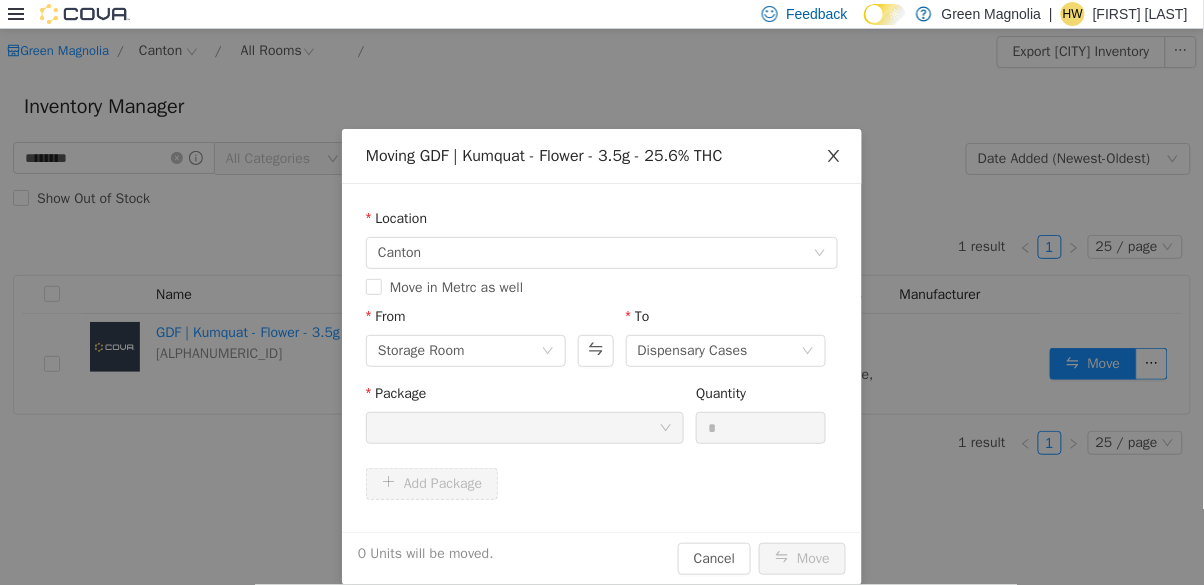 click 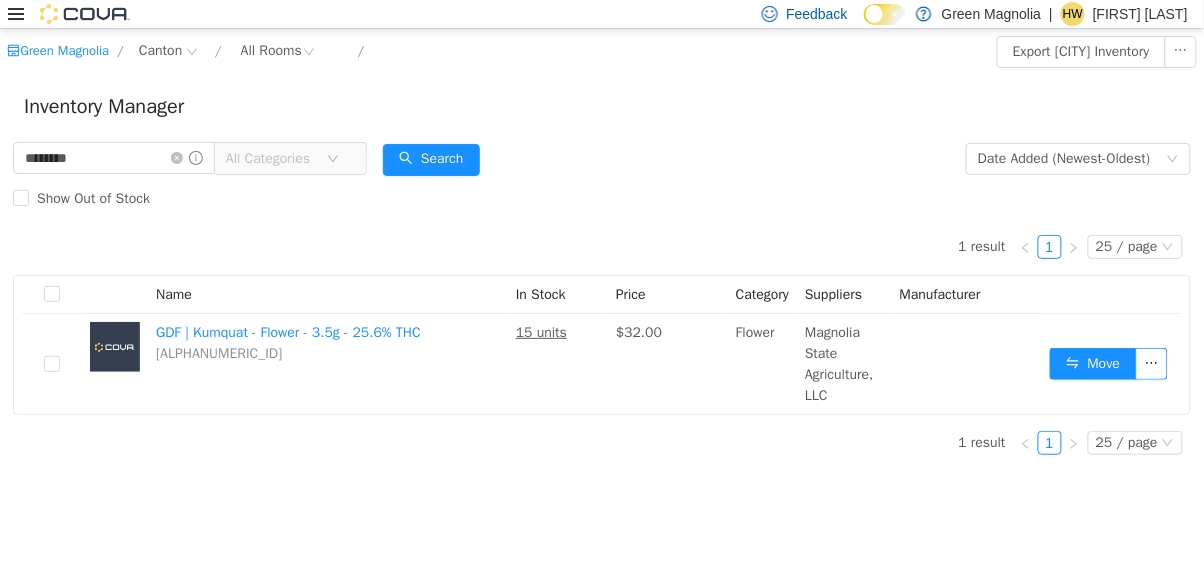 scroll, scrollTop: 0, scrollLeft: 0, axis: both 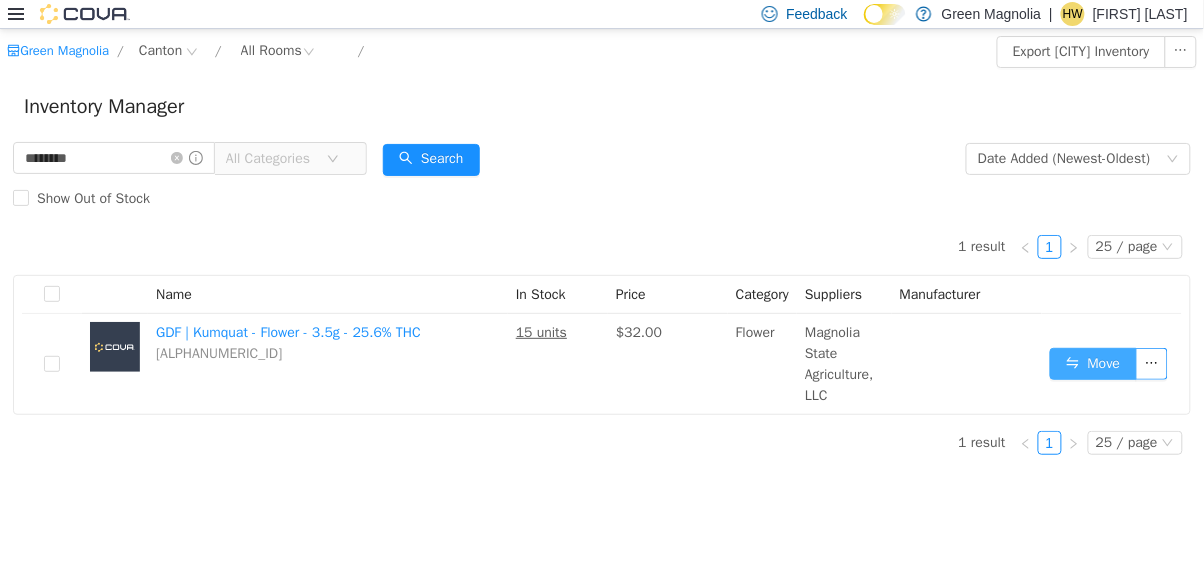click on "Move" at bounding box center (1093, 364) 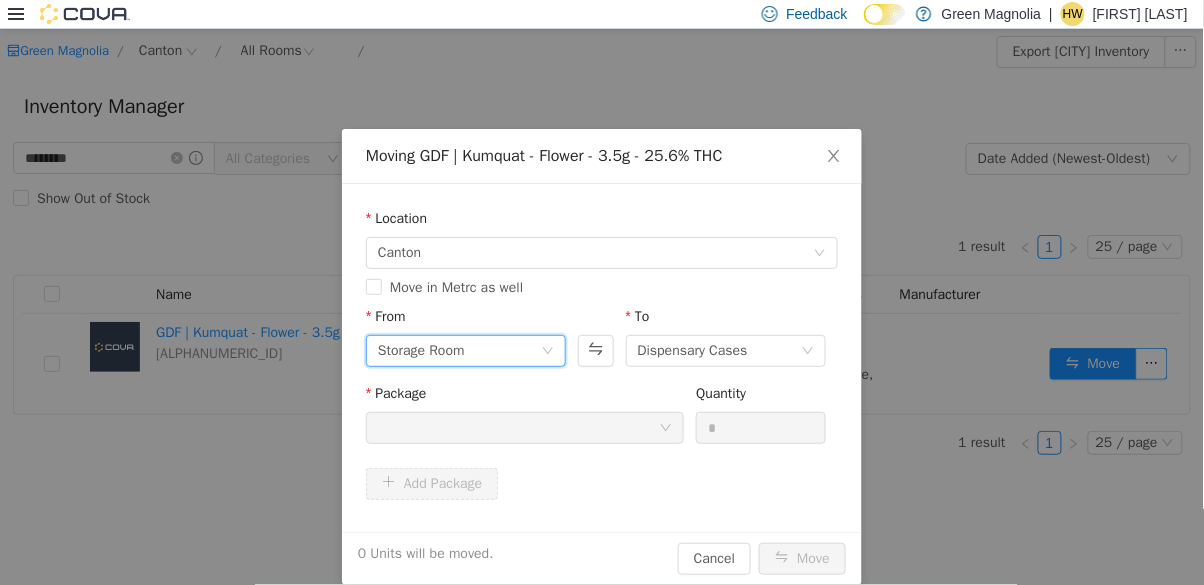 click on "Storage Room" at bounding box center [459, 351] 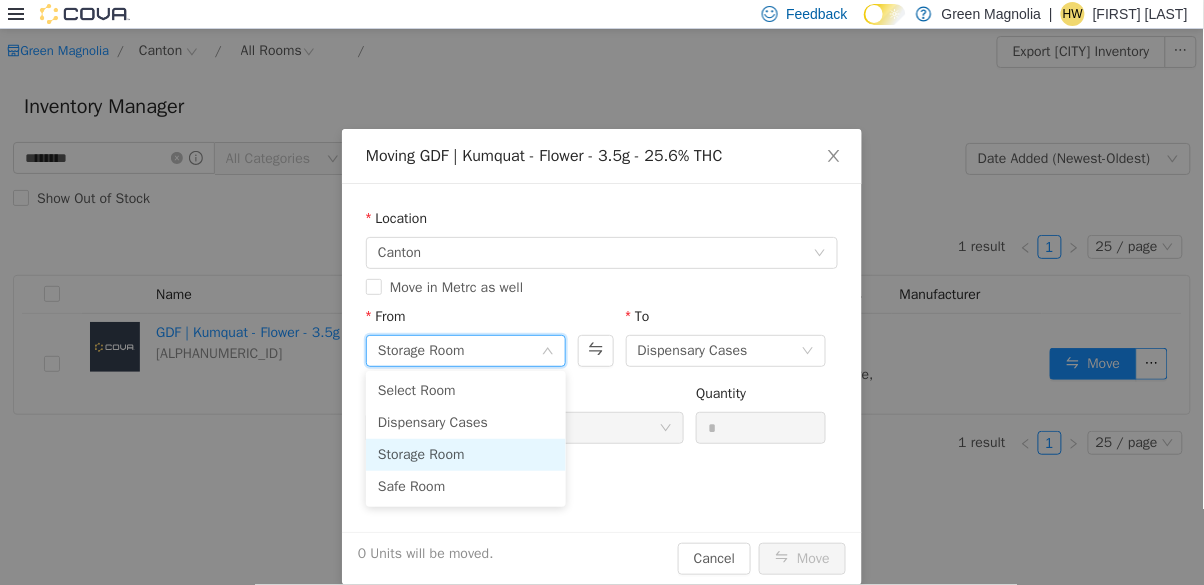 click at bounding box center (518, 428) 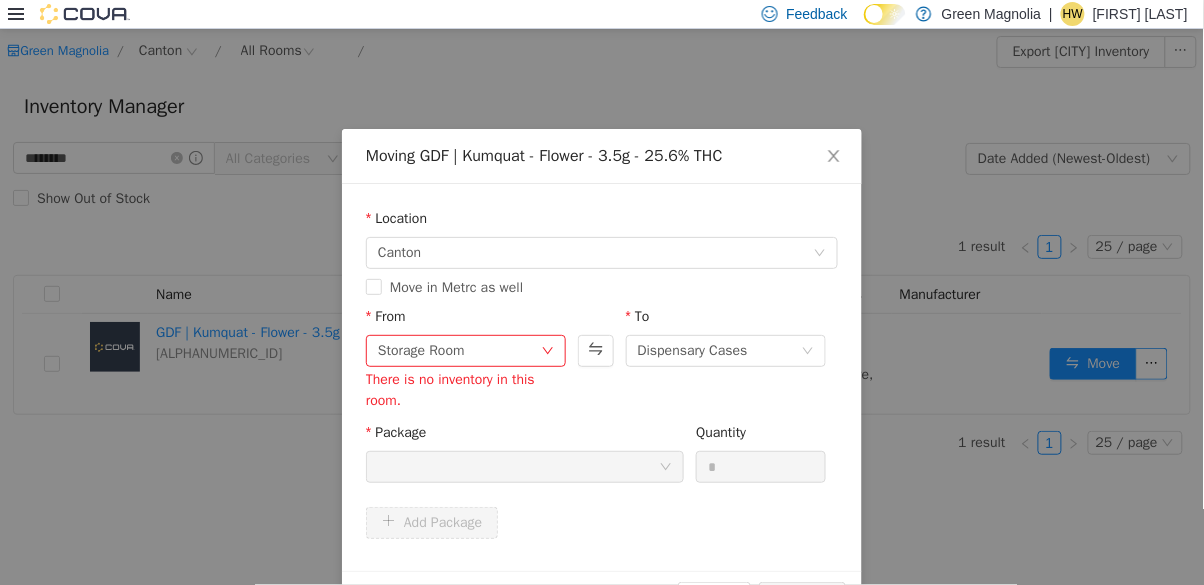 click at bounding box center (518, 467) 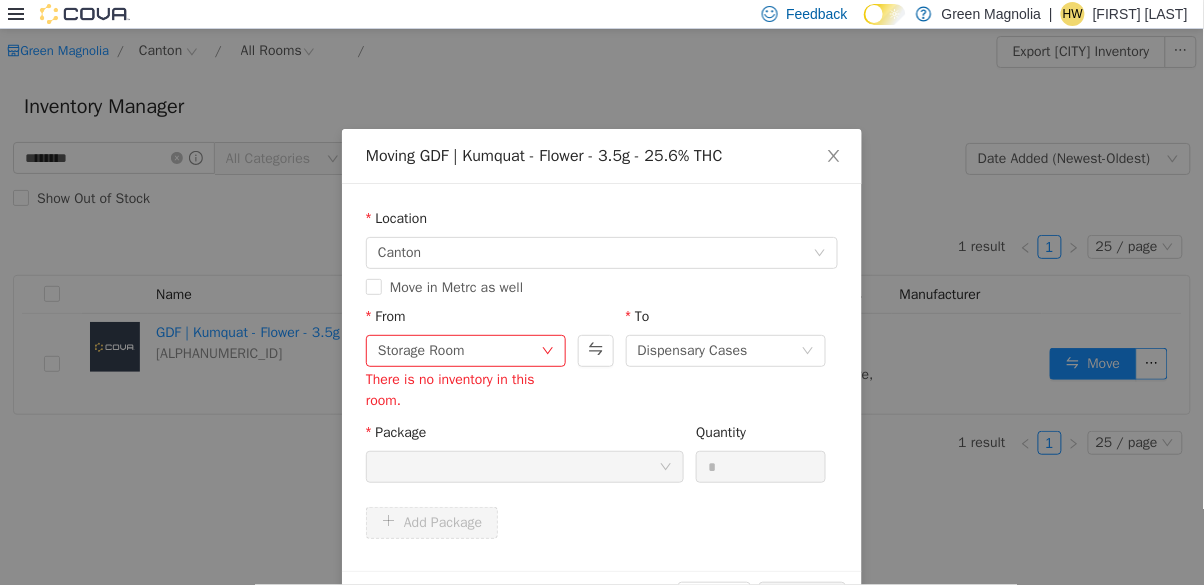 click at bounding box center (518, 467) 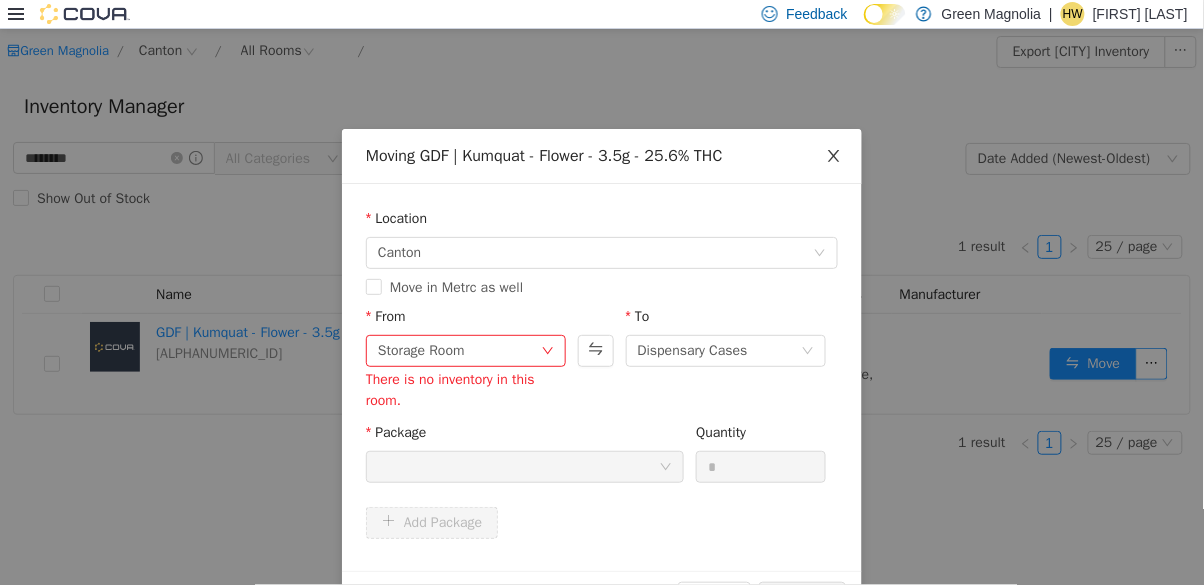 click at bounding box center (834, 157) 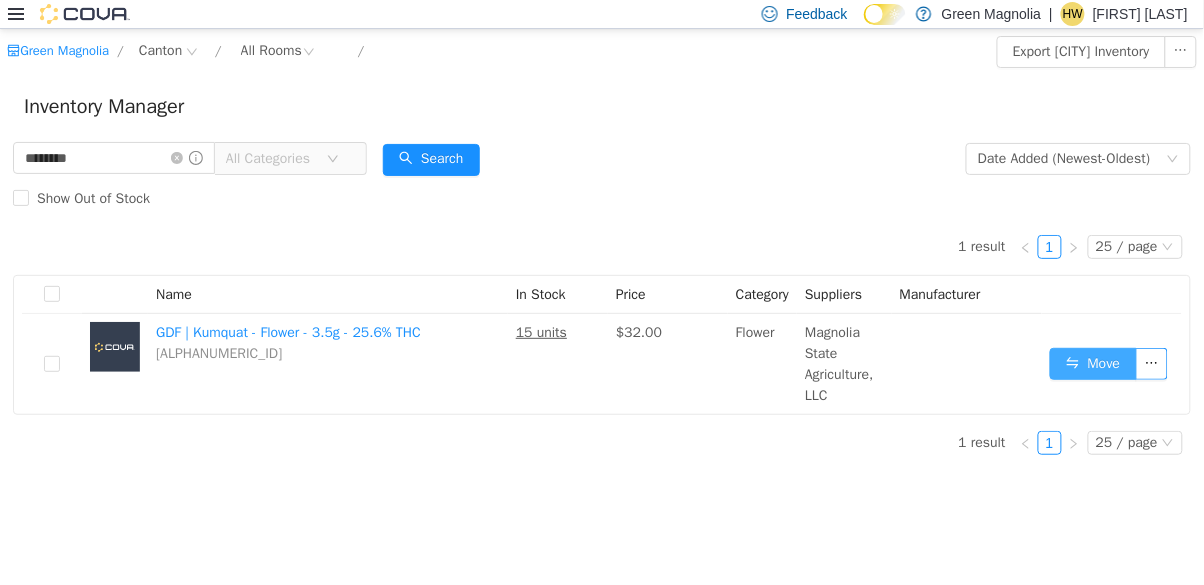click on "Move" at bounding box center [1093, 364] 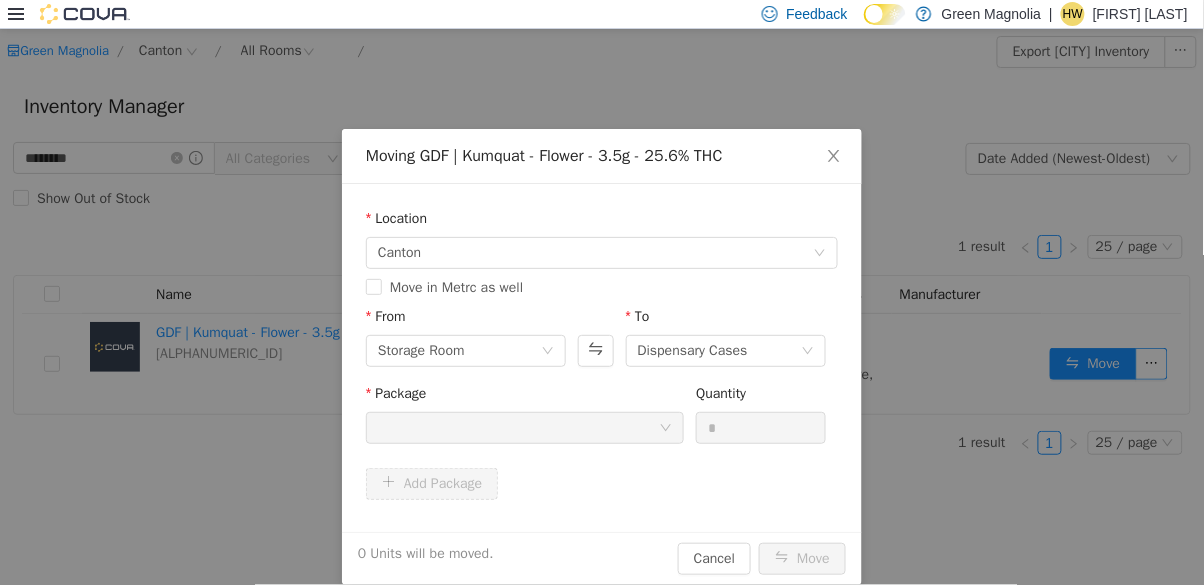 click at bounding box center (518, 428) 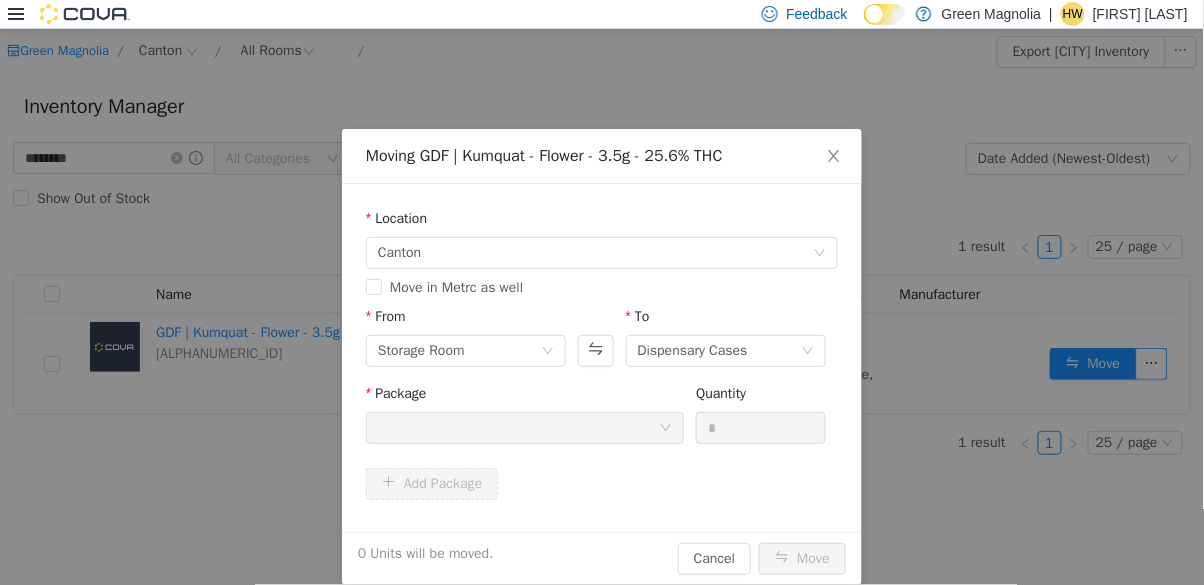 click at bounding box center [518, 428] 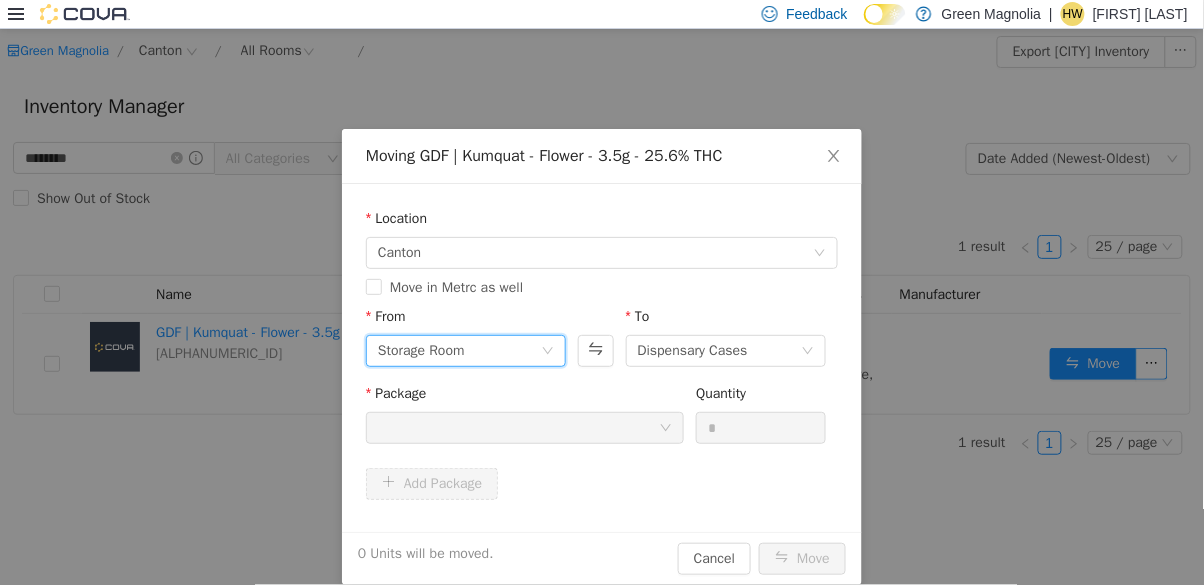 click on "Storage Room" at bounding box center (459, 351) 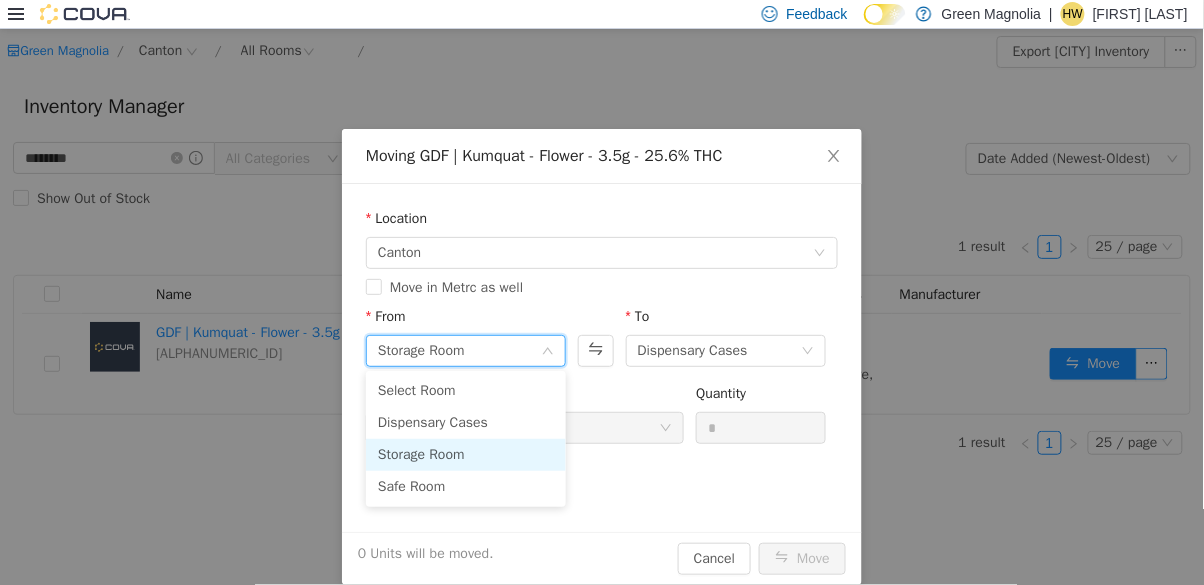 click on "Select Room" at bounding box center [466, 391] 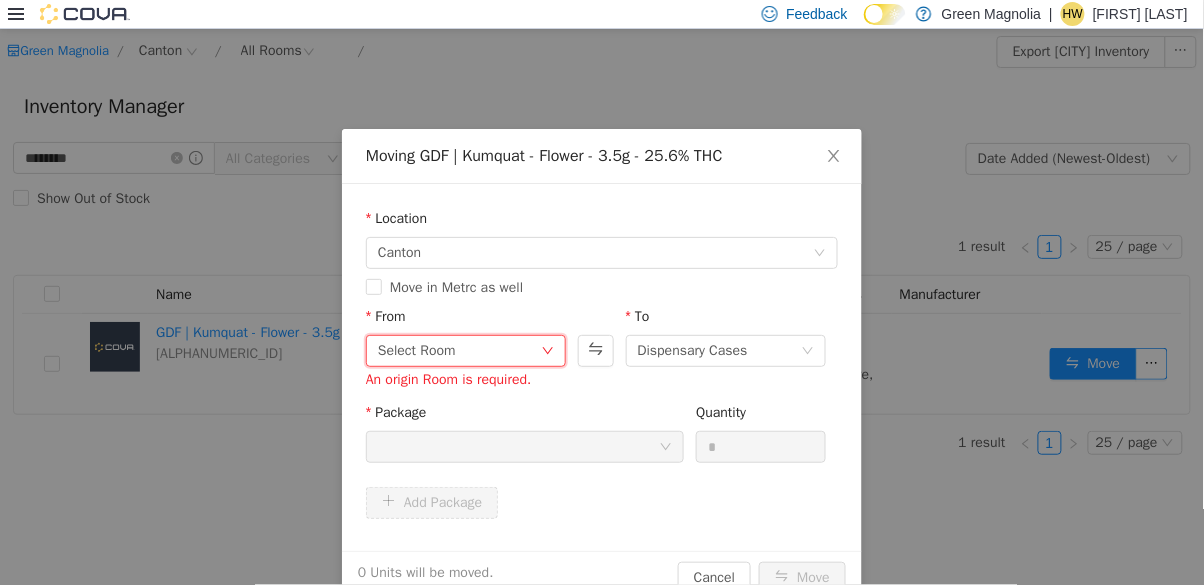 click on "Select Room" at bounding box center [459, 351] 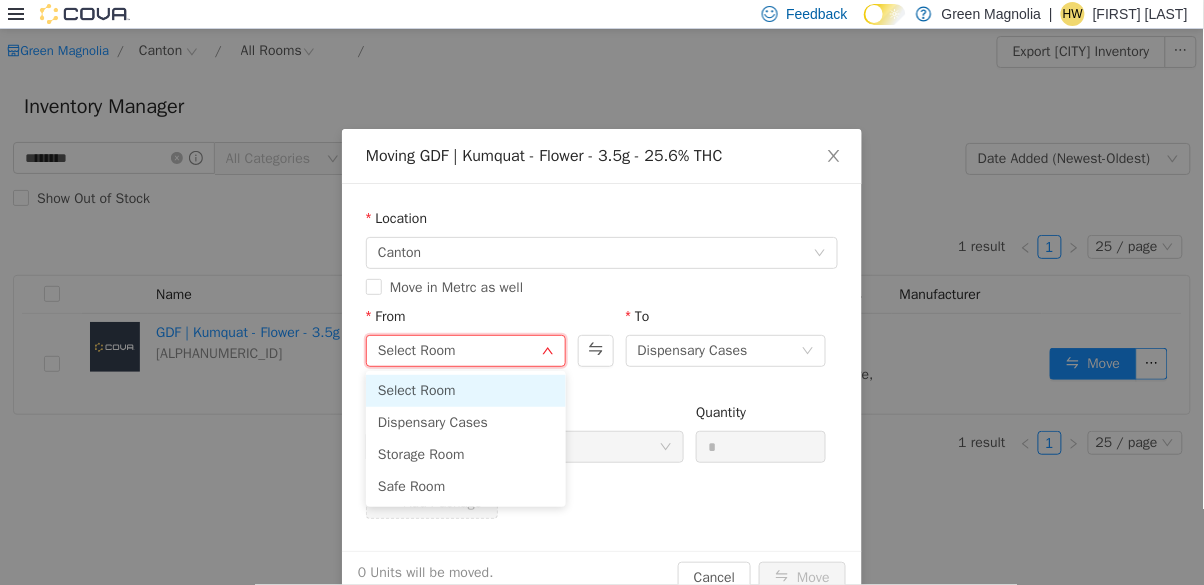 click on "Storage Room" at bounding box center [466, 455] 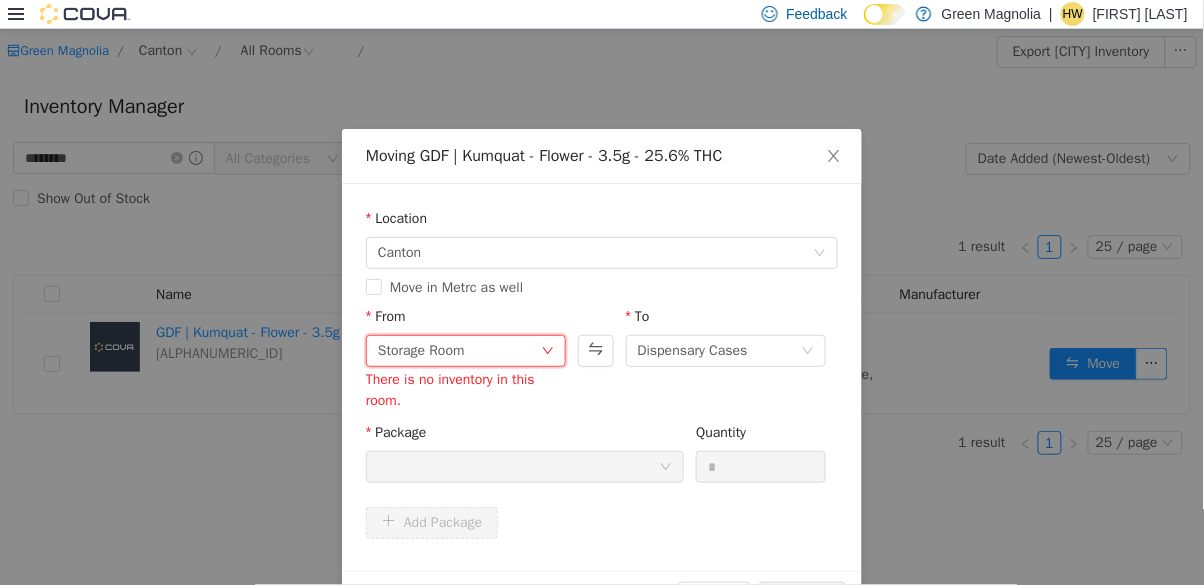 click on "Storage Room" at bounding box center [459, 351] 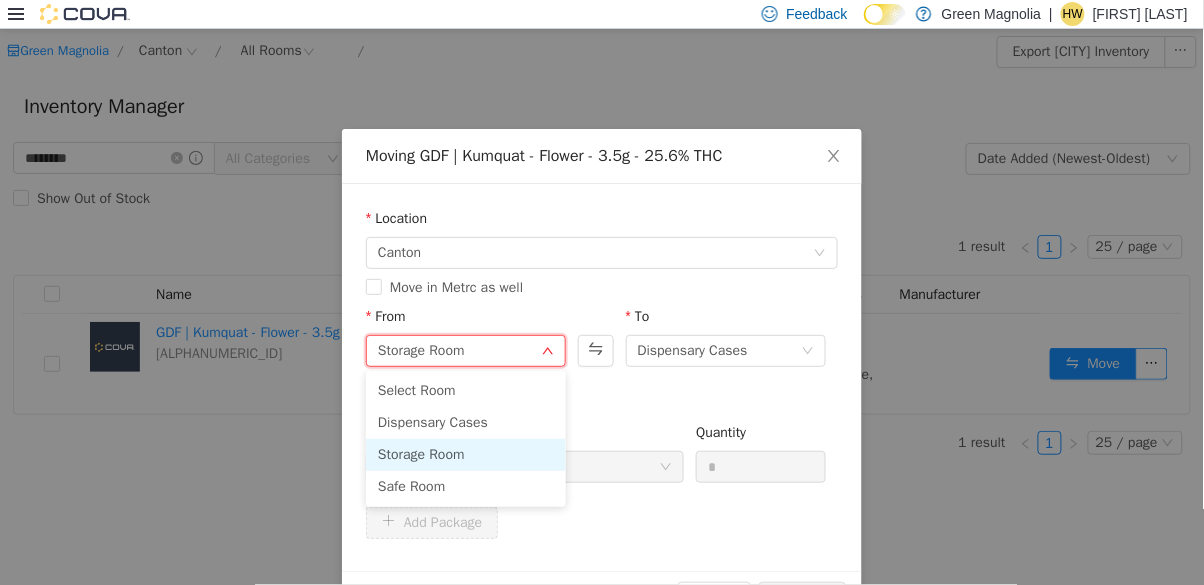 click on "Dispensary Cases" at bounding box center (466, 423) 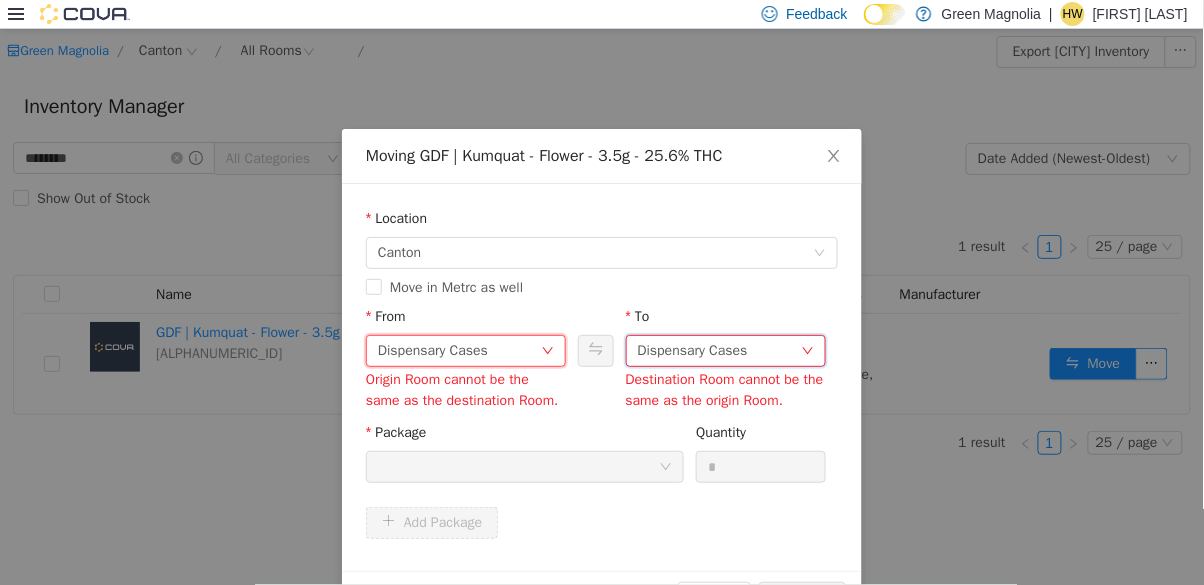 click on "Dispensary Cases" at bounding box center (693, 351) 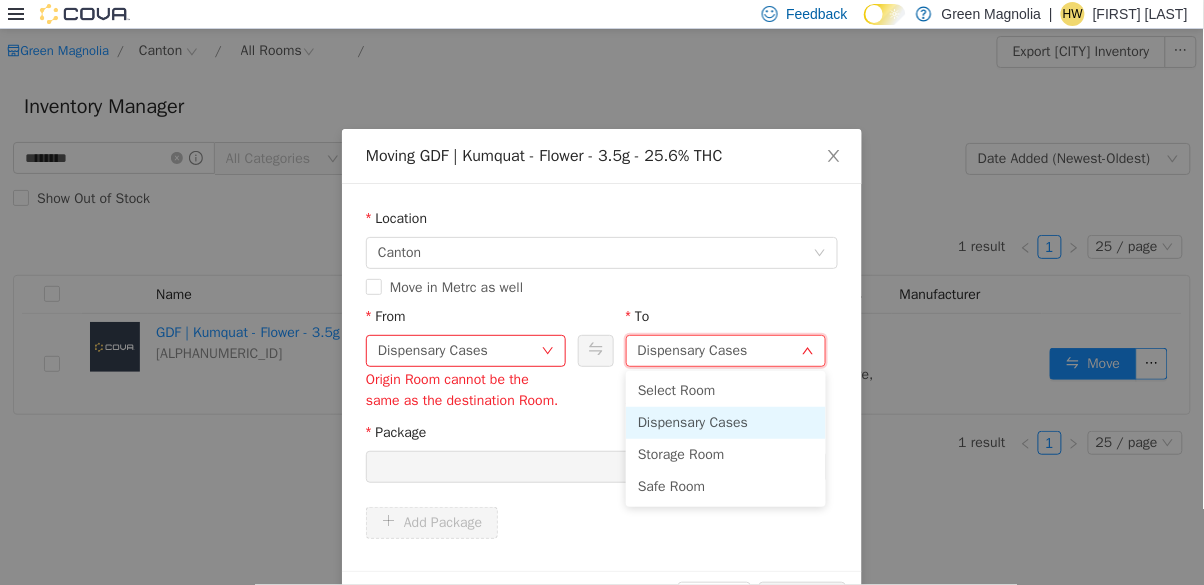 click on "Storage Room" at bounding box center [726, 455] 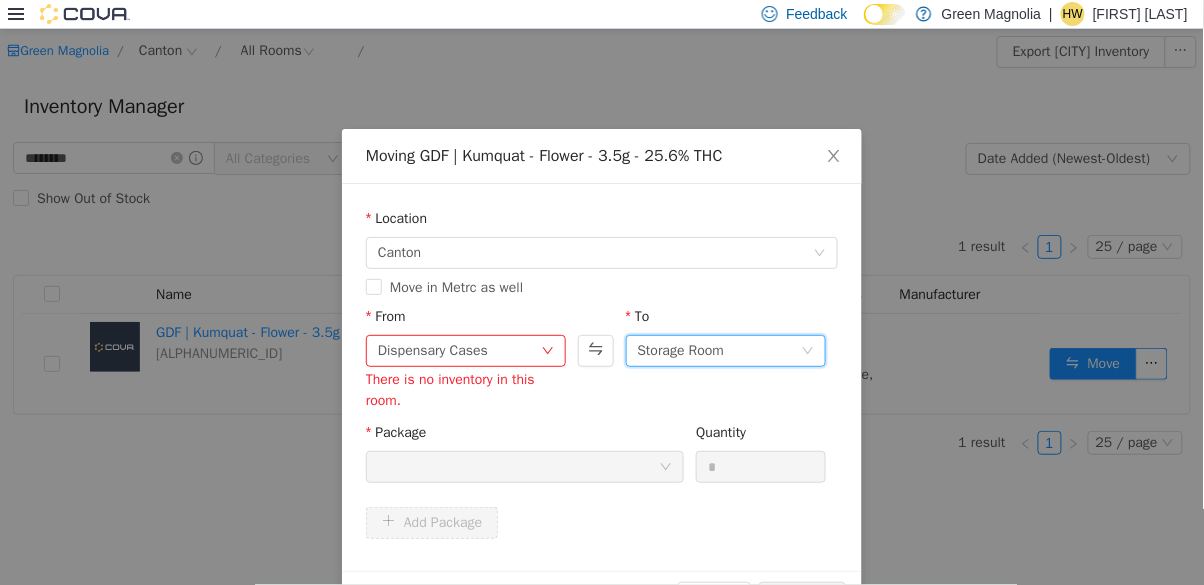 click at bounding box center (518, 467) 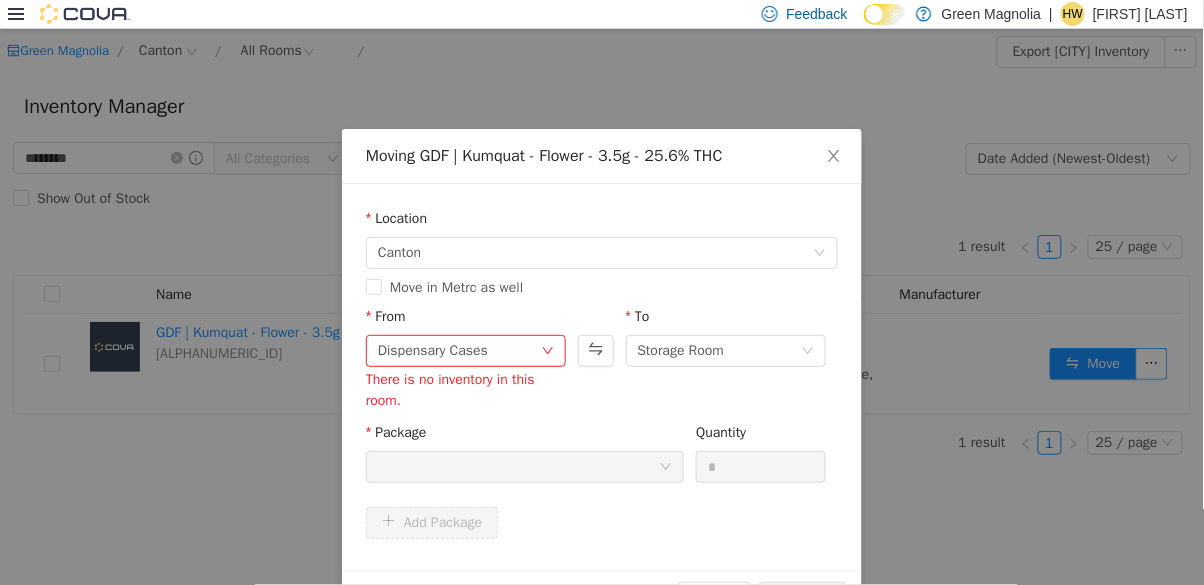 click at bounding box center [518, 467] 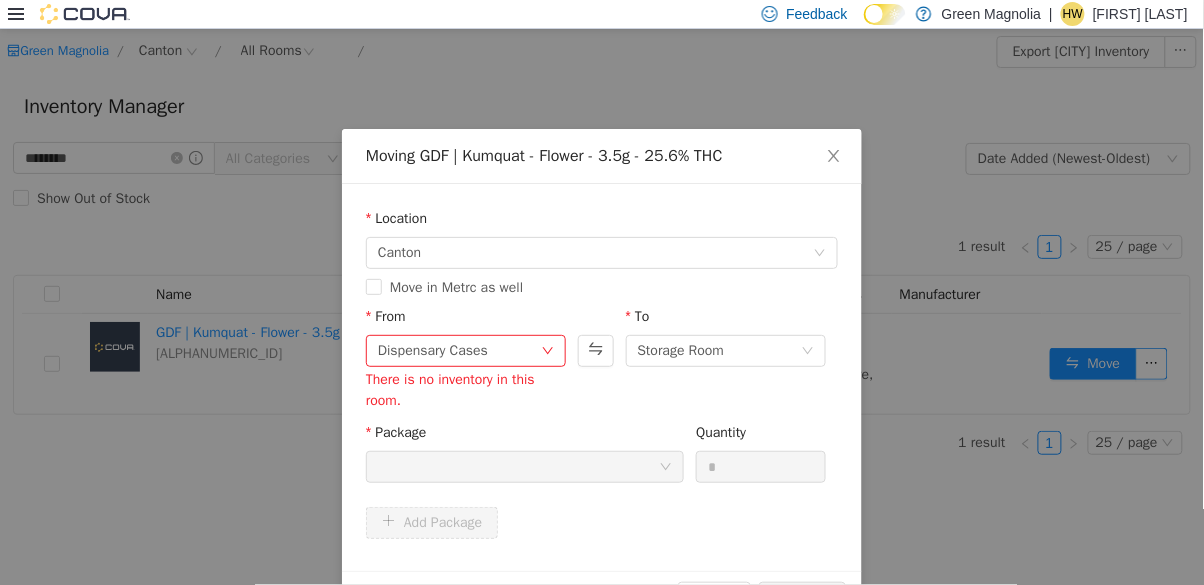 click on "Package" at bounding box center [525, 436] 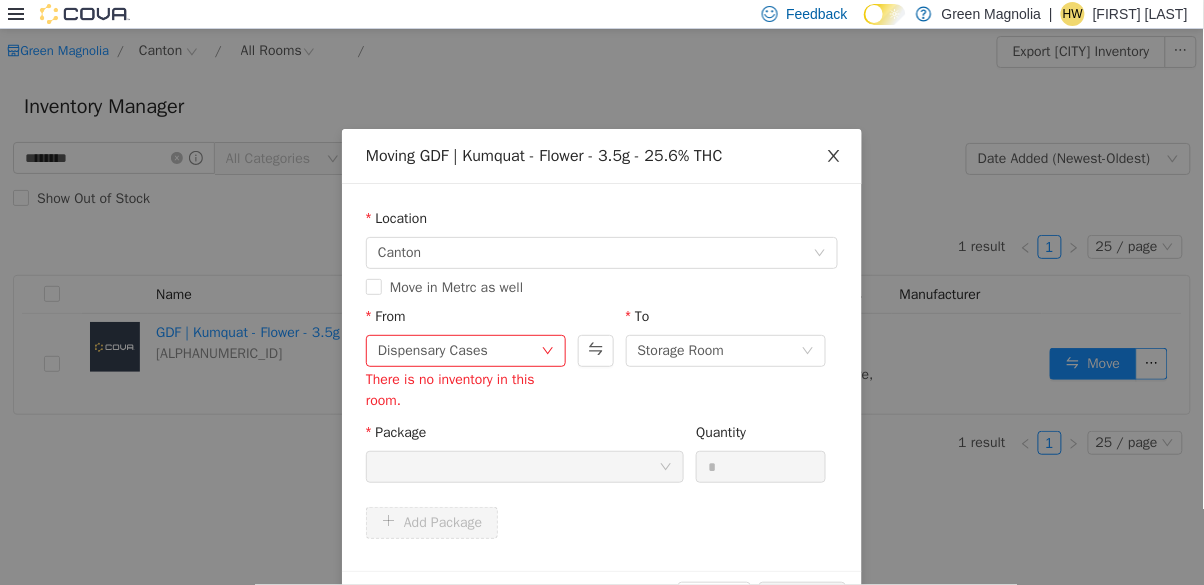 click at bounding box center (834, 157) 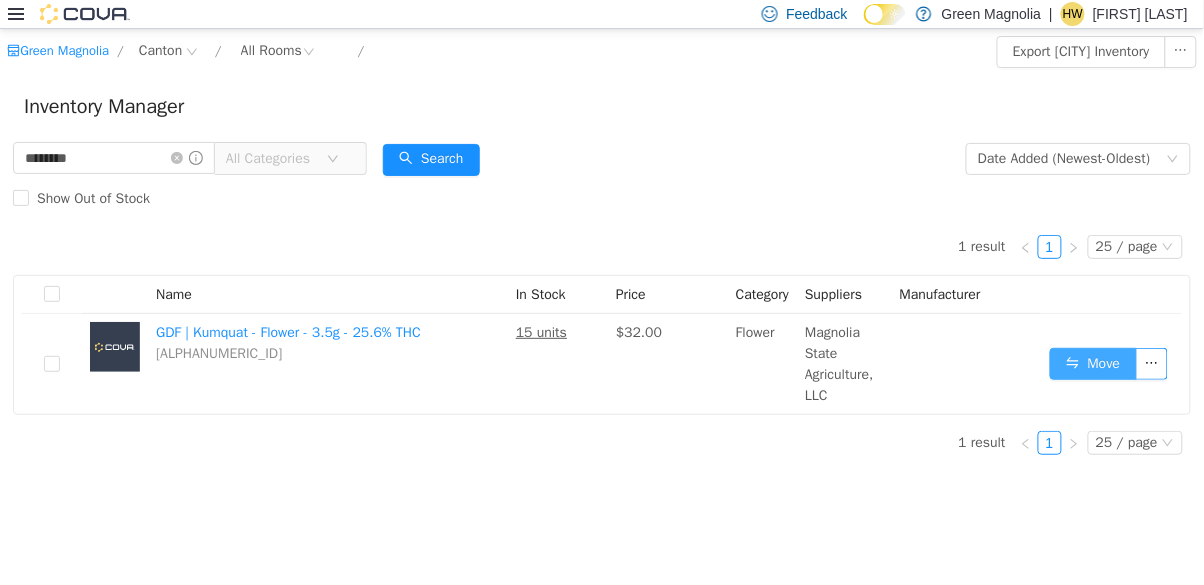 click on "Move" at bounding box center [1093, 364] 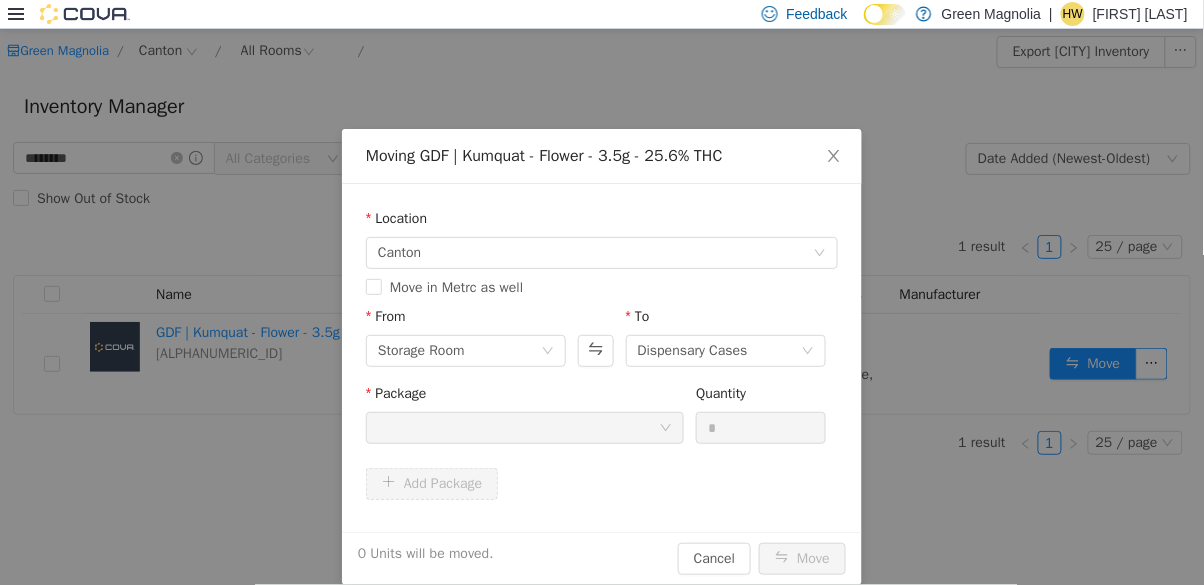 click at bounding box center (518, 428) 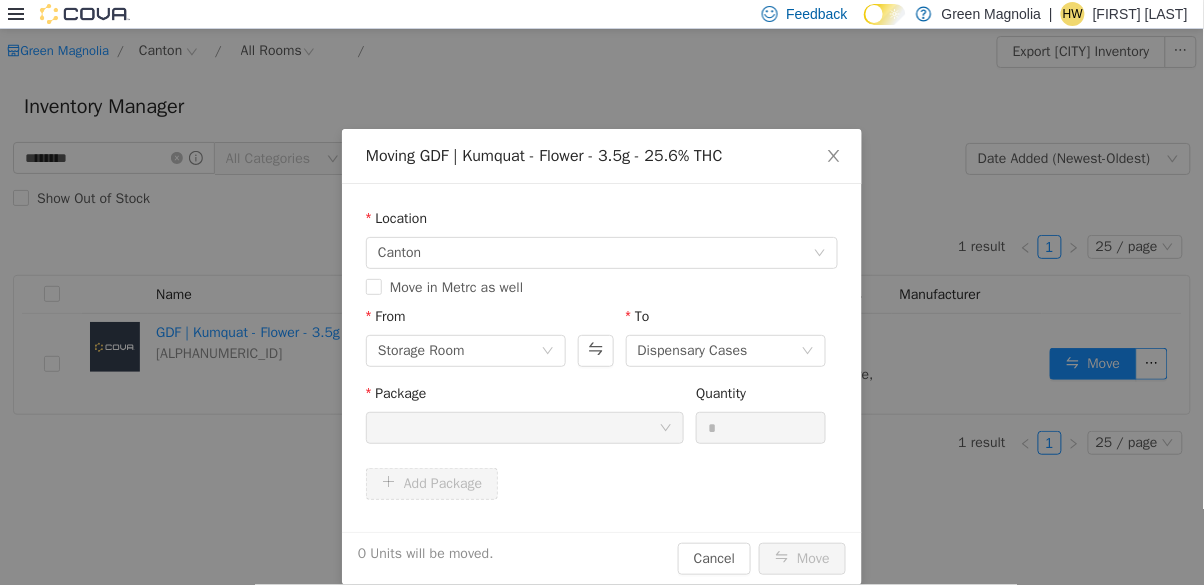 click on "Canton" at bounding box center [595, 253] 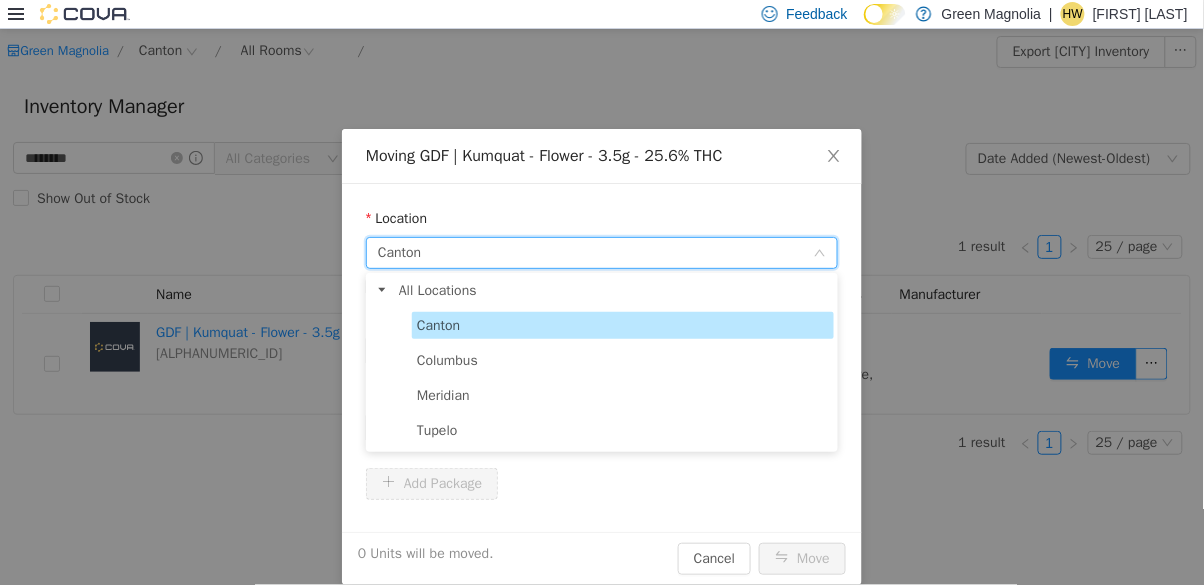 click on "Canton" at bounding box center (623, 325) 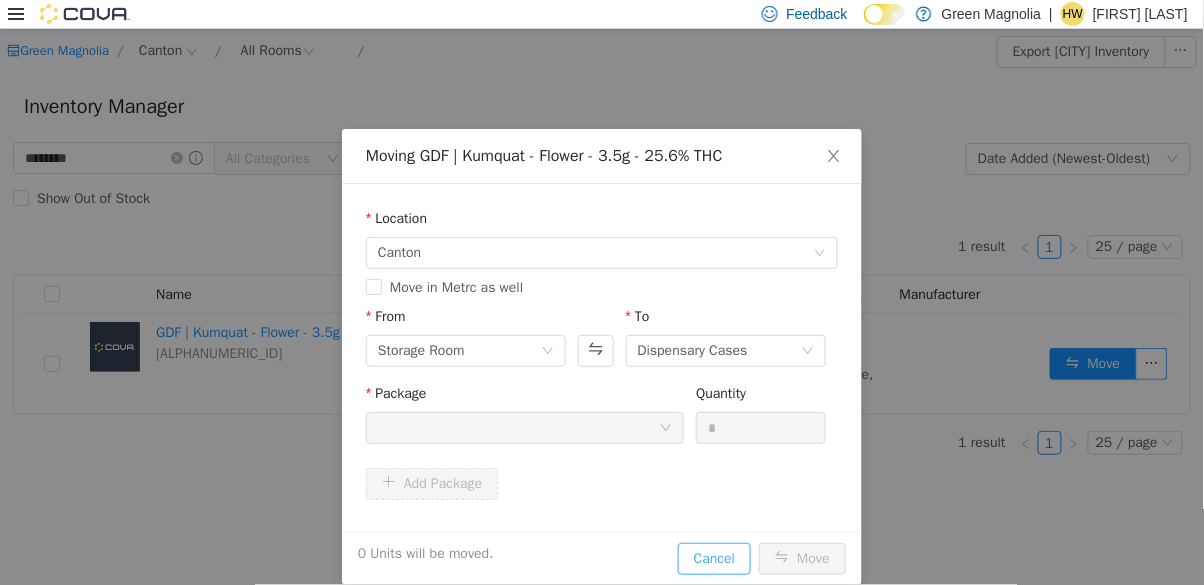 click on "Cancel" at bounding box center [714, 559] 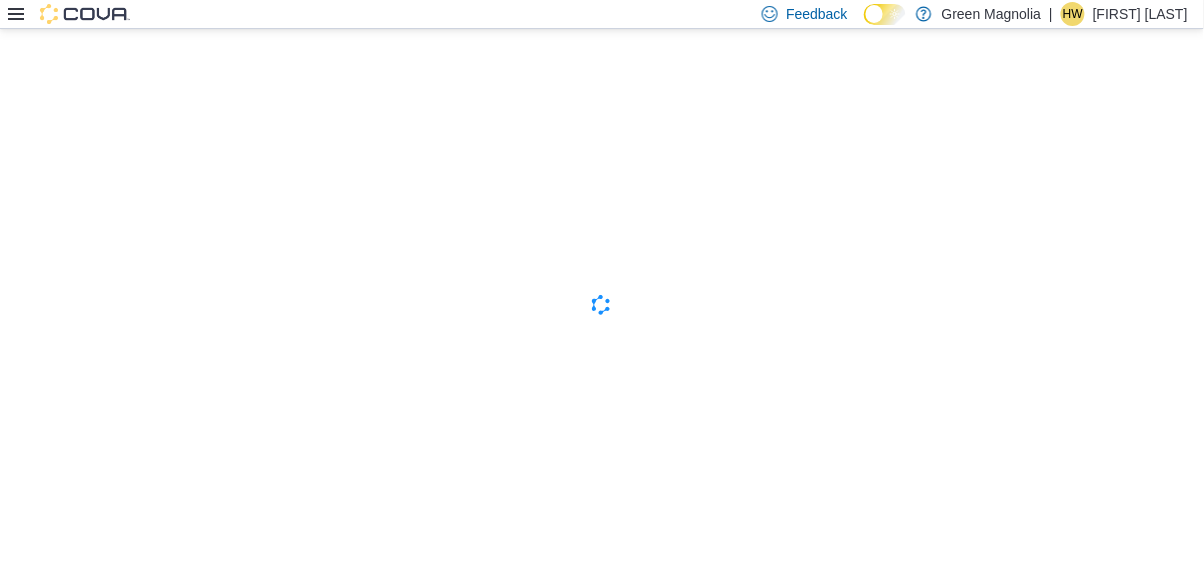scroll, scrollTop: 0, scrollLeft: 0, axis: both 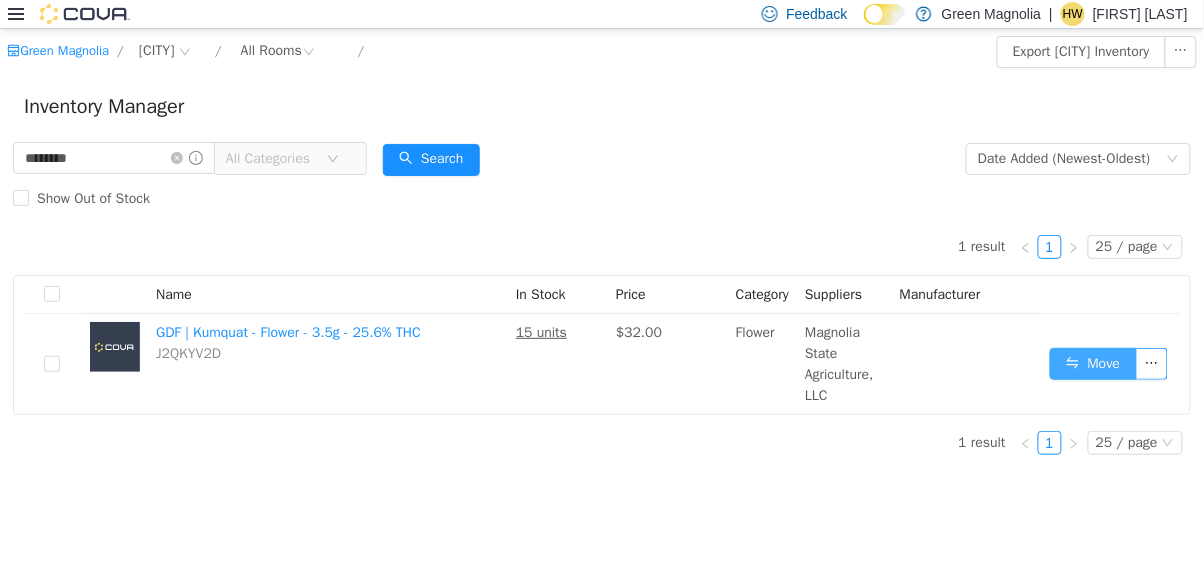 click on "Move" at bounding box center [1093, 364] 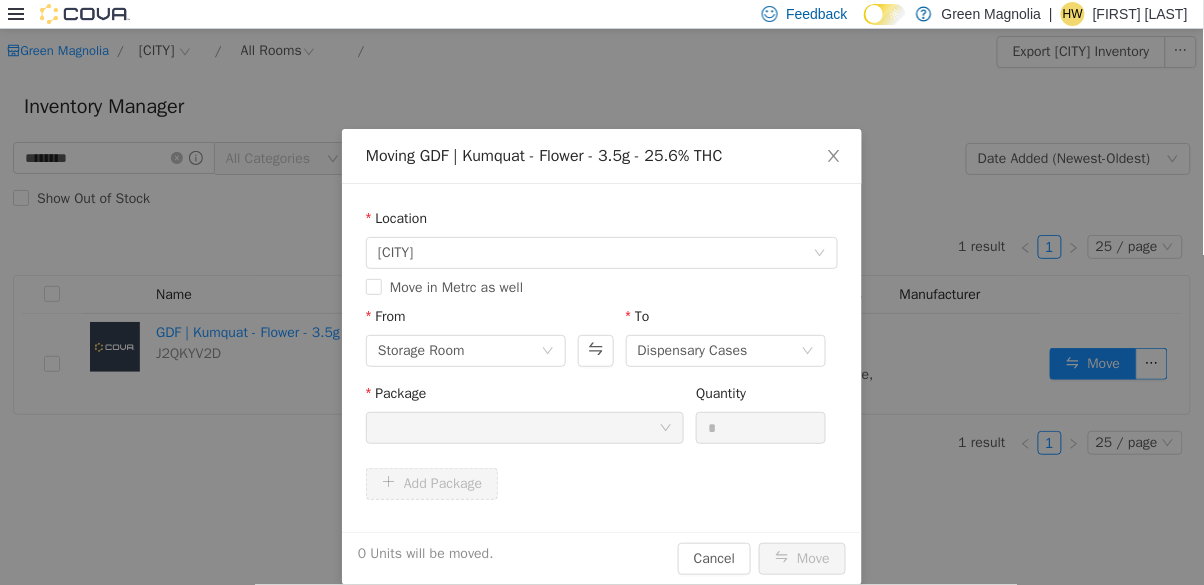 click 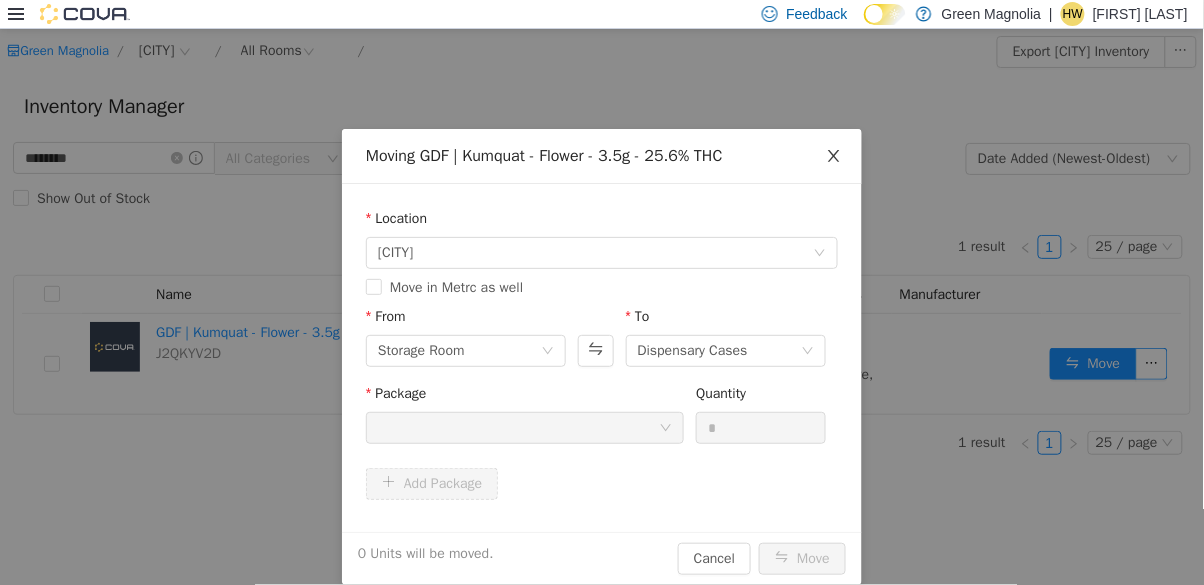 click 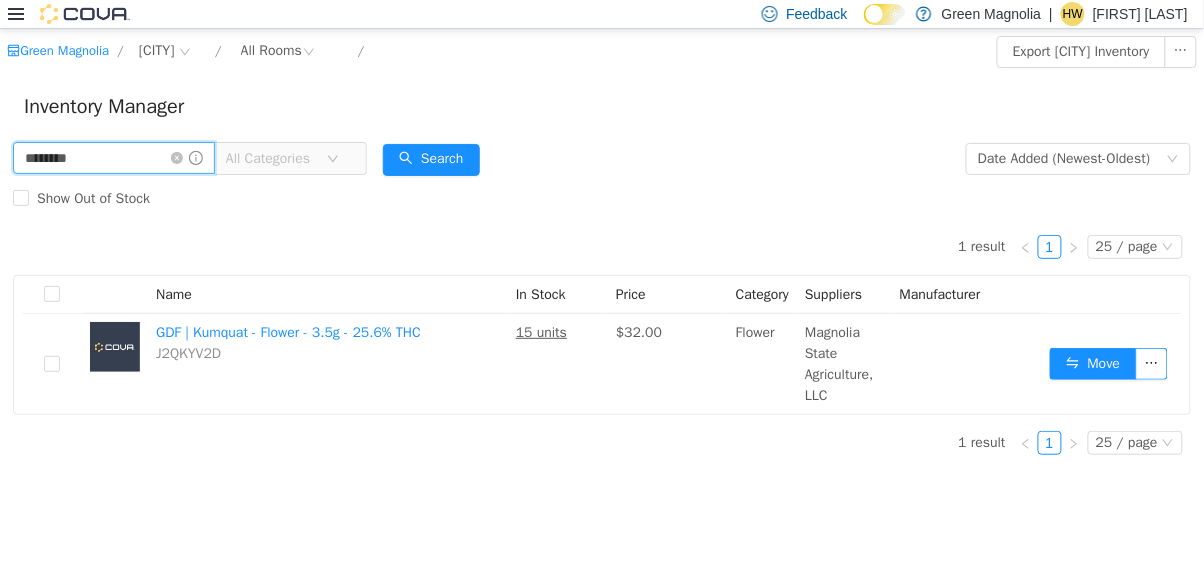 click on "*******" at bounding box center [114, 158] 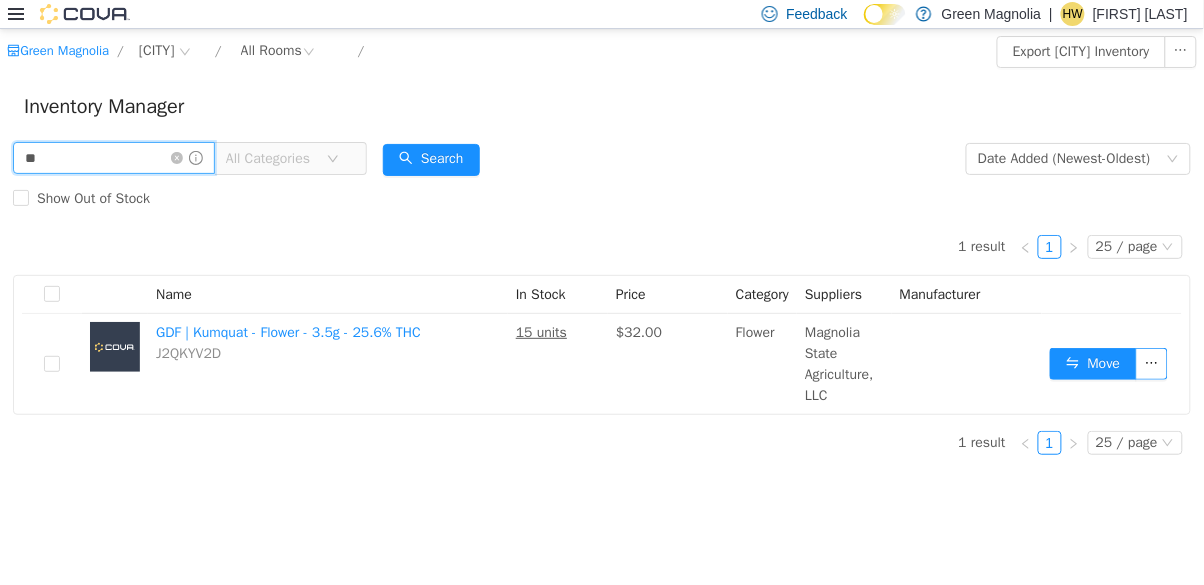 type on "*" 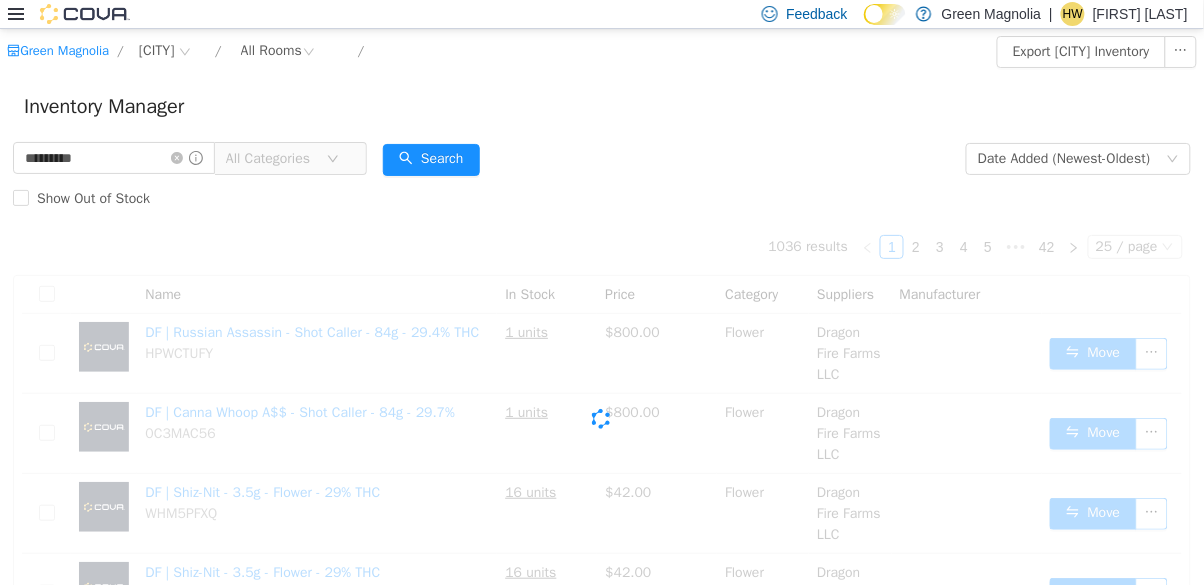 click on "Inventory Manager" at bounding box center (602, 107) 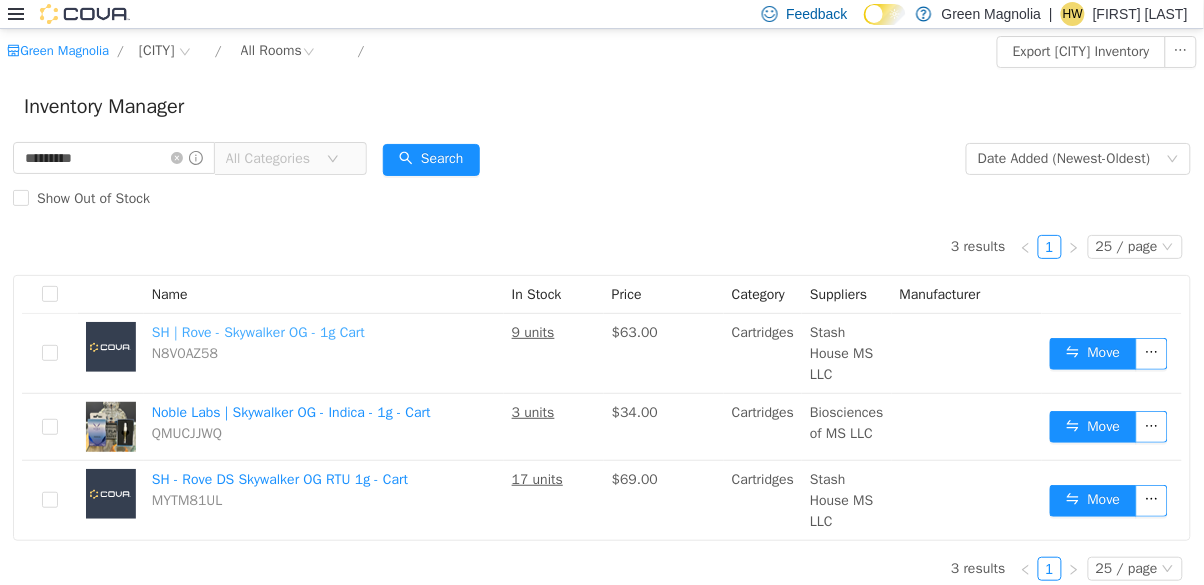 click on "SH | Rove - Skywalker OG - 1g Cart" at bounding box center [258, 332] 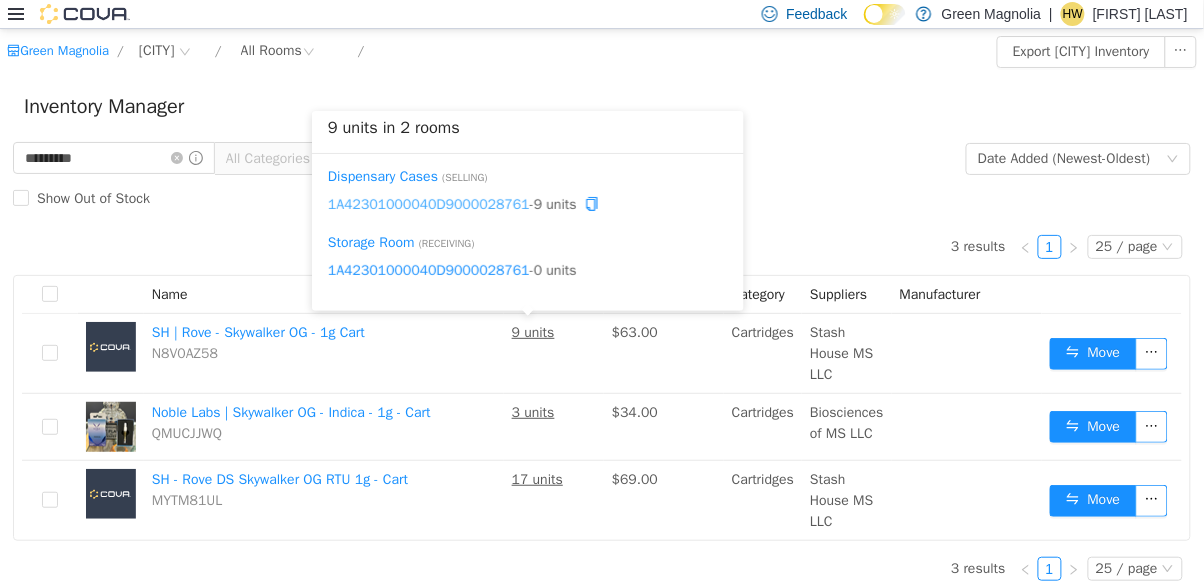 click on "1A42301000040D9000028761" at bounding box center (429, 204) 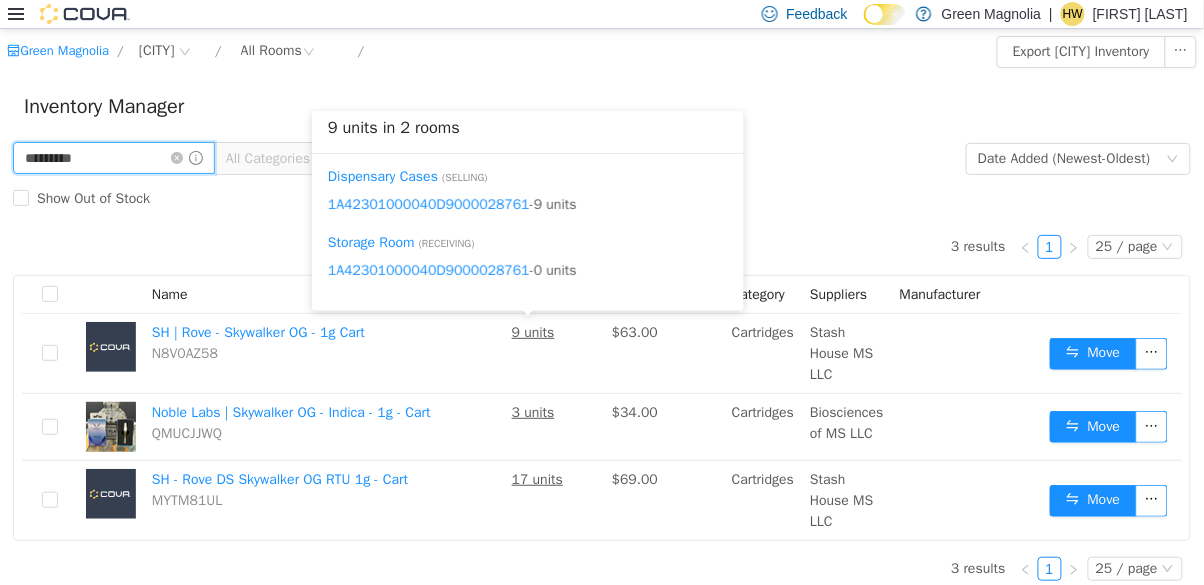 click on "*********" at bounding box center (114, 158) 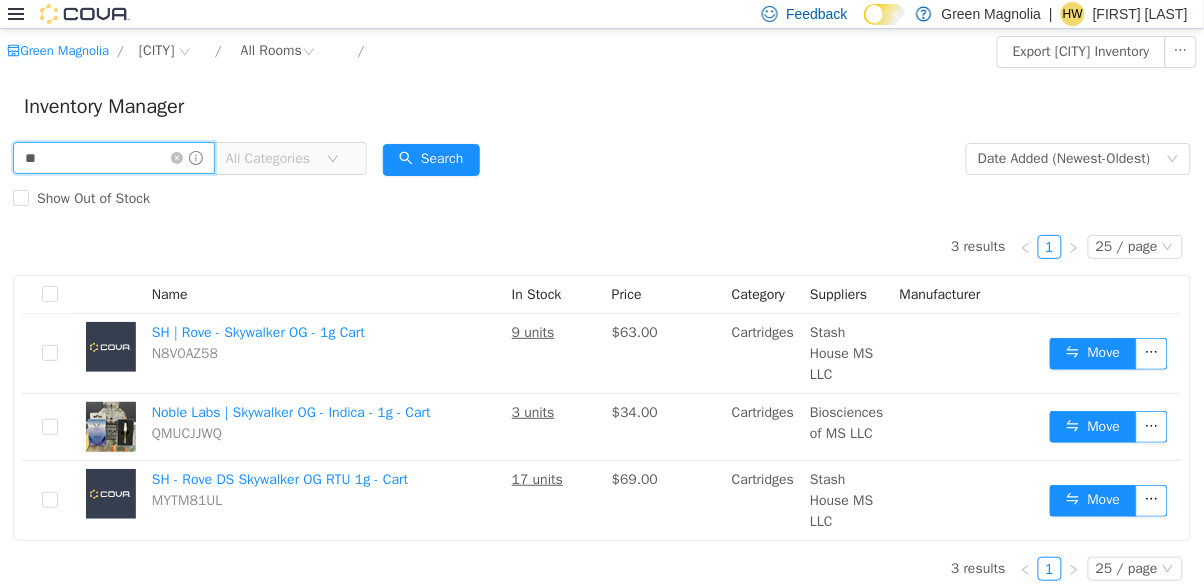 type on "*" 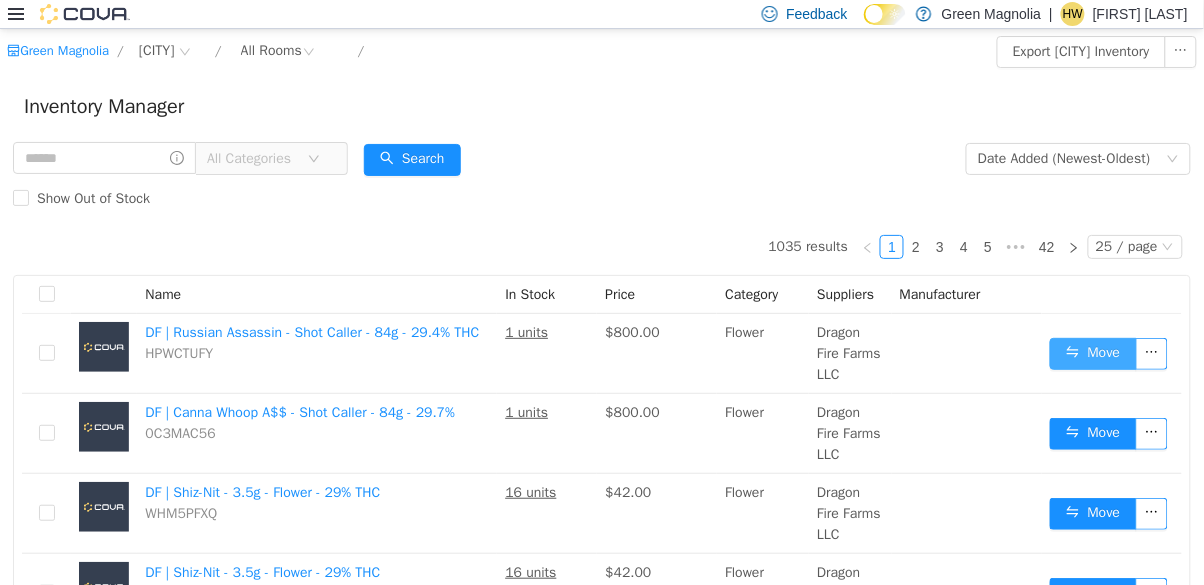 click on "Move" at bounding box center (1093, 354) 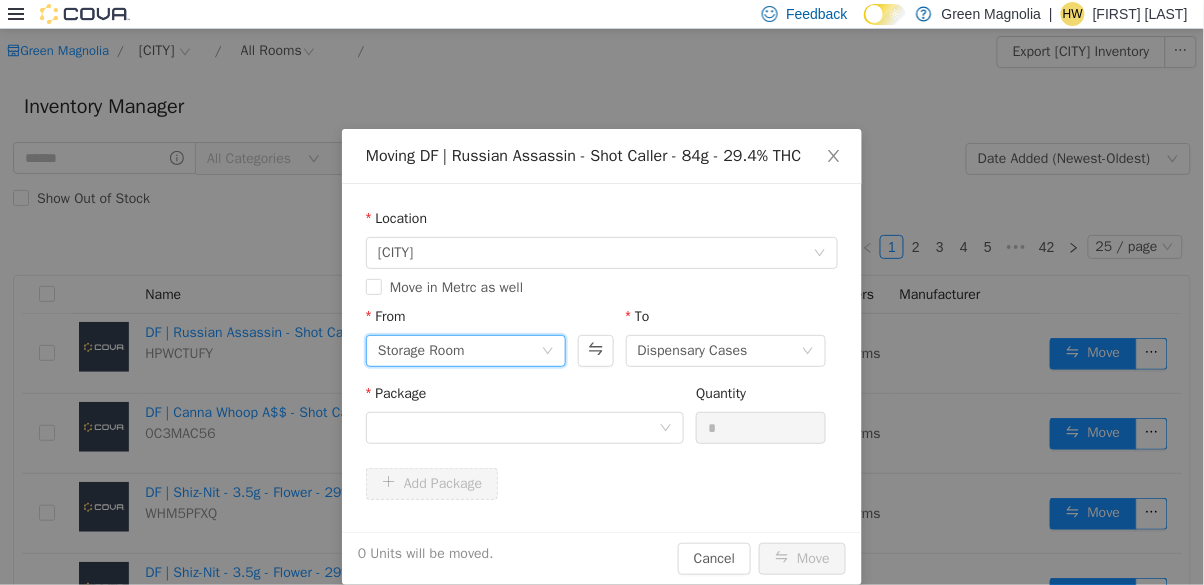 click on "Storage Room" at bounding box center (459, 351) 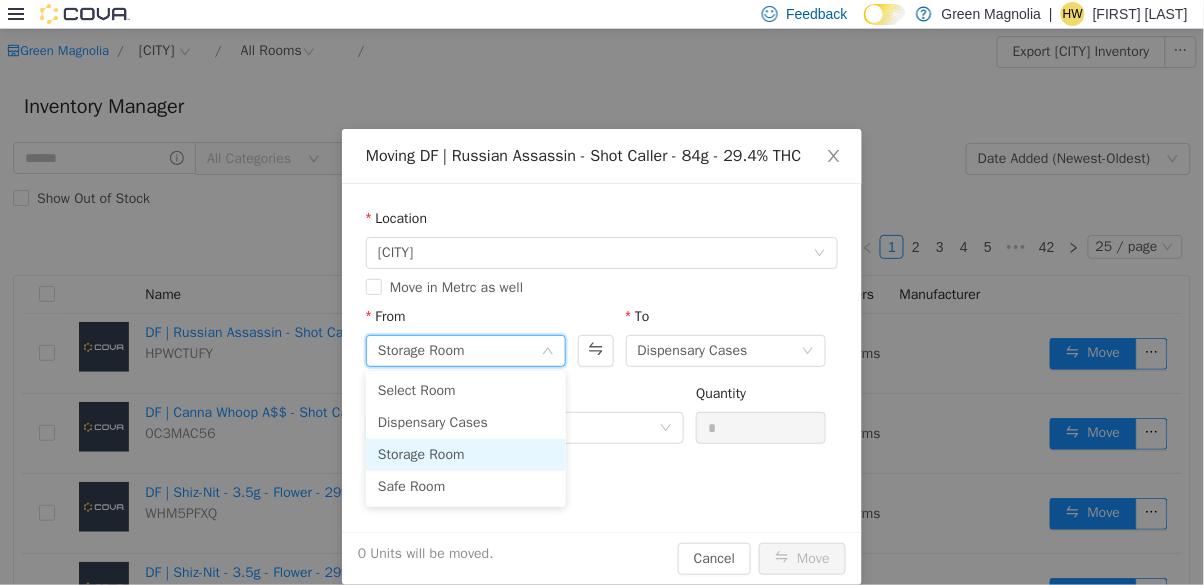scroll, scrollTop: 0, scrollLeft: 0, axis: both 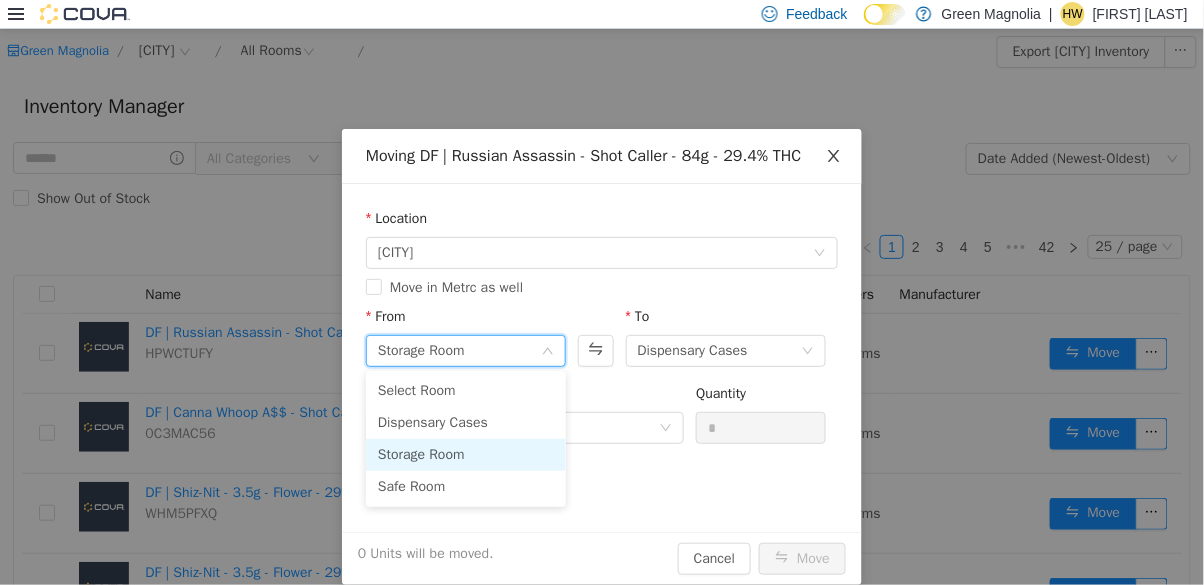 click 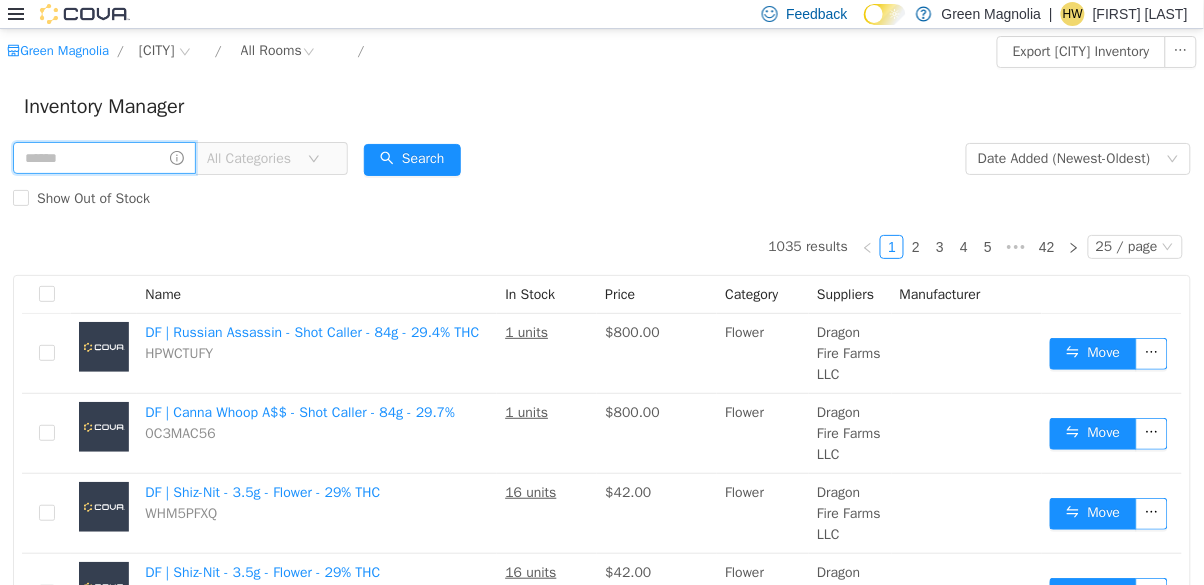 click at bounding box center [104, 158] 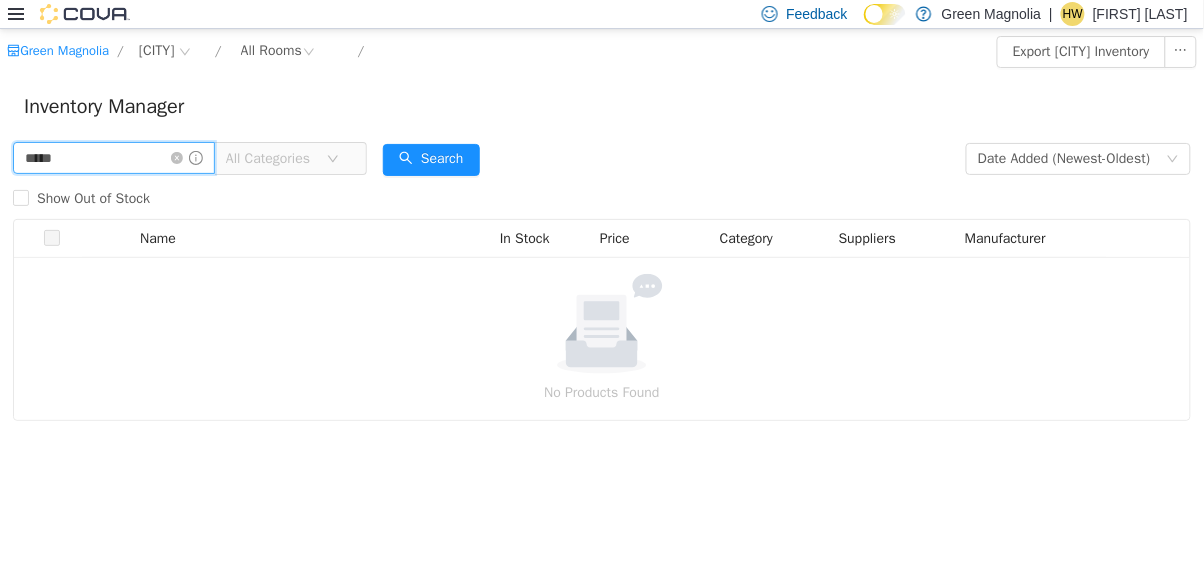 click on "*****" at bounding box center (114, 158) 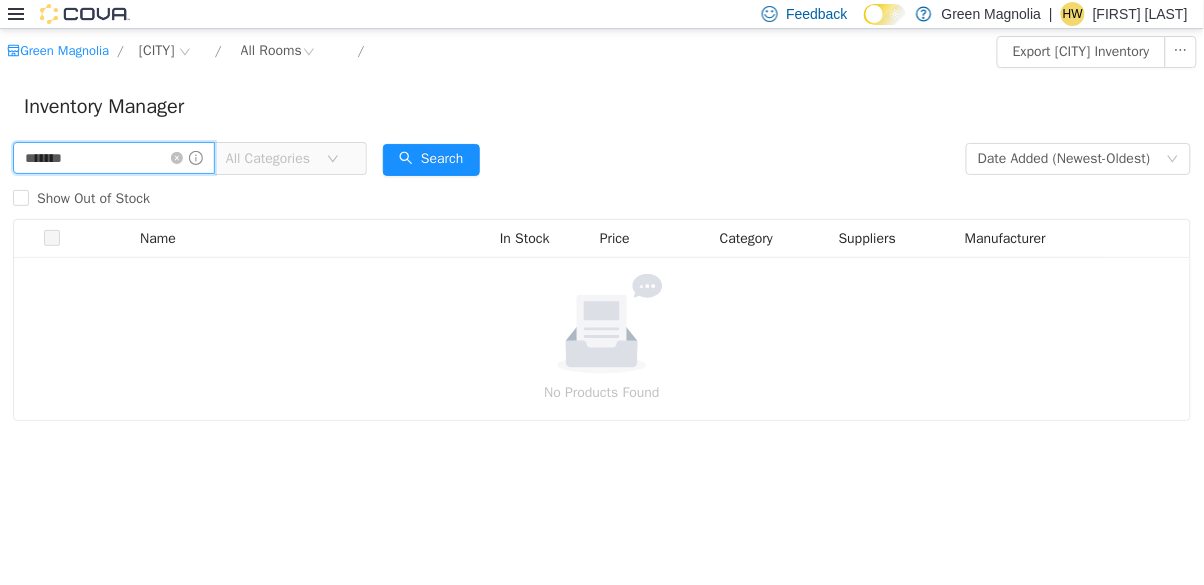 type on "*******" 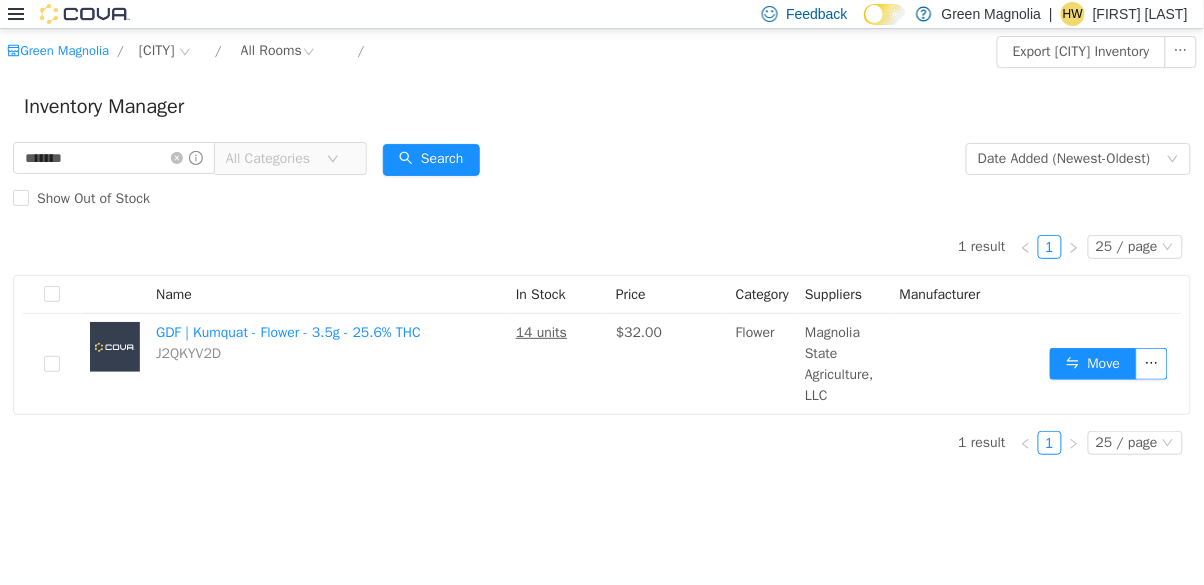 click on "Inventory Manager" at bounding box center (602, 107) 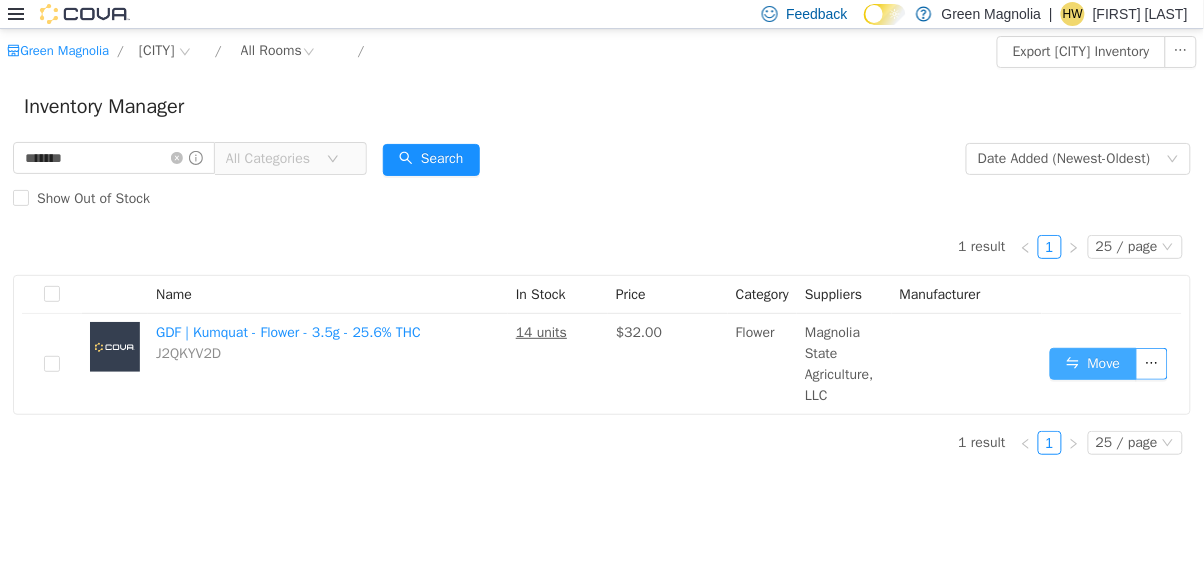 click on "Move" at bounding box center (1093, 364) 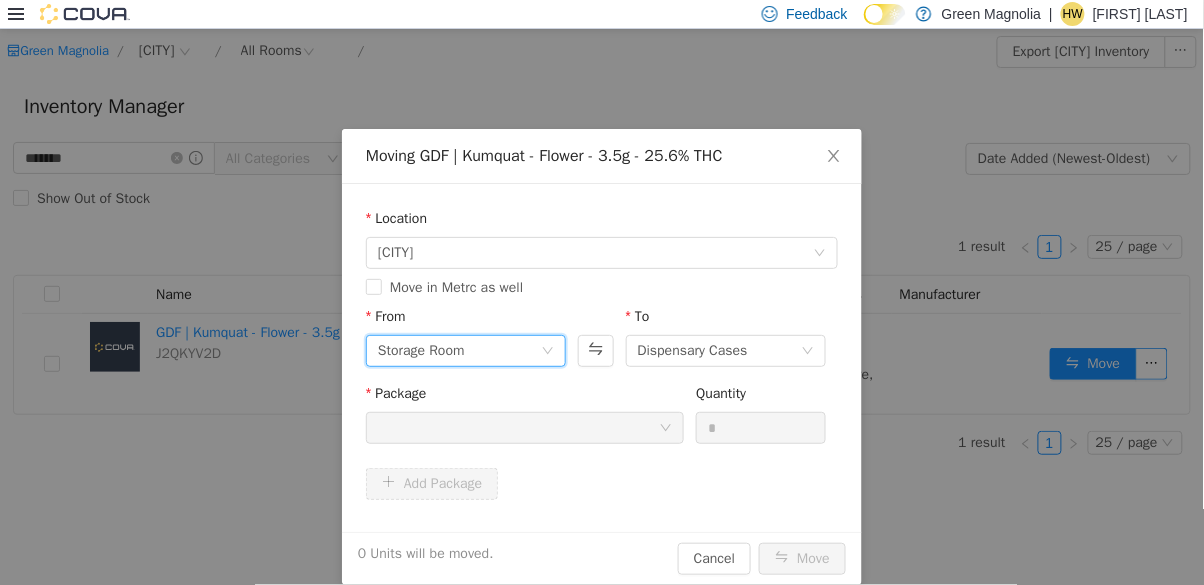 click on "Storage Room" at bounding box center [459, 351] 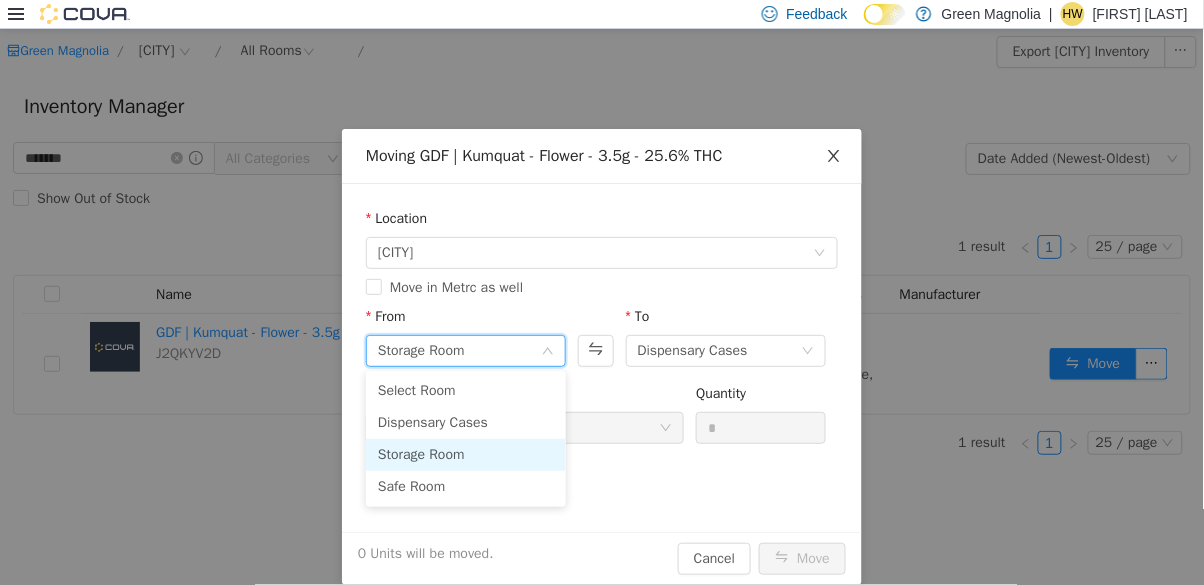 click 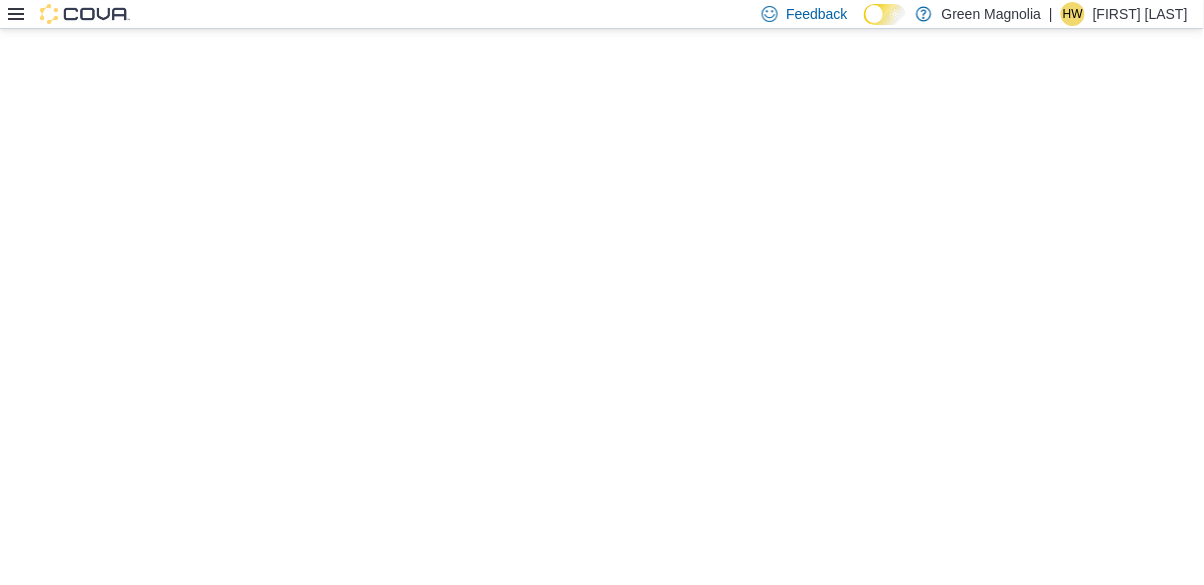 scroll, scrollTop: 0, scrollLeft: 0, axis: both 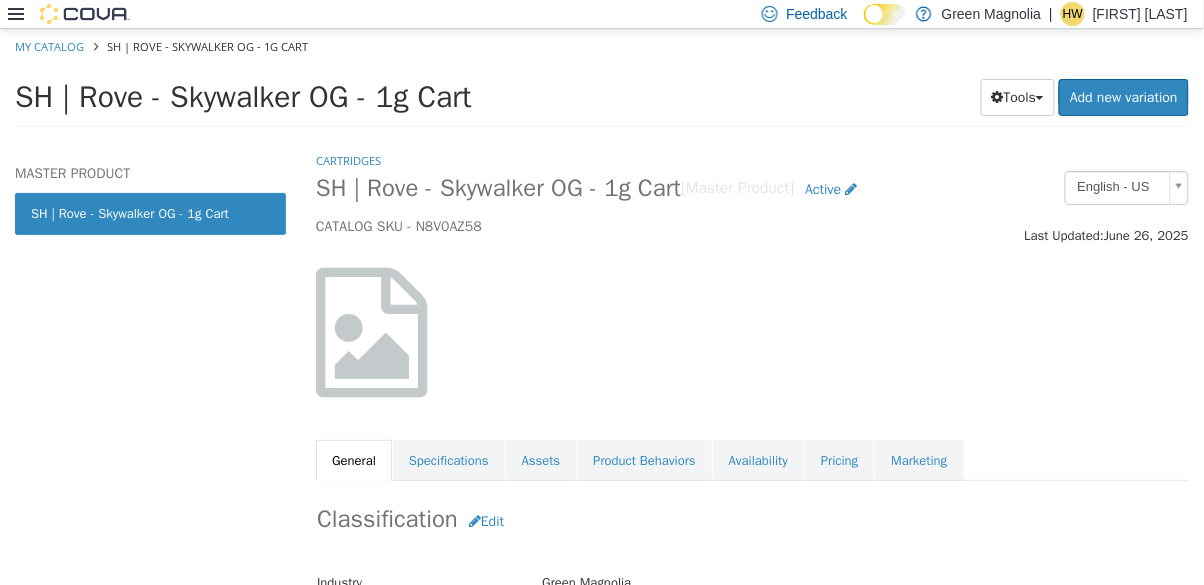 click on "Pricing" at bounding box center (839, 461) 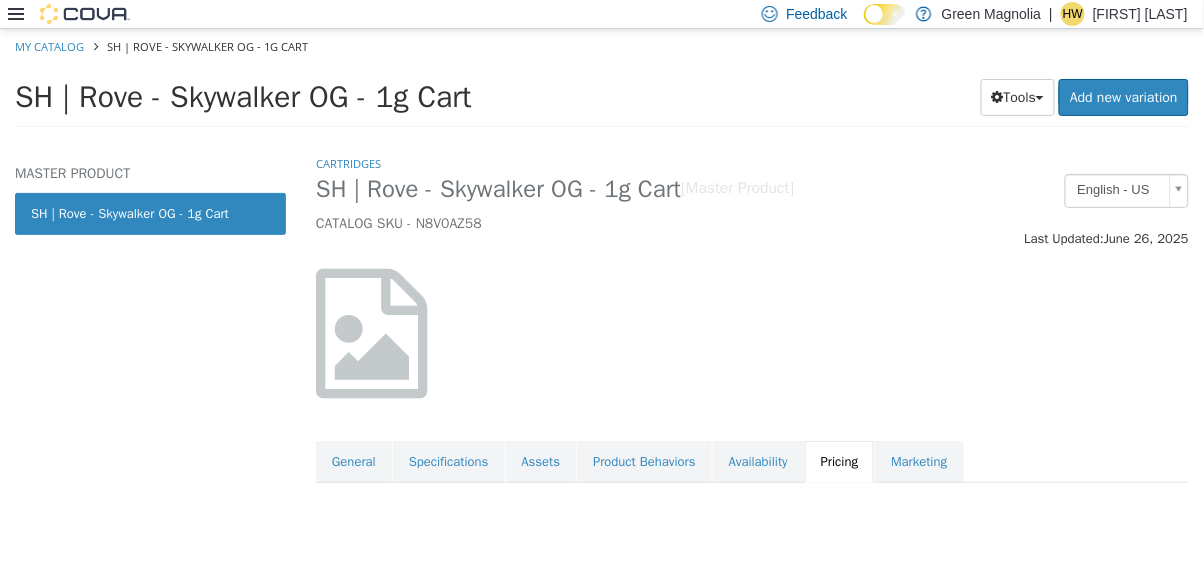scroll, scrollTop: 0, scrollLeft: 0, axis: both 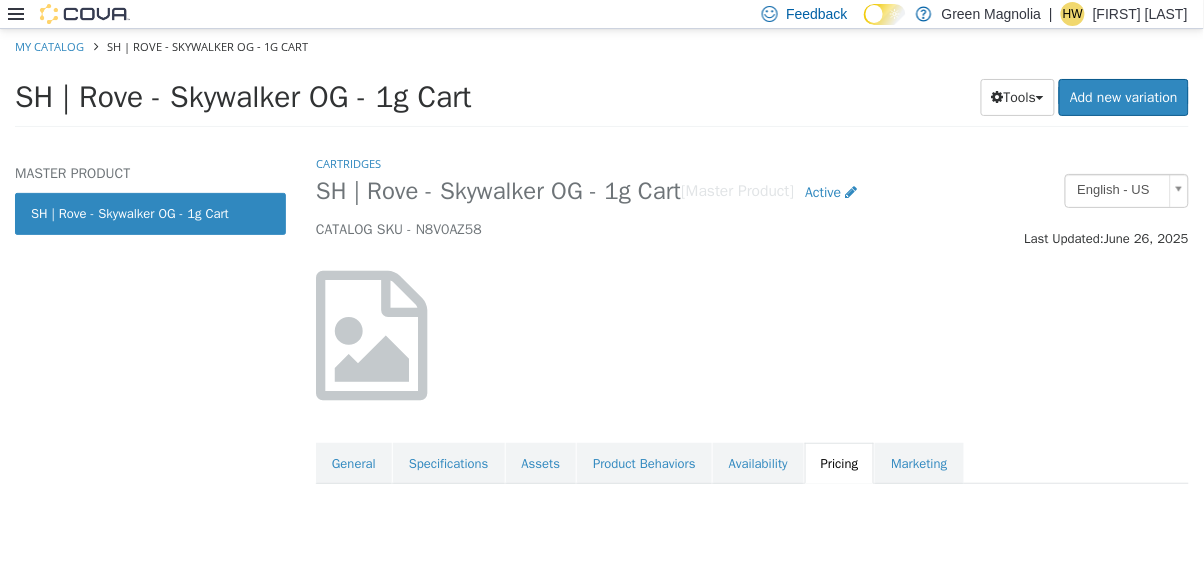 click on "Availability" at bounding box center [758, 464] 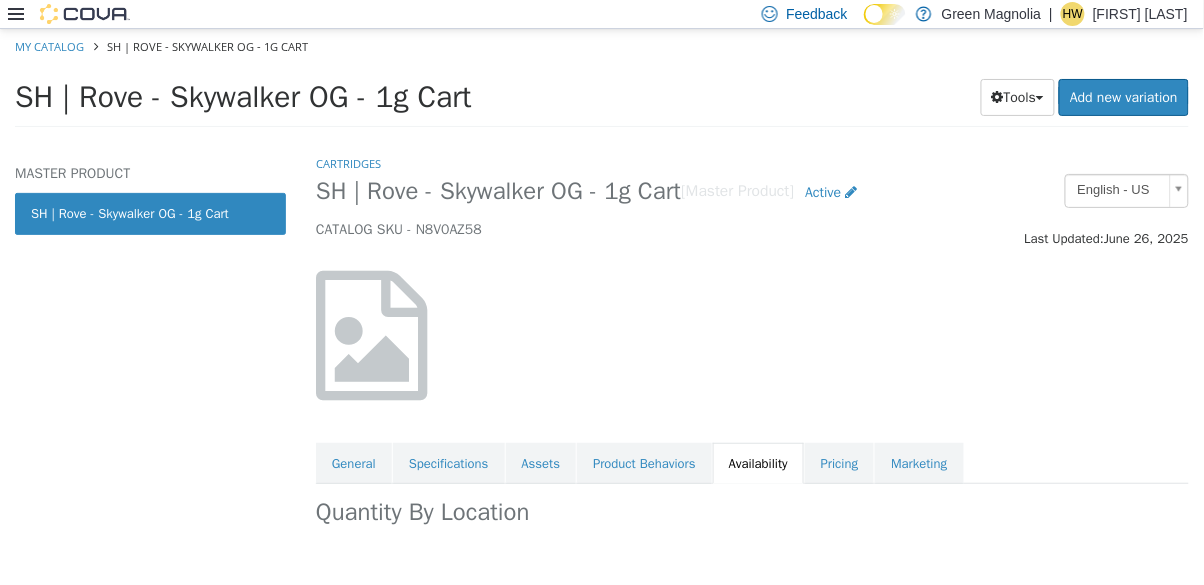 click on "Product Behaviors" at bounding box center [644, 464] 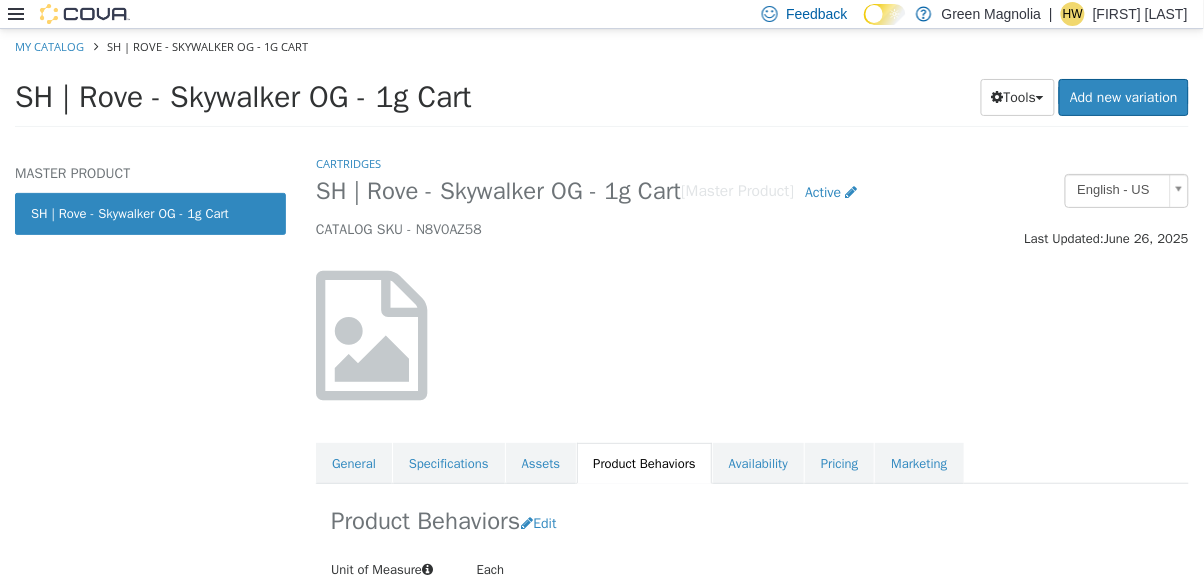 scroll, scrollTop: 26, scrollLeft: 0, axis: vertical 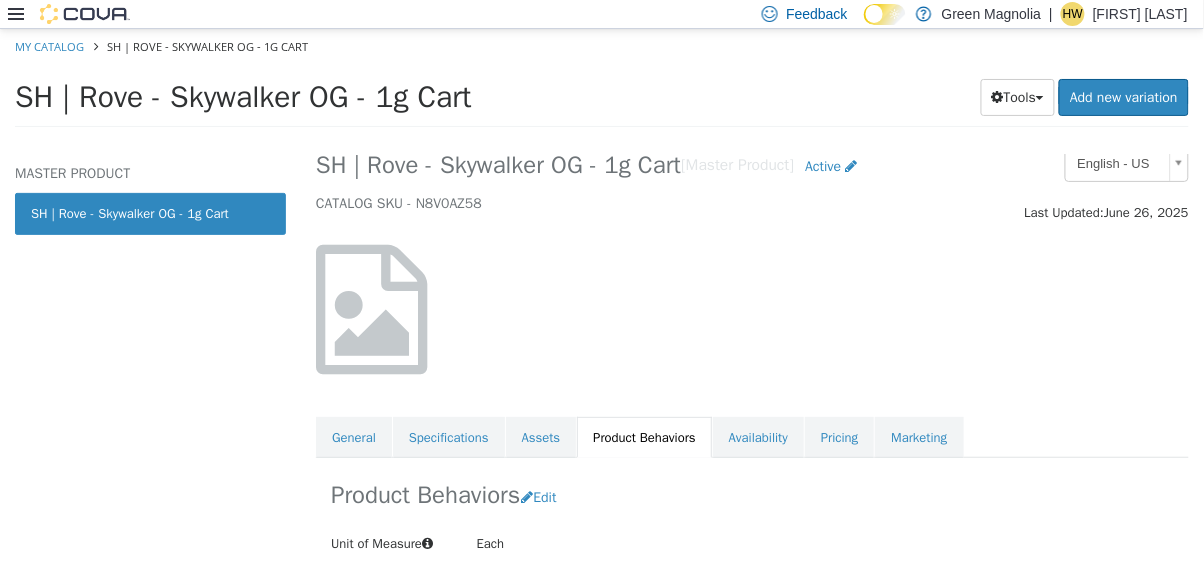 click on "Assets" at bounding box center (541, 438) 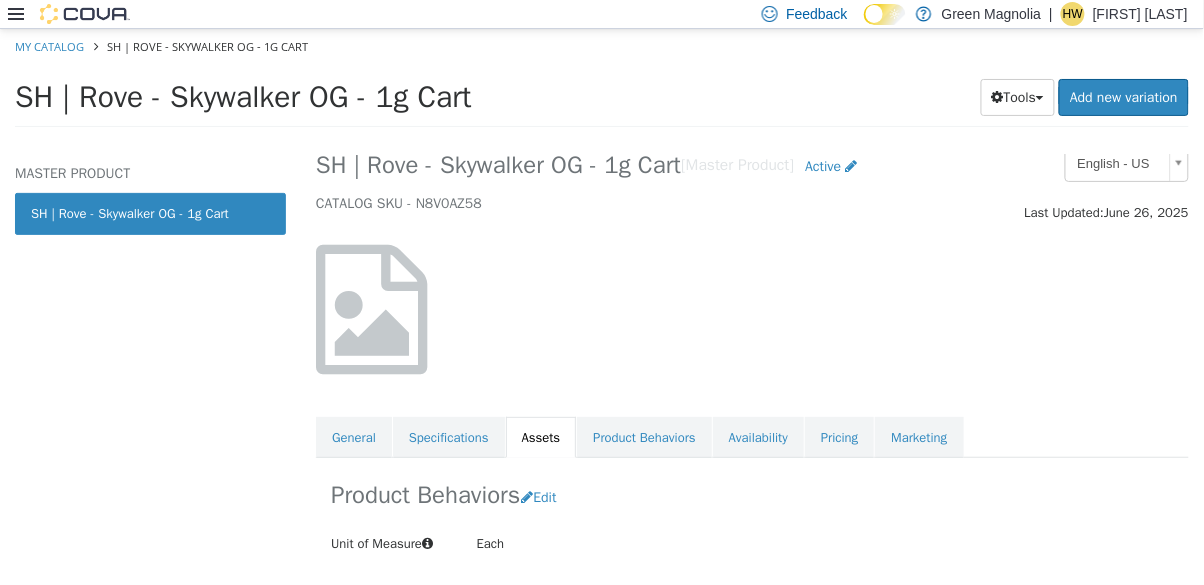 scroll, scrollTop: 0, scrollLeft: 0, axis: both 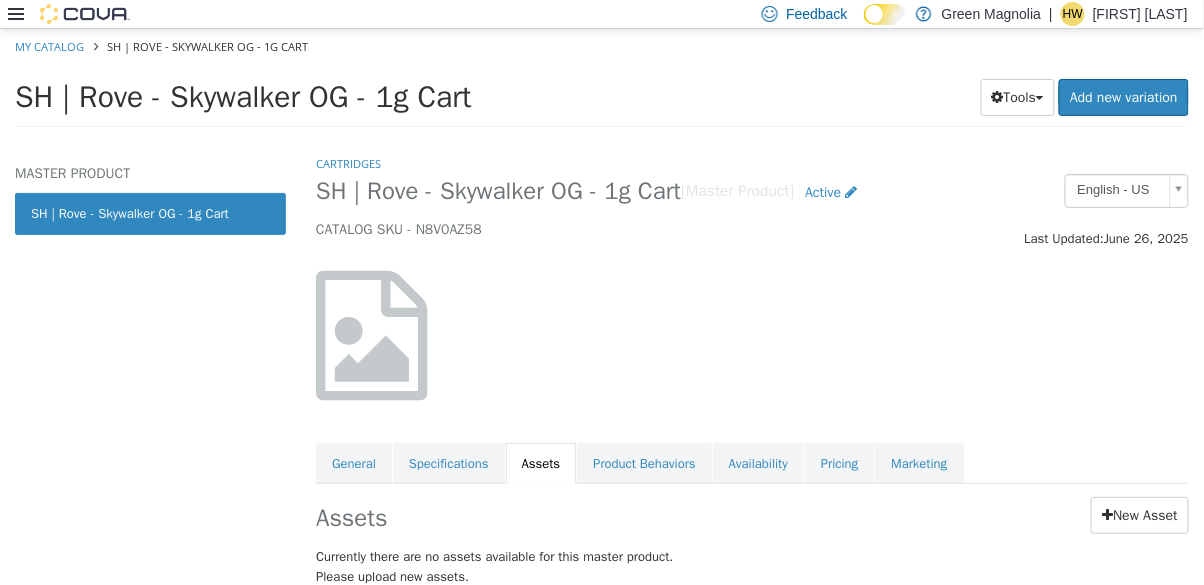 click on "Specifications" at bounding box center [449, 464] 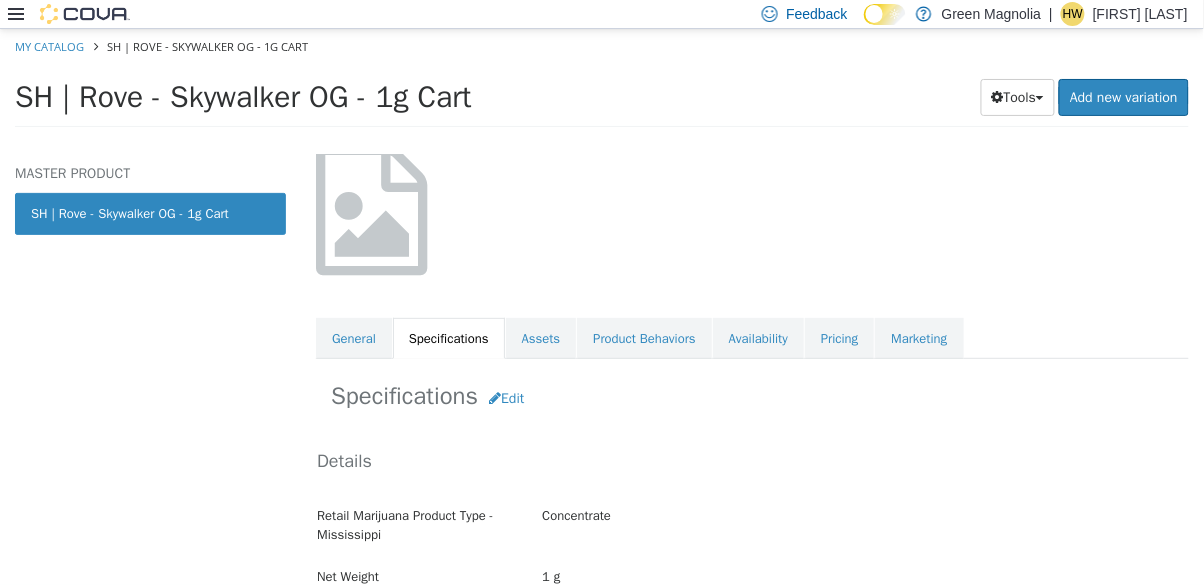 scroll, scrollTop: 248, scrollLeft: 0, axis: vertical 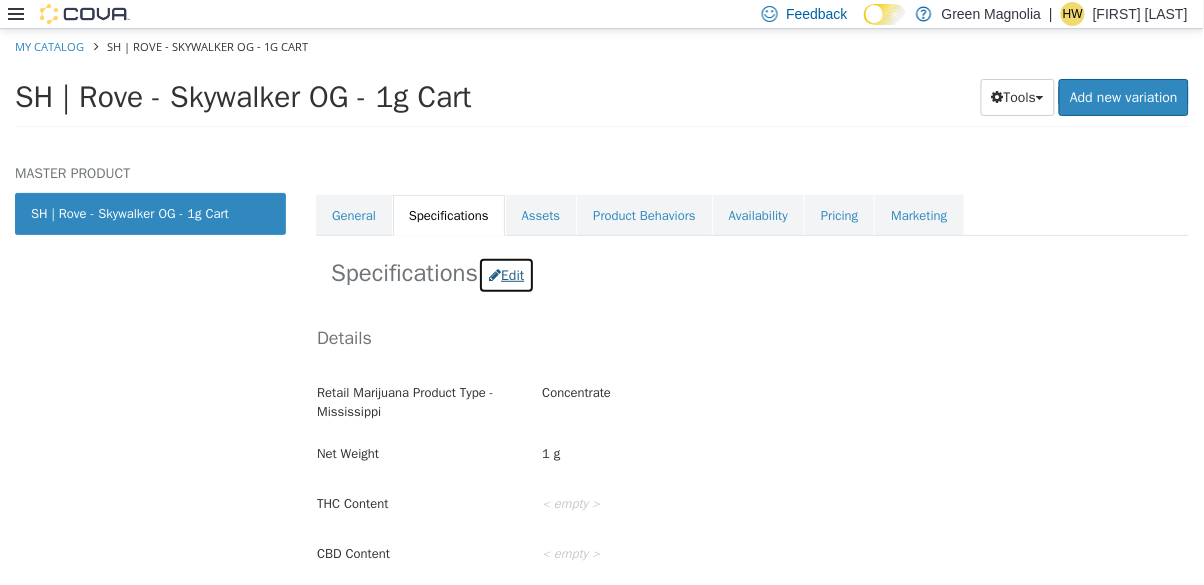 click on "Edit" at bounding box center (506, 275) 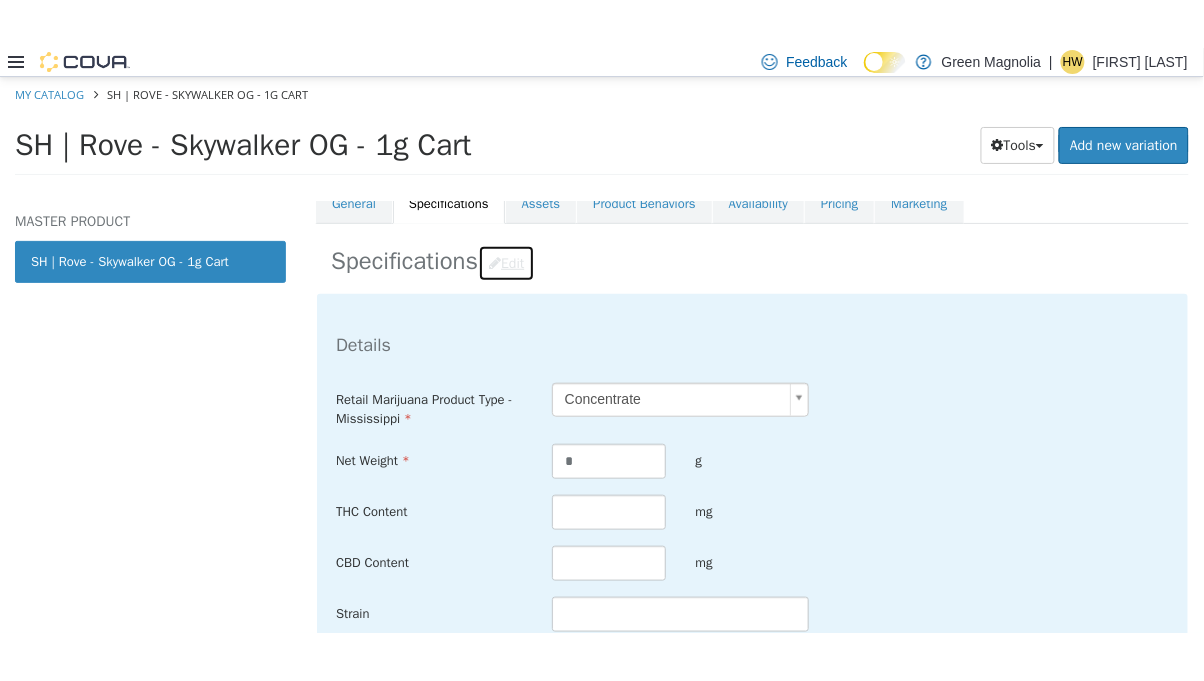 scroll, scrollTop: 347, scrollLeft: 0, axis: vertical 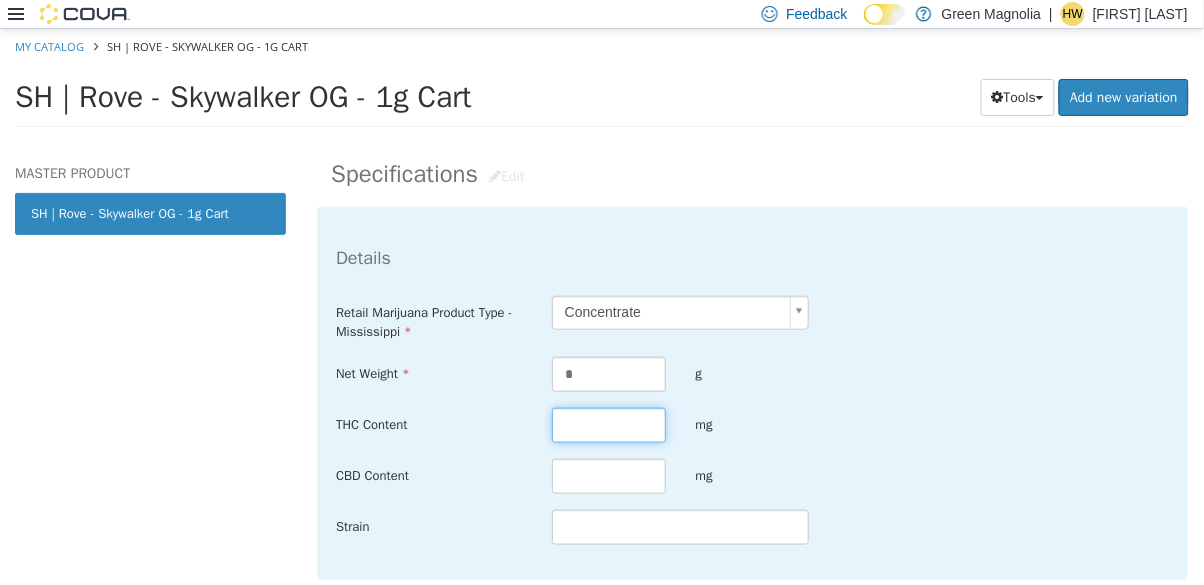 click at bounding box center [609, 425] 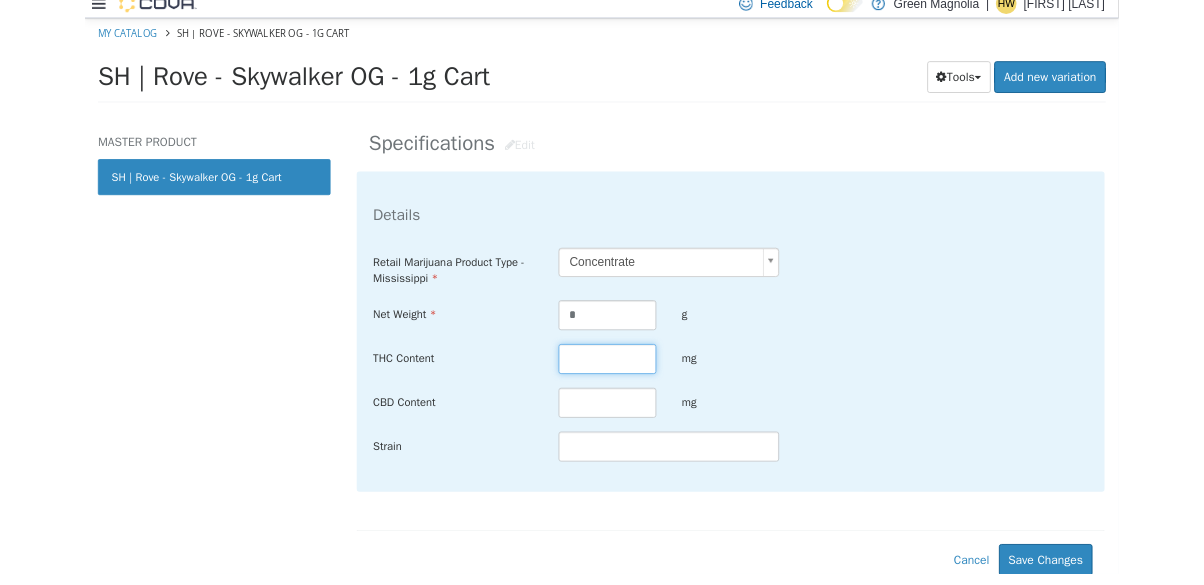 scroll, scrollTop: 347, scrollLeft: 0, axis: vertical 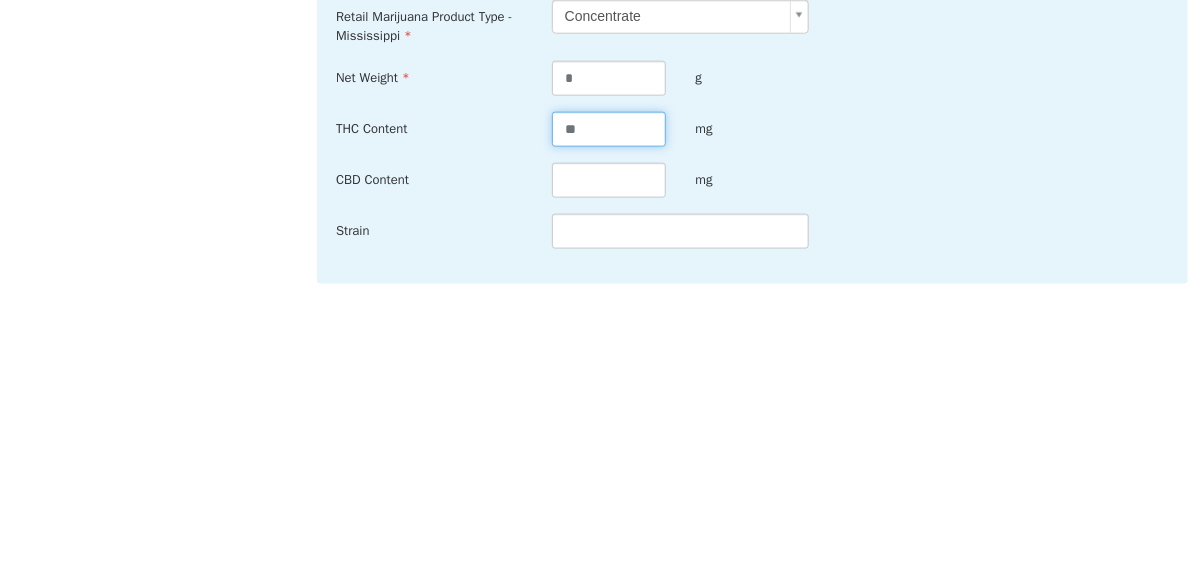 type on "**" 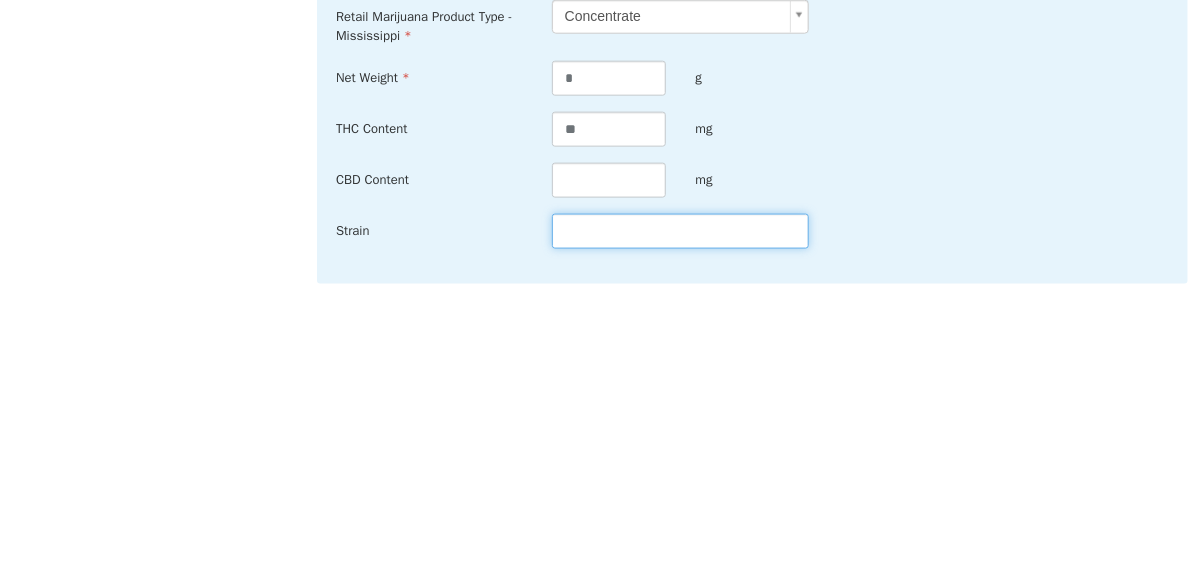 scroll, scrollTop: 96, scrollLeft: 0, axis: vertical 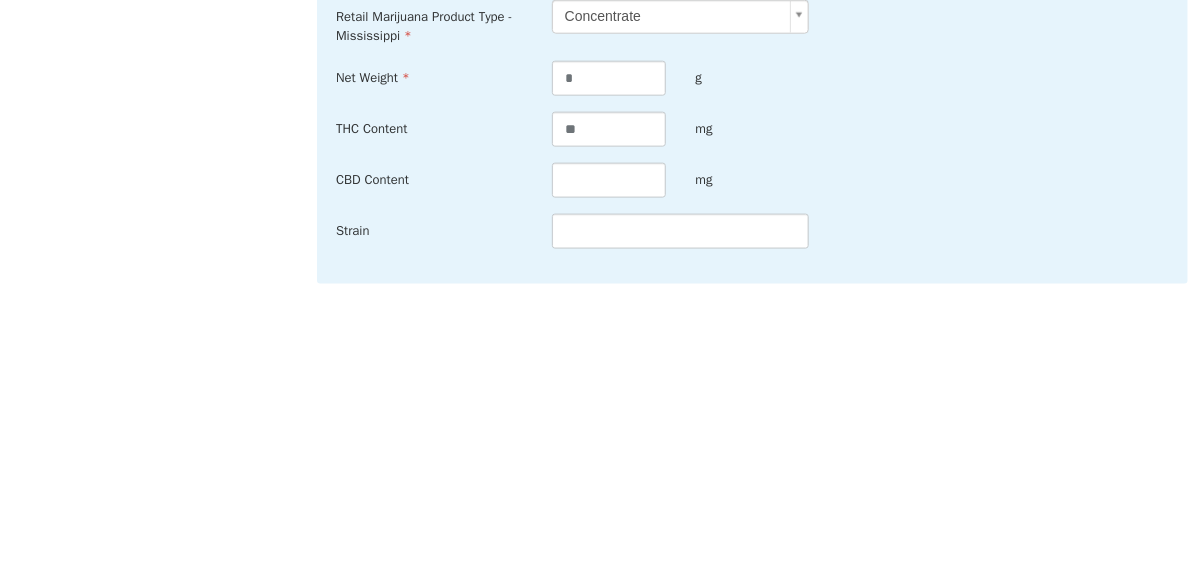 click on "Save Changes" at bounding box center [1119, 363] 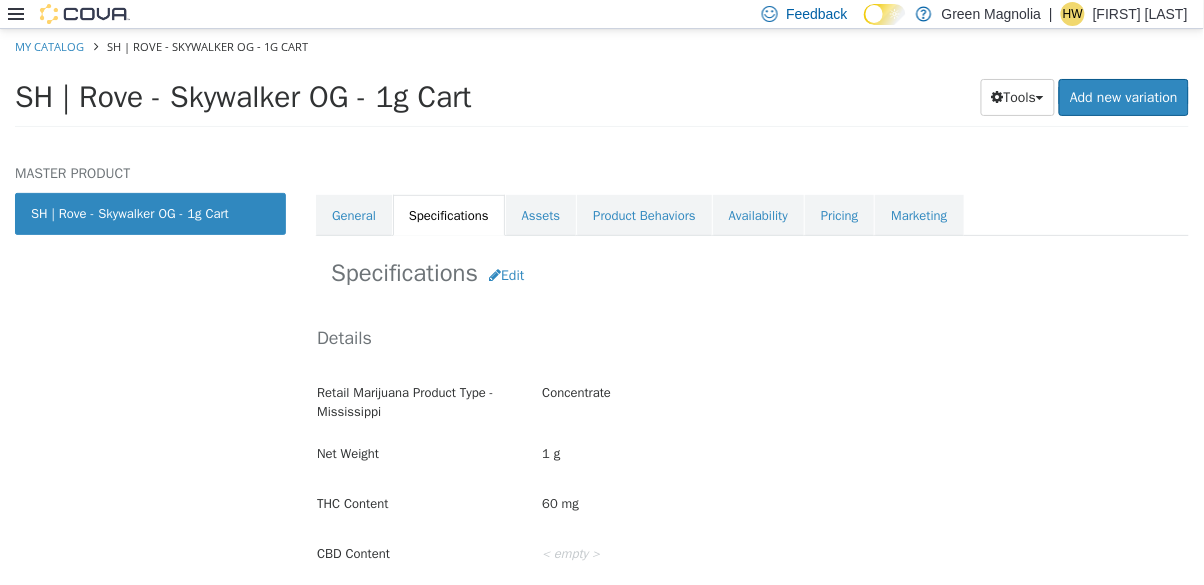 scroll, scrollTop: 0, scrollLeft: 0, axis: both 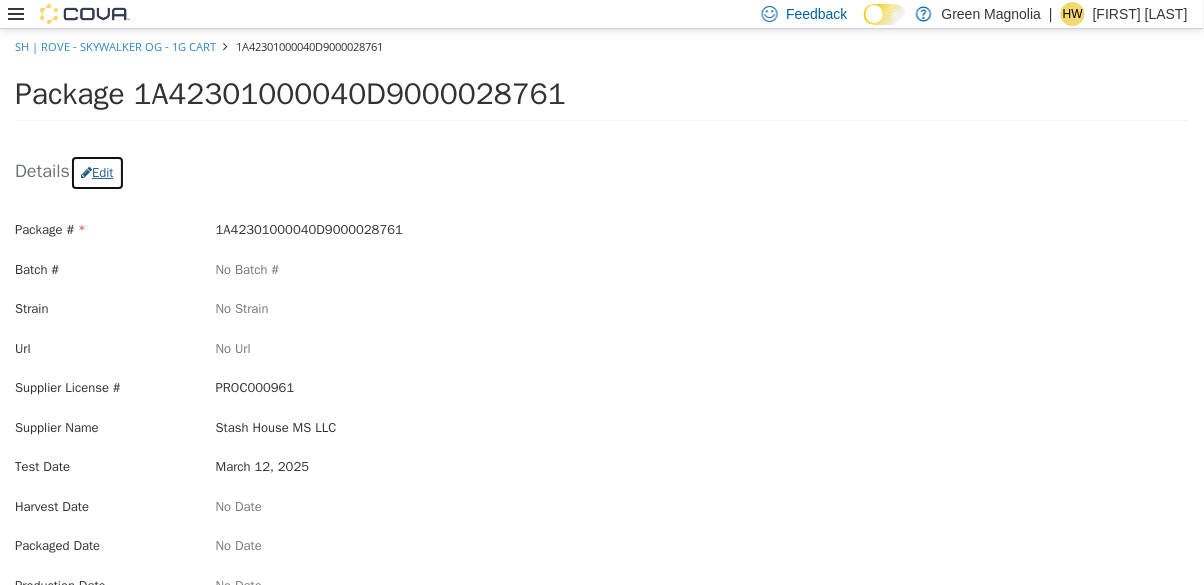 click on "Edit" at bounding box center (97, 173) 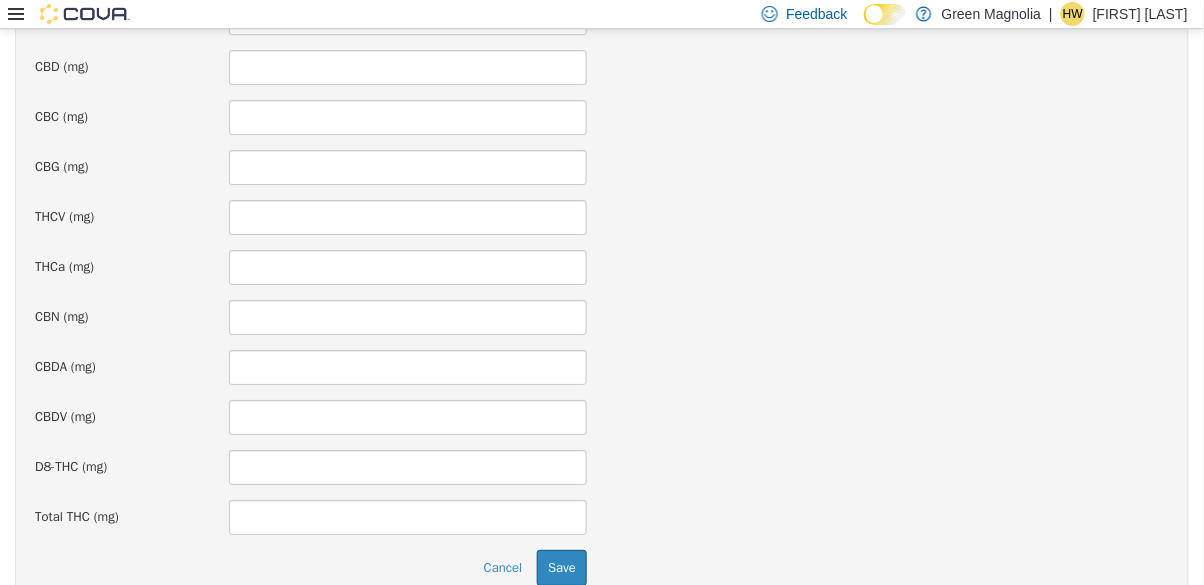 scroll, scrollTop: 1484, scrollLeft: 0, axis: vertical 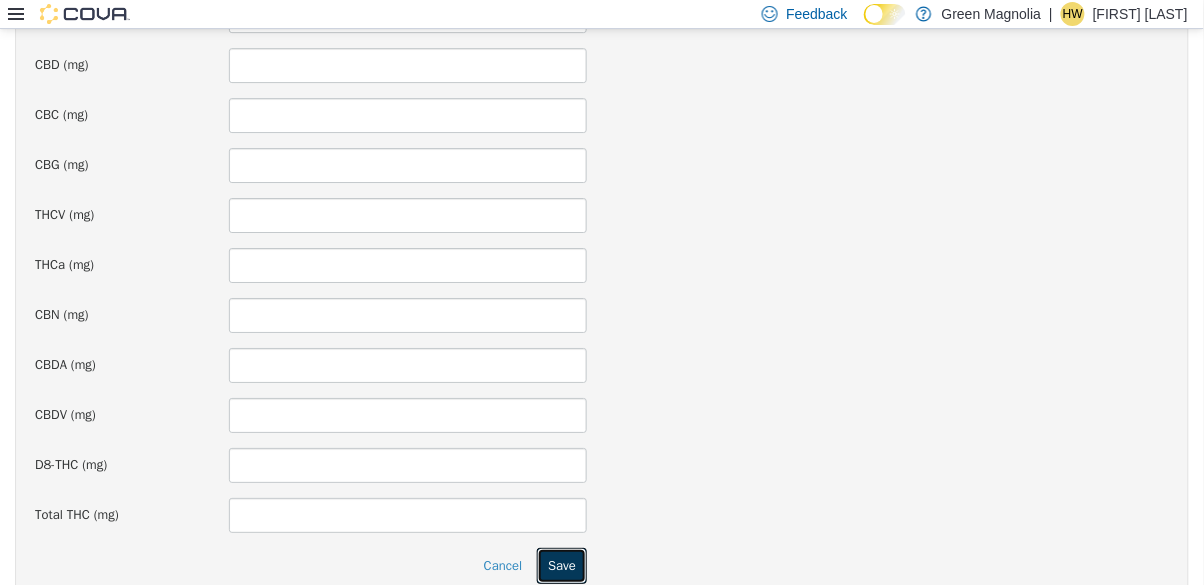 click on "Save" at bounding box center (562, 566) 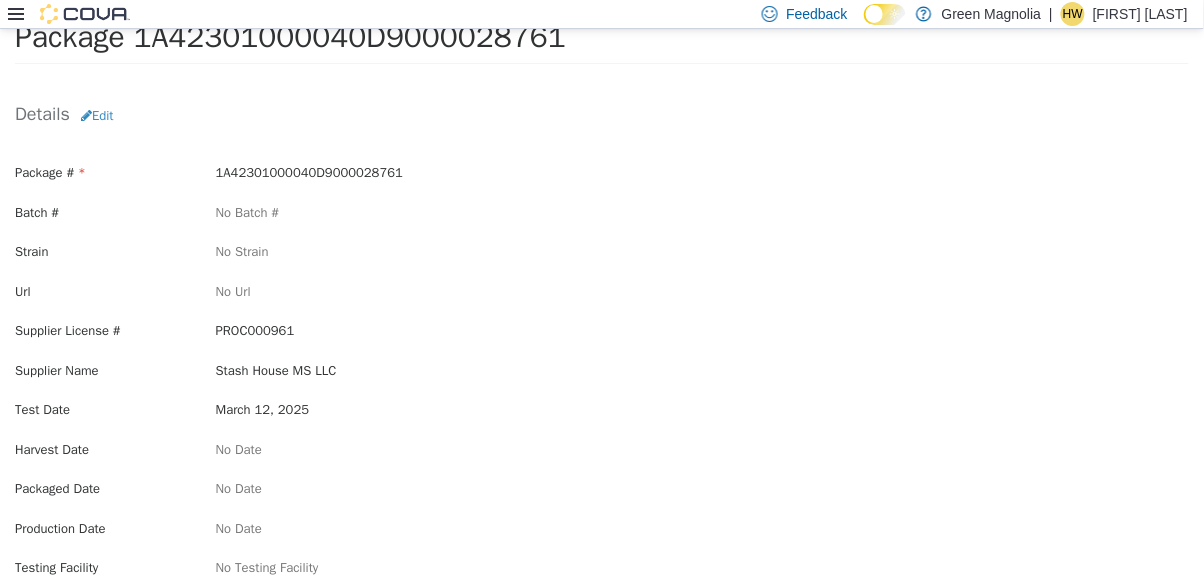 scroll, scrollTop: 54, scrollLeft: 0, axis: vertical 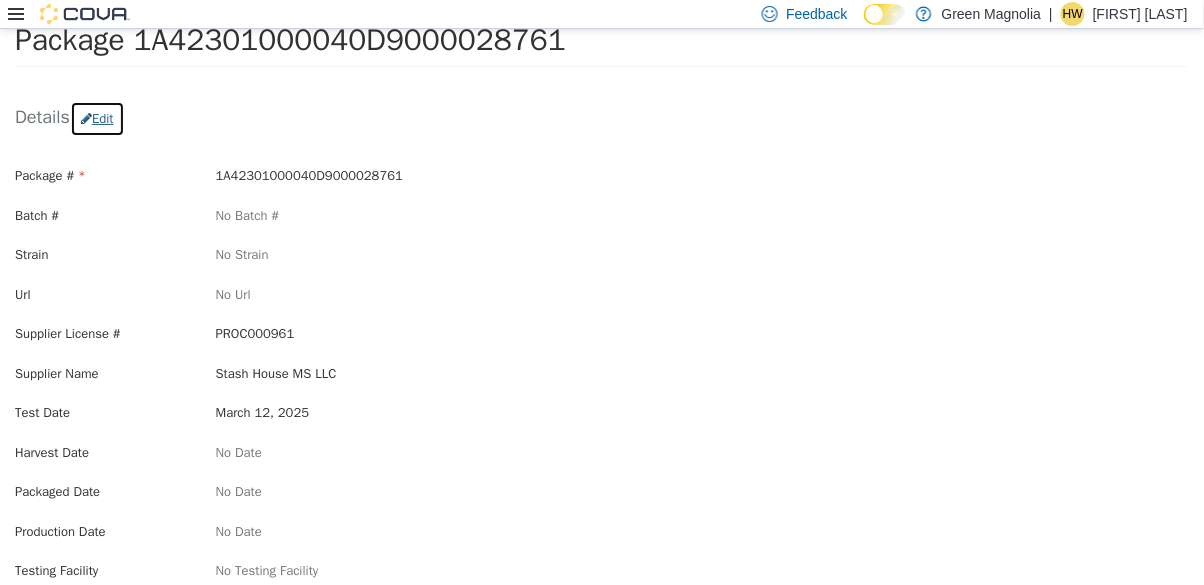 click on "Edit" at bounding box center [97, 119] 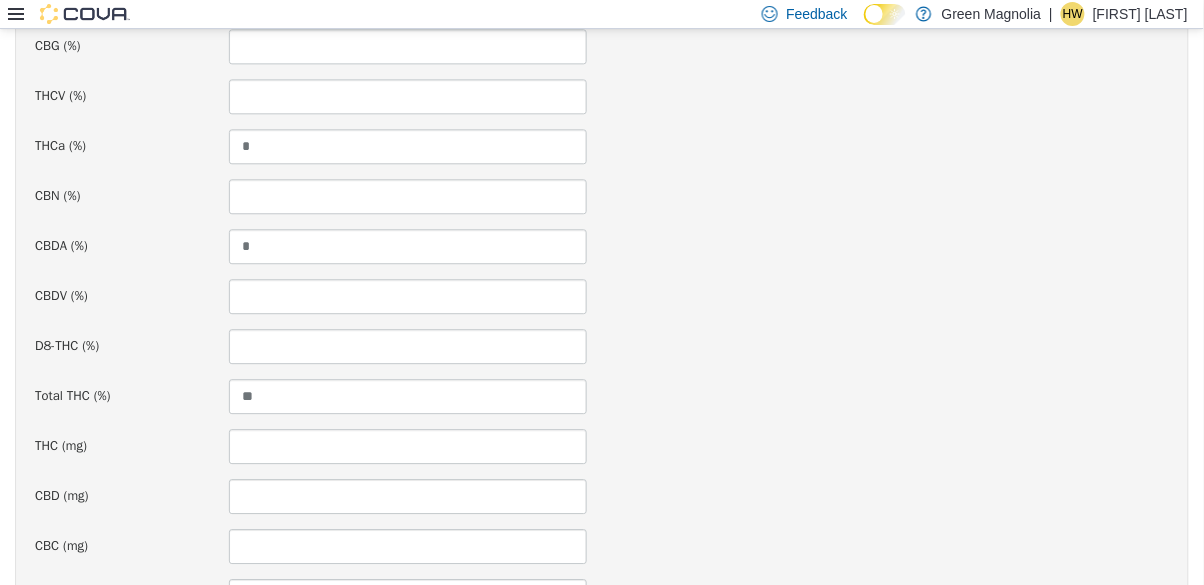 scroll, scrollTop: 1054, scrollLeft: 0, axis: vertical 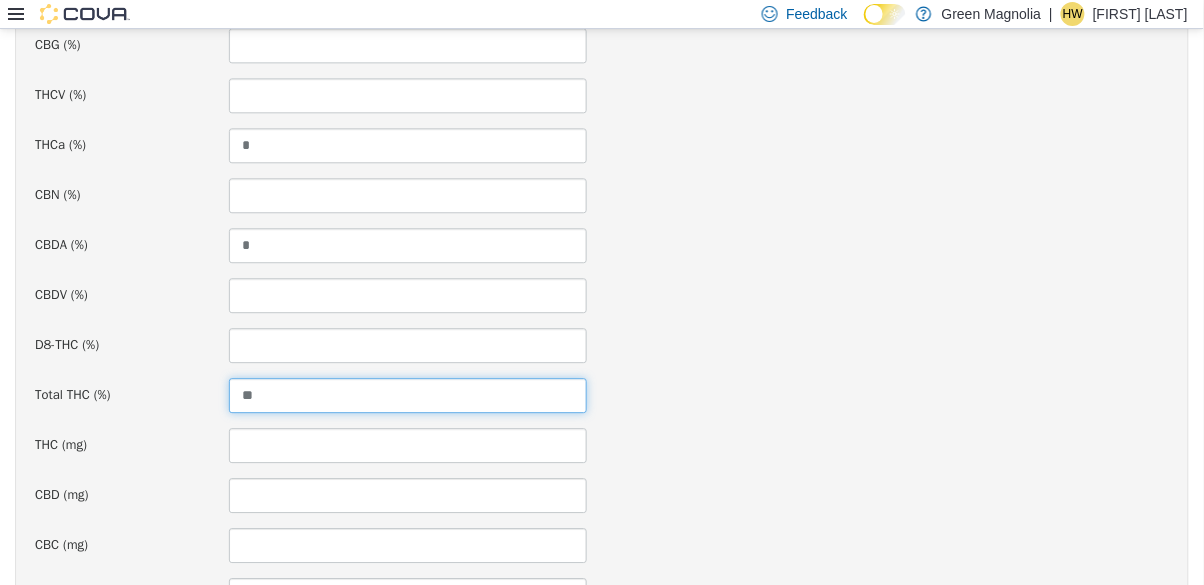 click on "**" at bounding box center [408, 395] 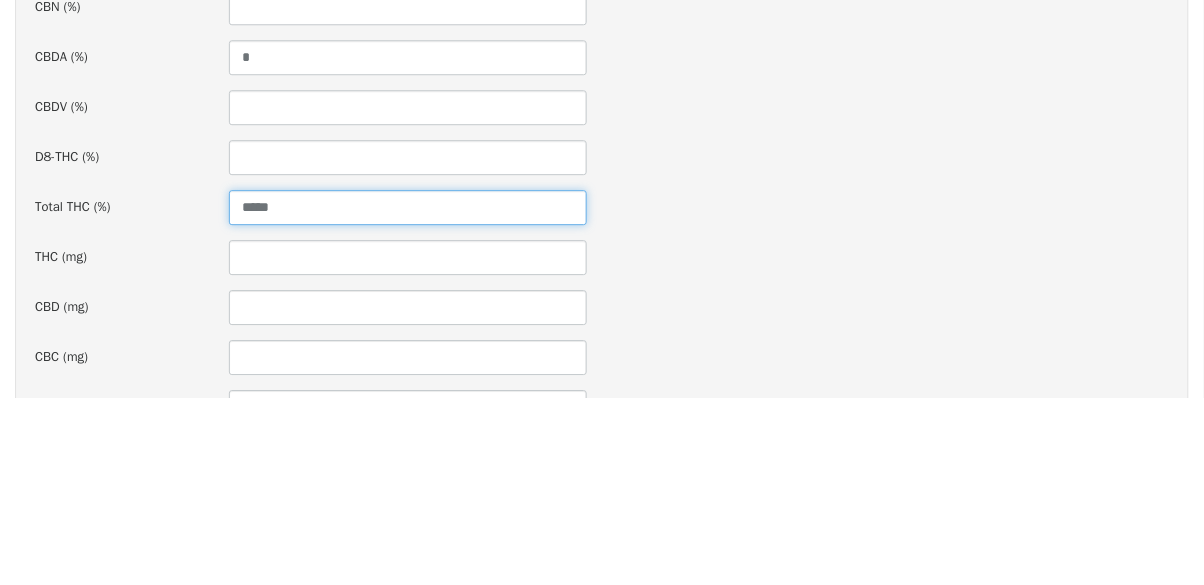 type on "*****" 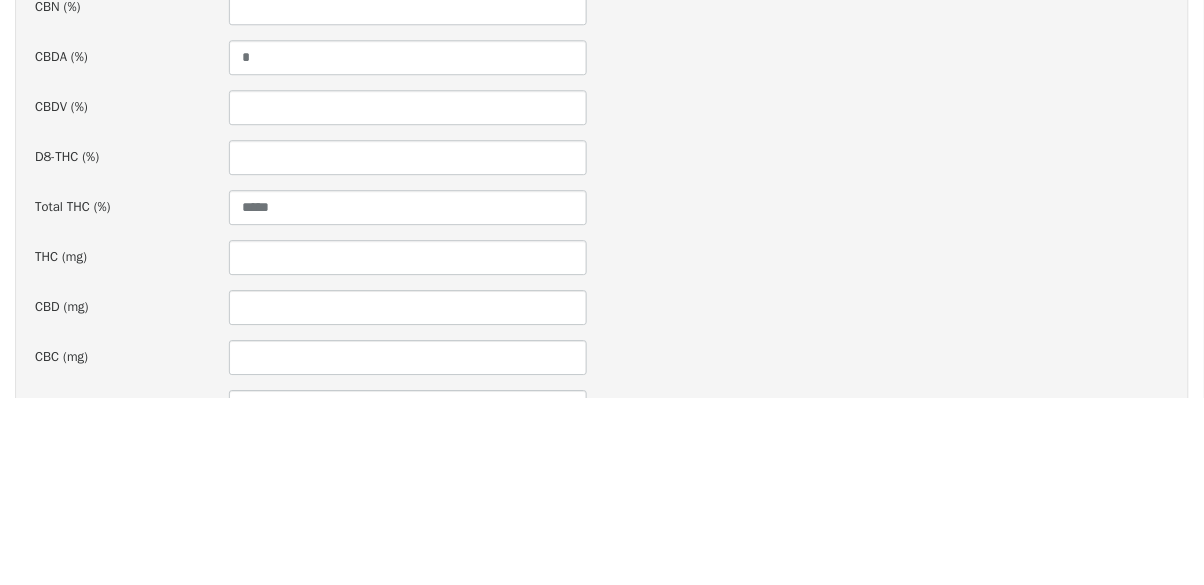 click on "Total THC (%) *****" at bounding box center [602, 208] 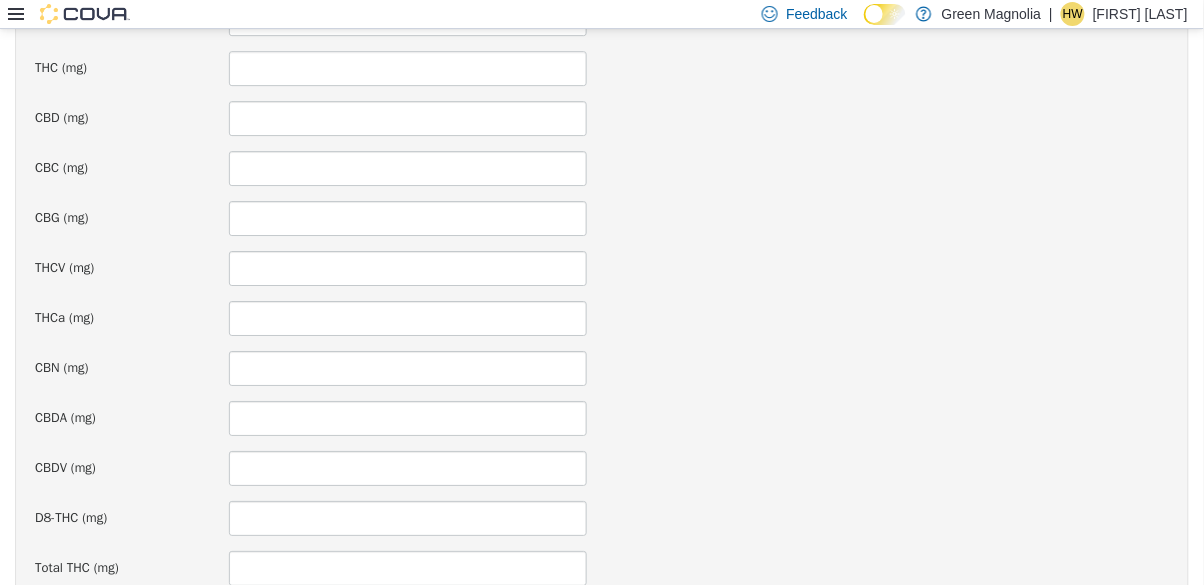 scroll, scrollTop: 1484, scrollLeft: 0, axis: vertical 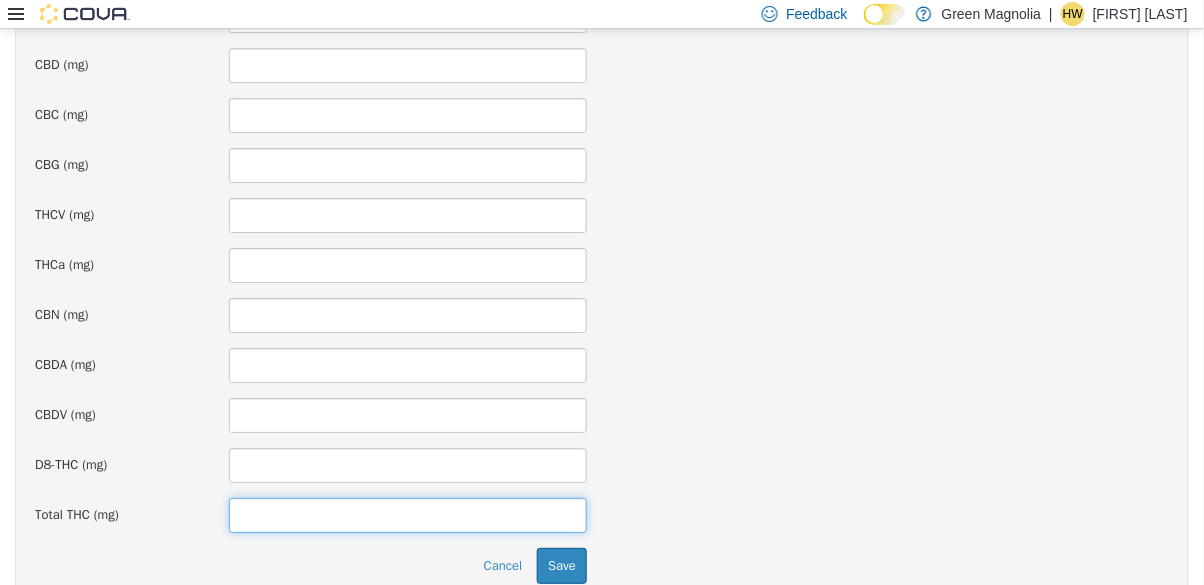 click at bounding box center (408, 515) 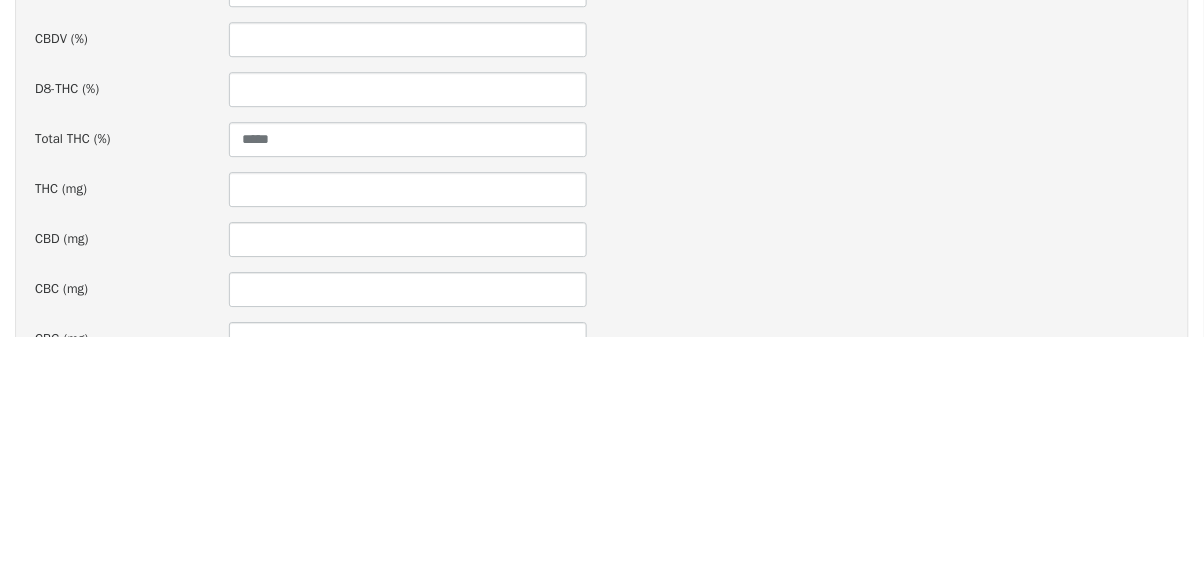 scroll, scrollTop: 1062, scrollLeft: 0, axis: vertical 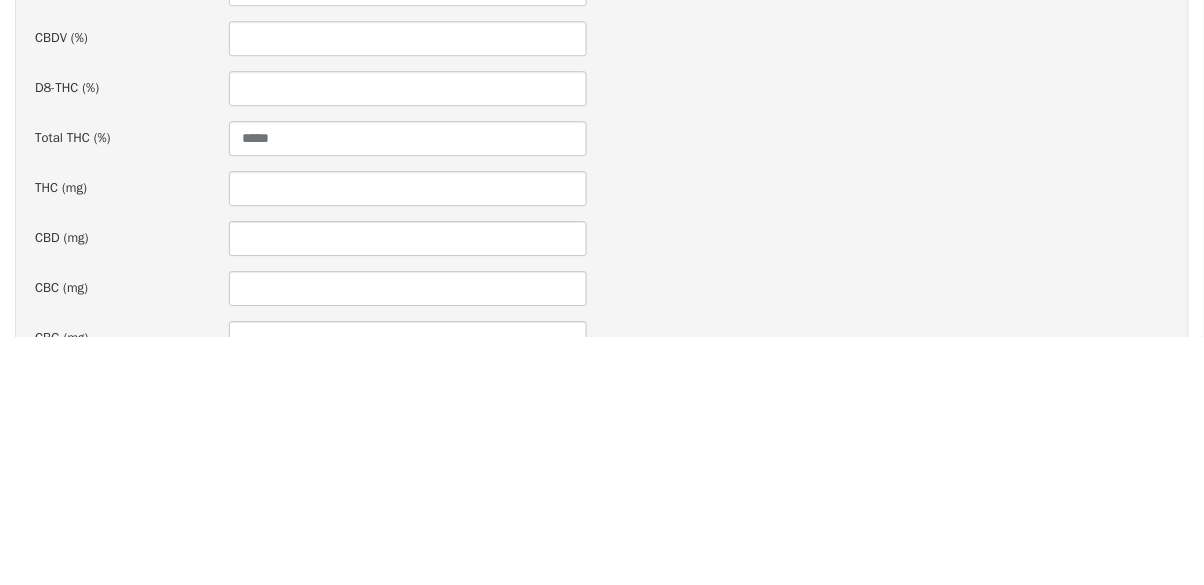 type on "***" 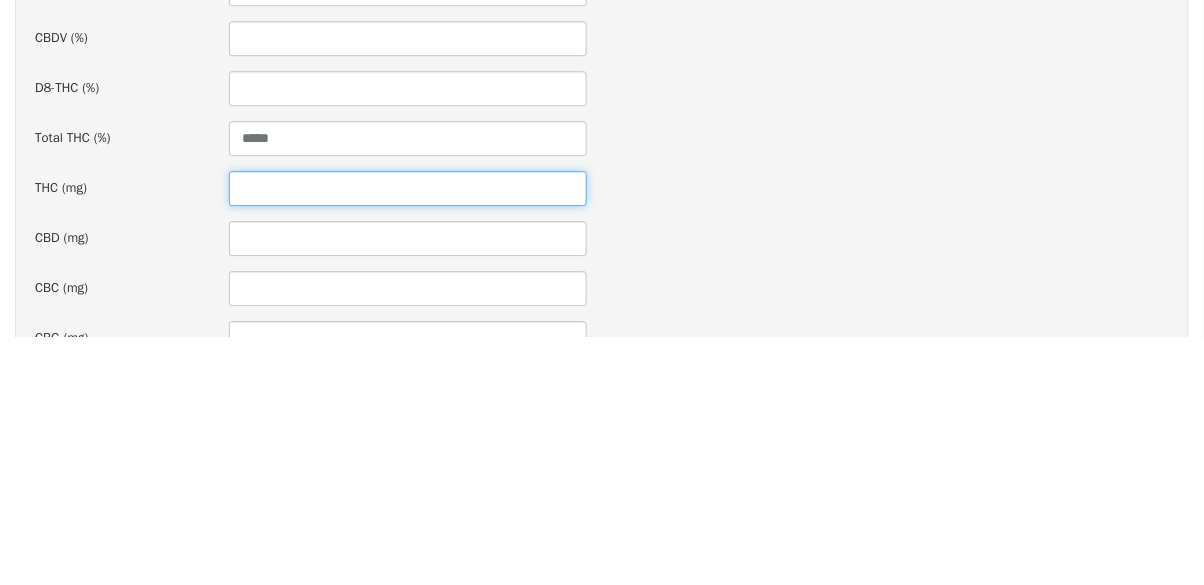 click at bounding box center [408, 189] 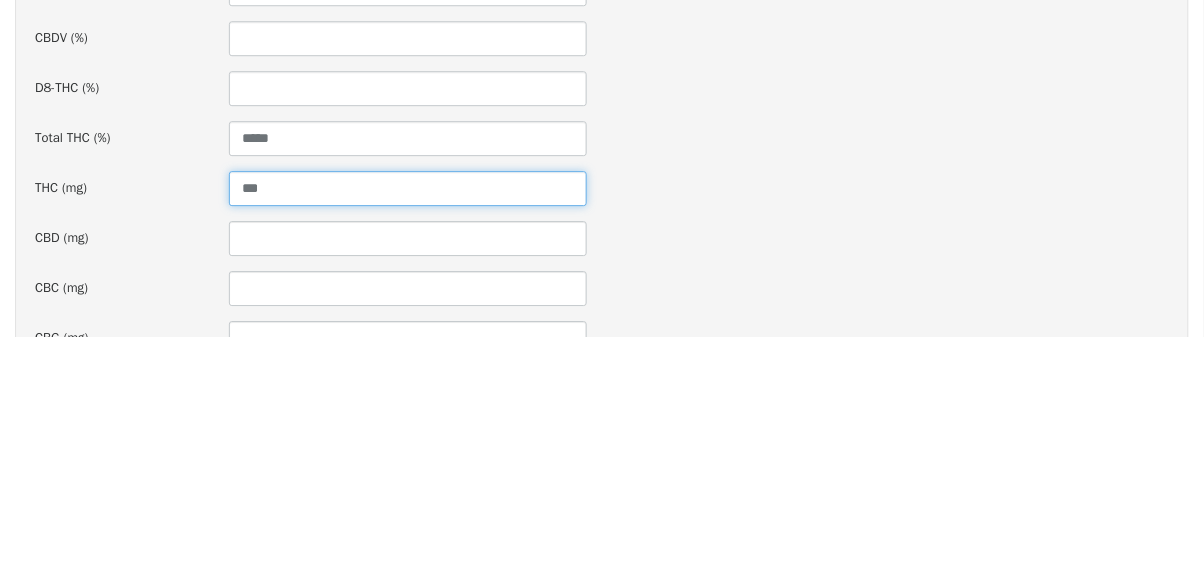 type on "***" 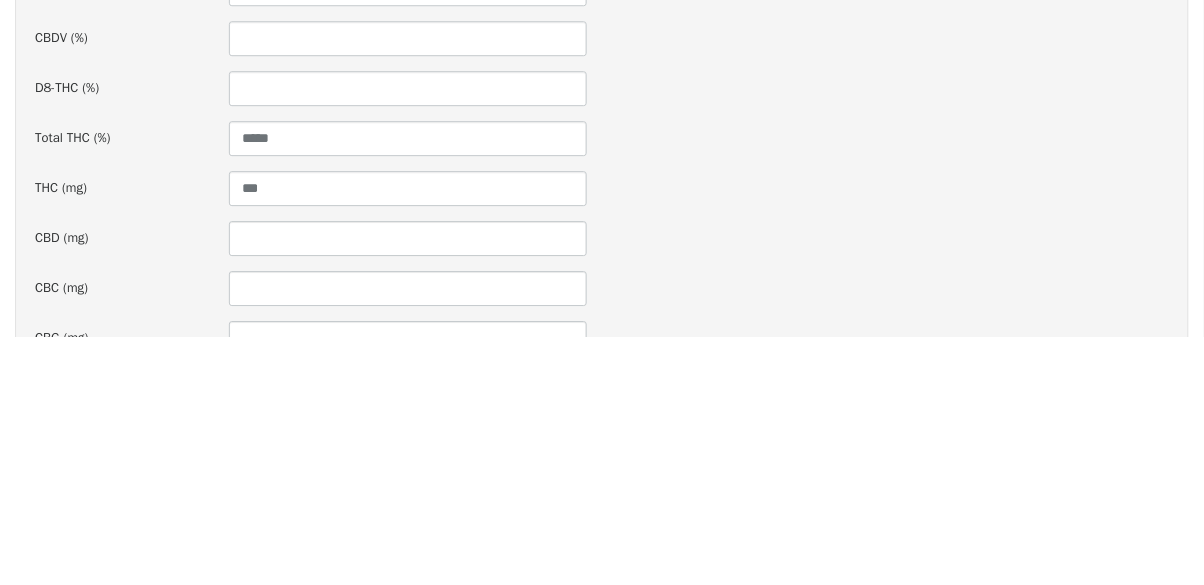 click on "CBC (mg)" at bounding box center [602, 289] 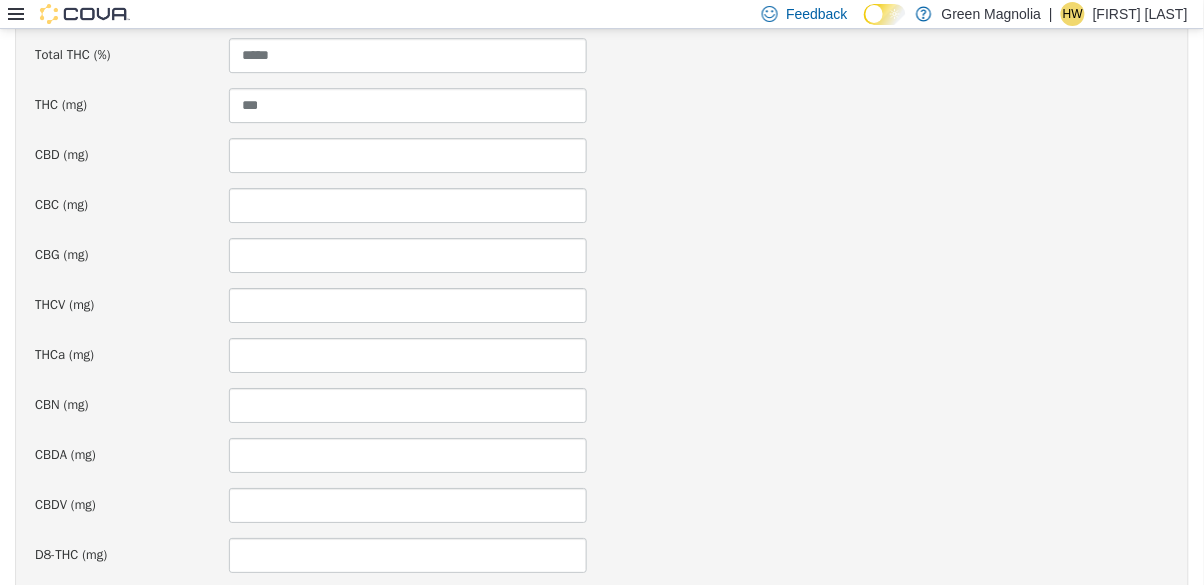 scroll, scrollTop: 1484, scrollLeft: 0, axis: vertical 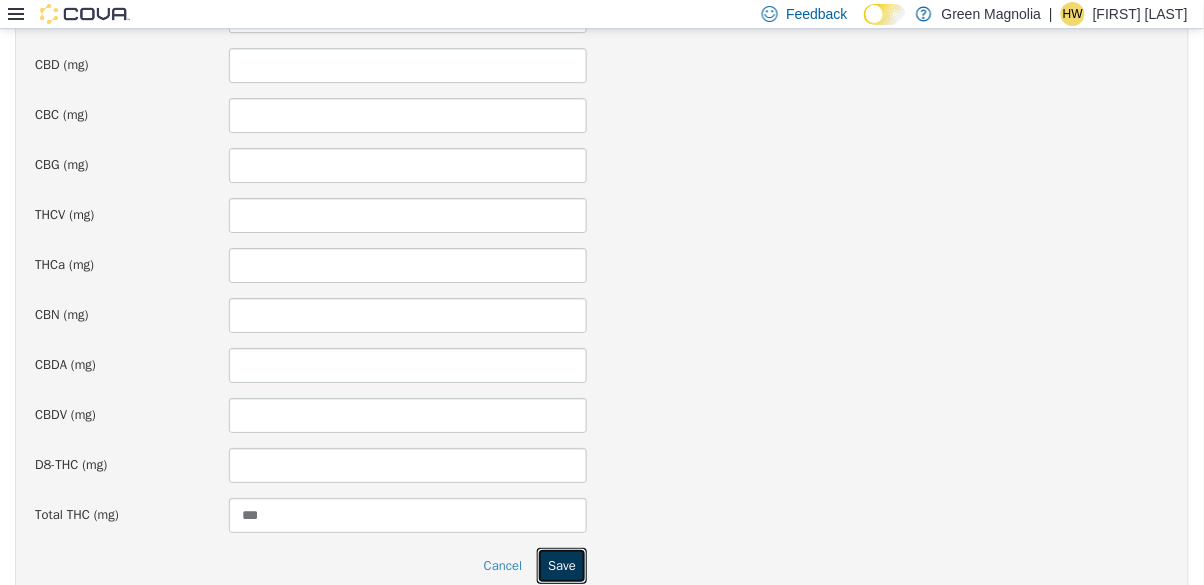 click on "Save" at bounding box center [562, 566] 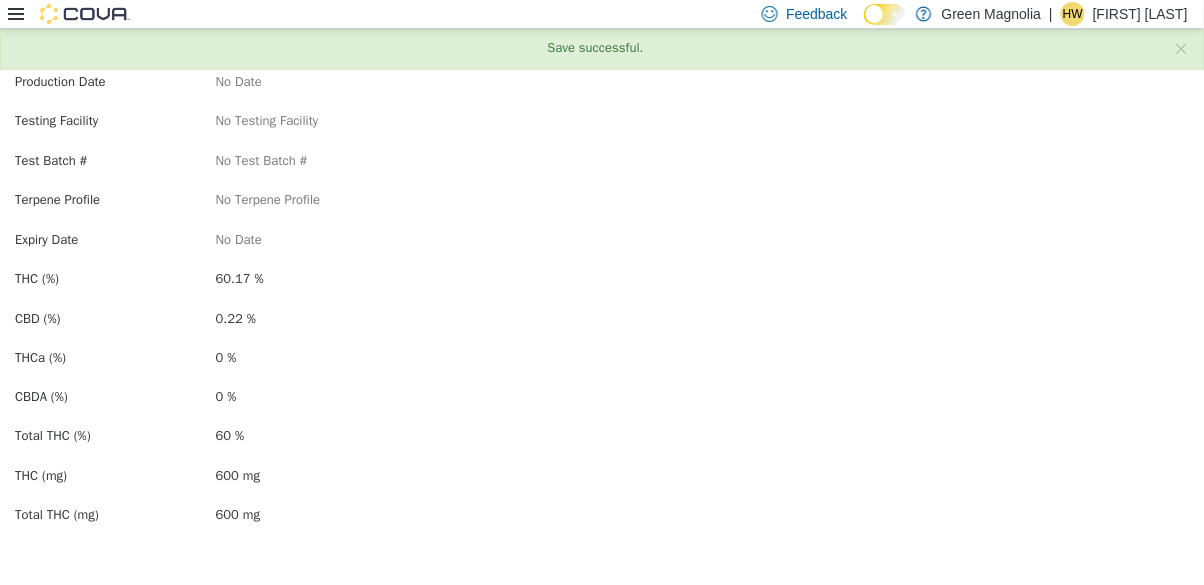 scroll, scrollTop: 0, scrollLeft: 0, axis: both 